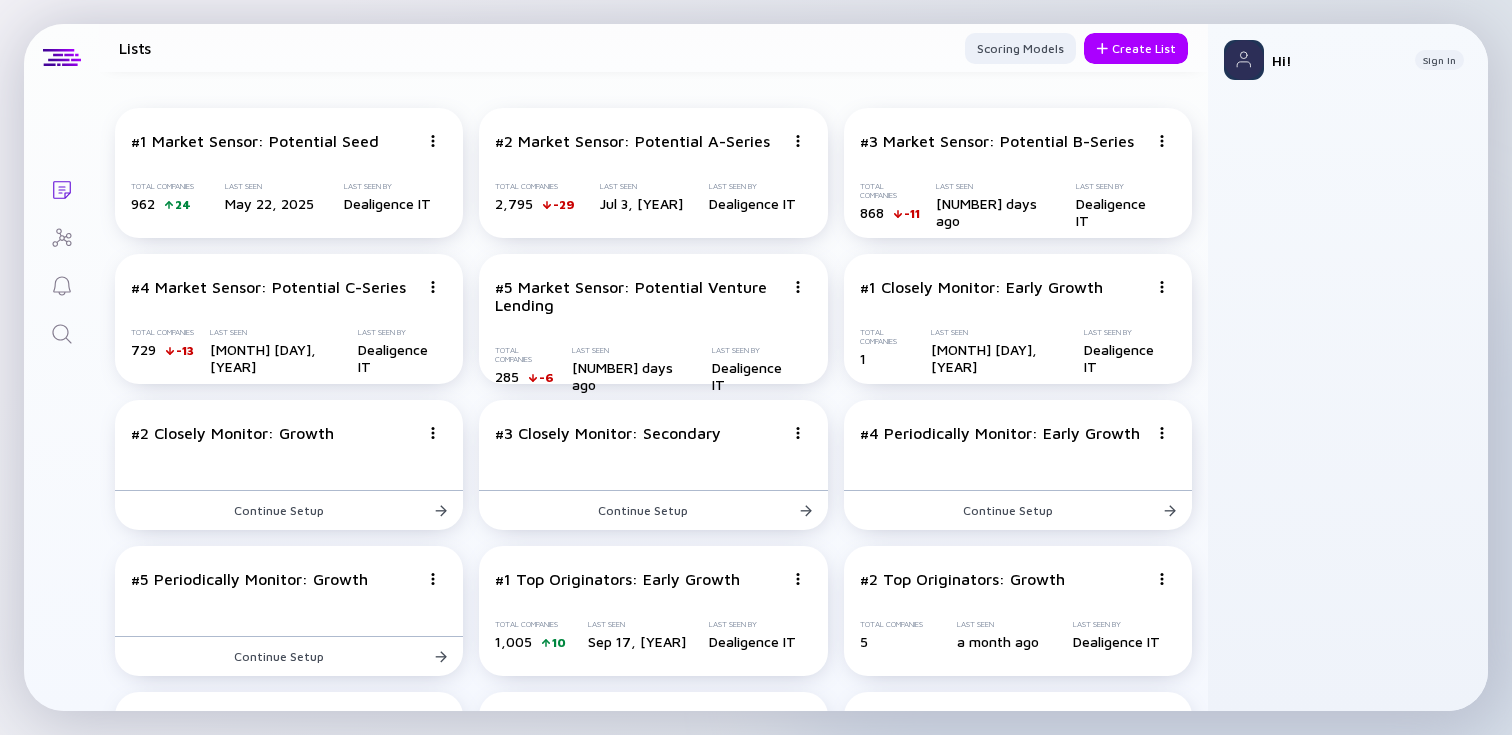 scroll, scrollTop: 0, scrollLeft: 0, axis: both 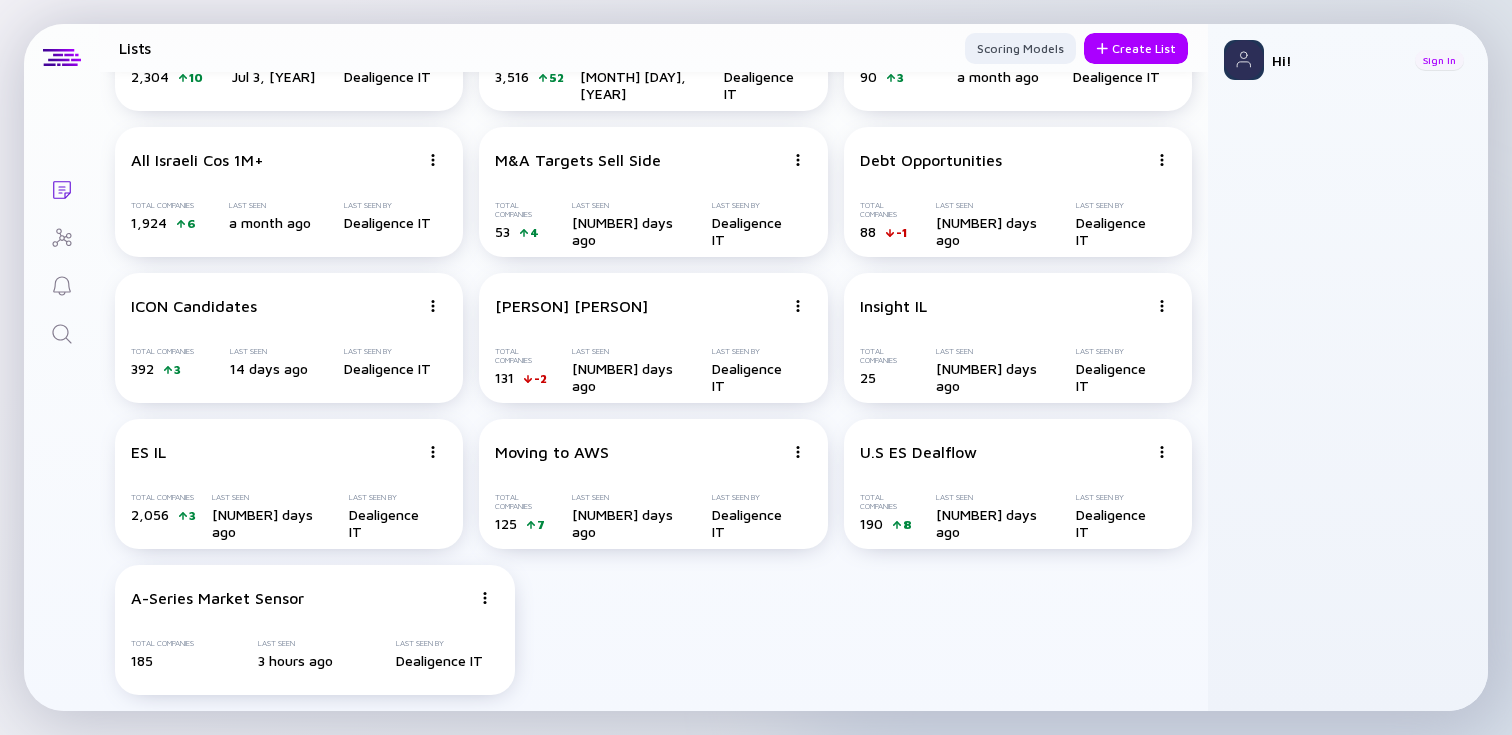 click on "Sign In" at bounding box center [1439, 60] 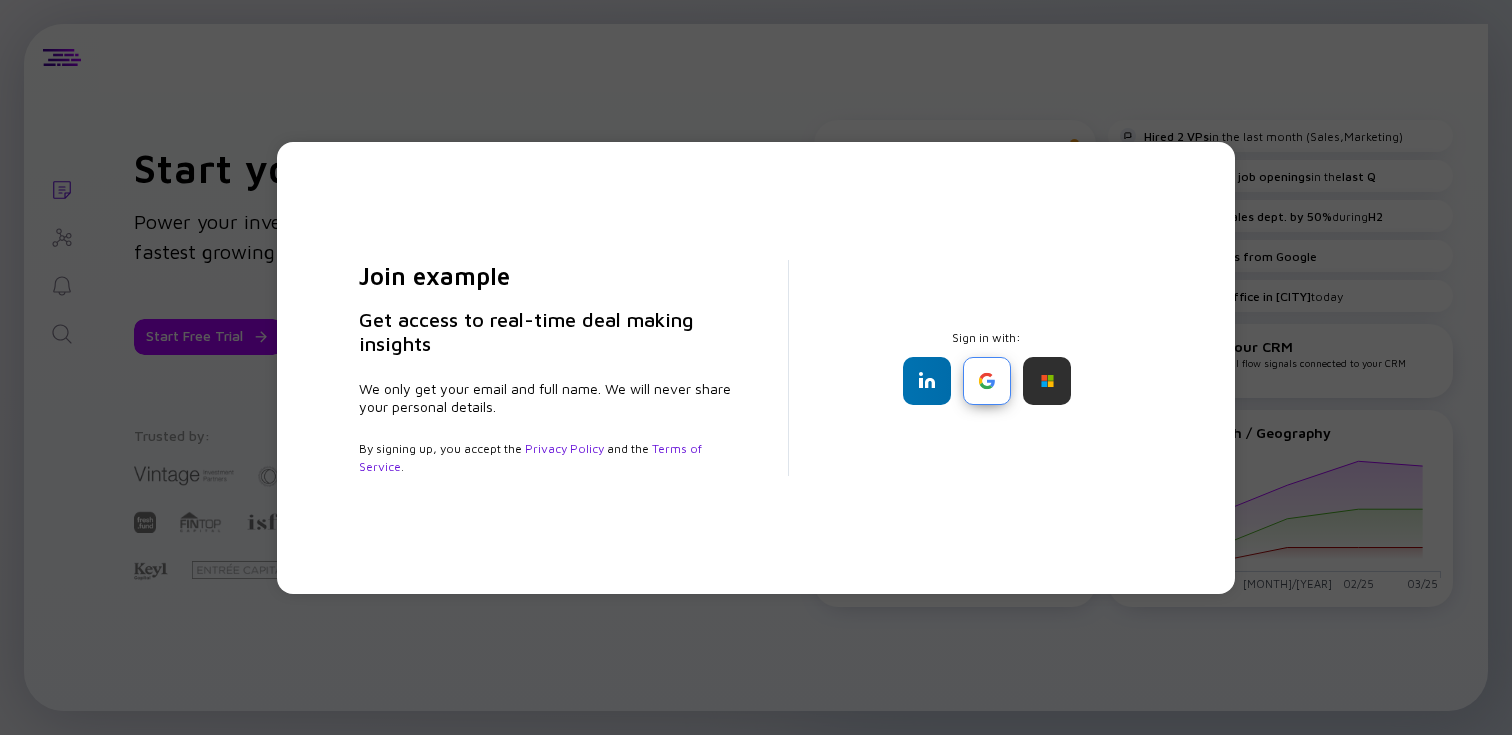 click at bounding box center [987, 381] 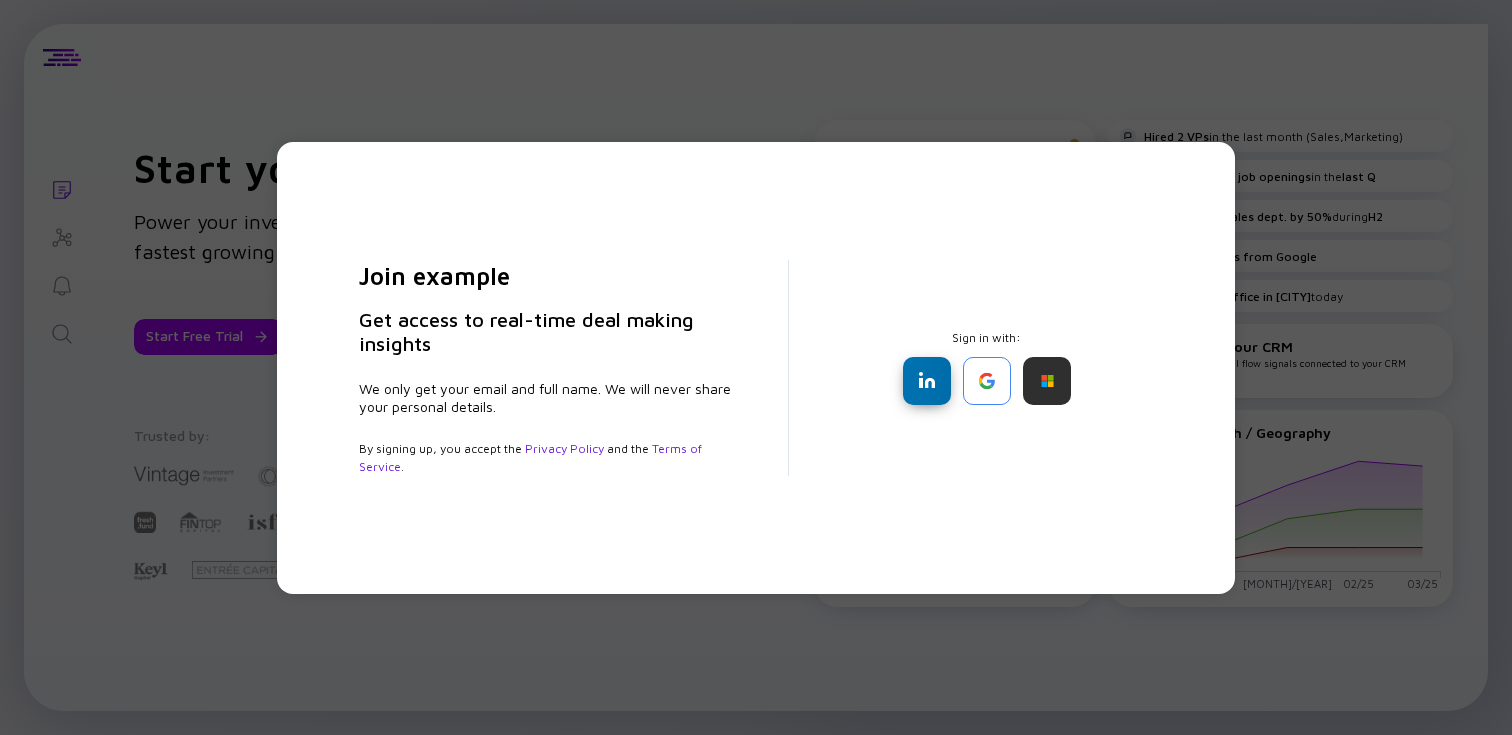 click at bounding box center [927, 381] 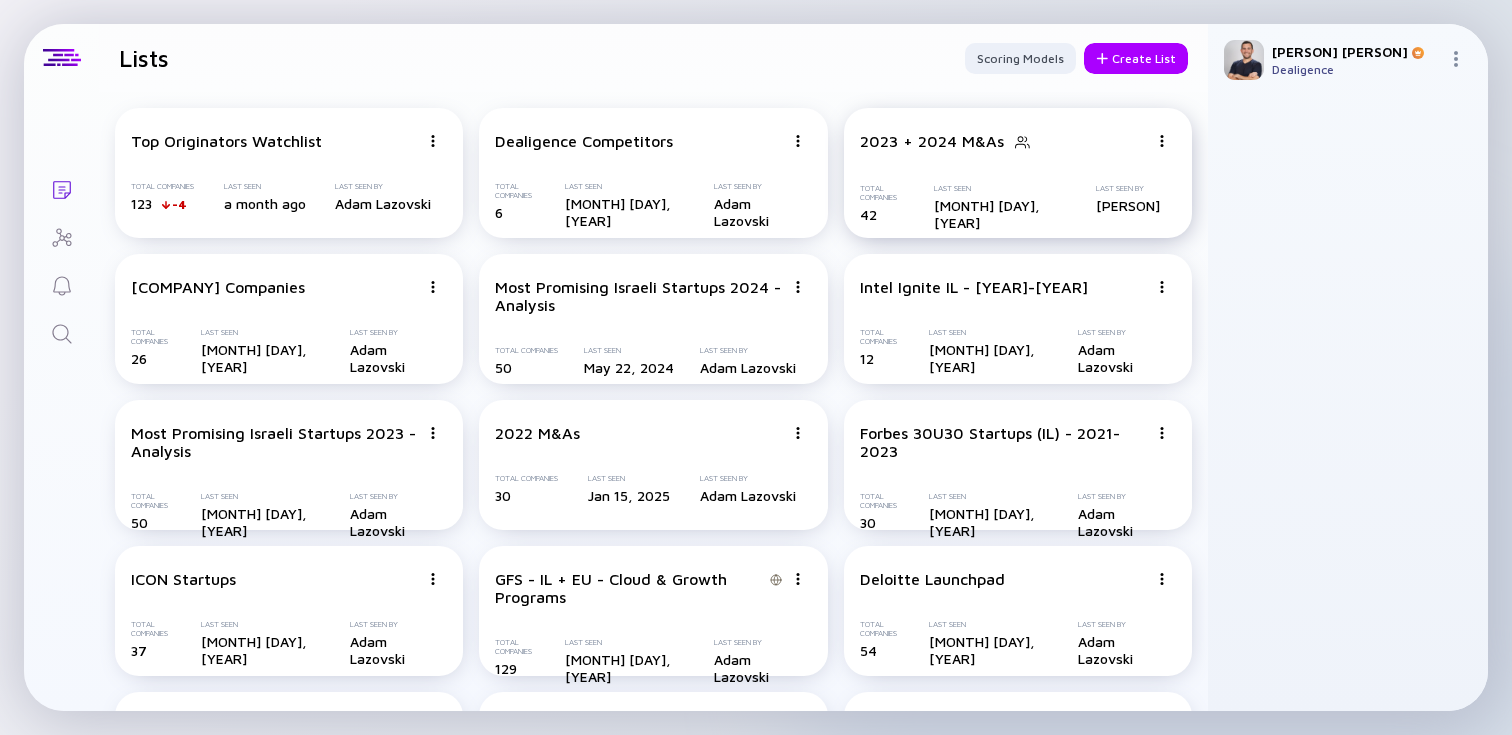 click on "[YEAR] + [YEAR] M&As Total Companies [NUMBER] Last Seen [MONTH] [DAY], [YEAR] Last Seen By [LAST]" at bounding box center (1018, 173) 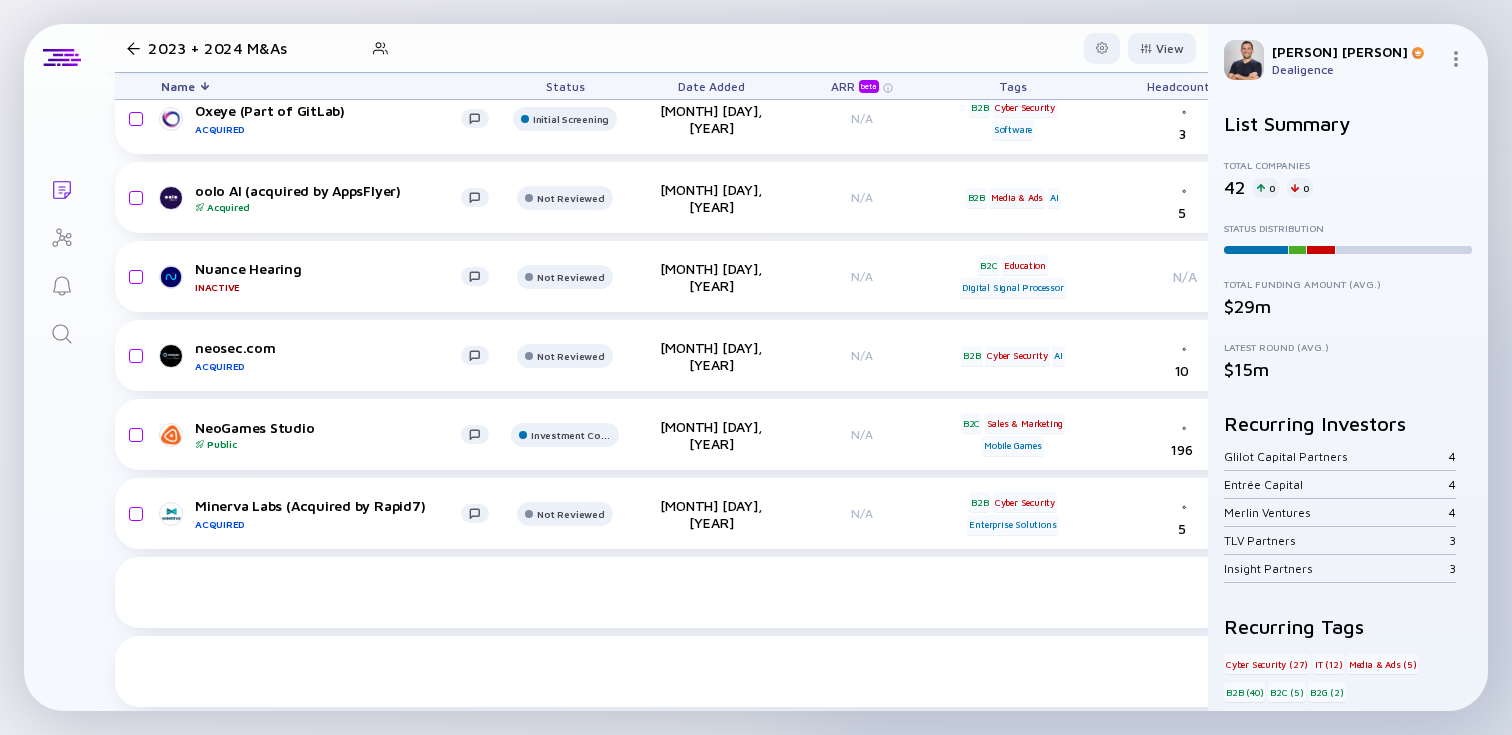 scroll, scrollTop: 0, scrollLeft: 0, axis: both 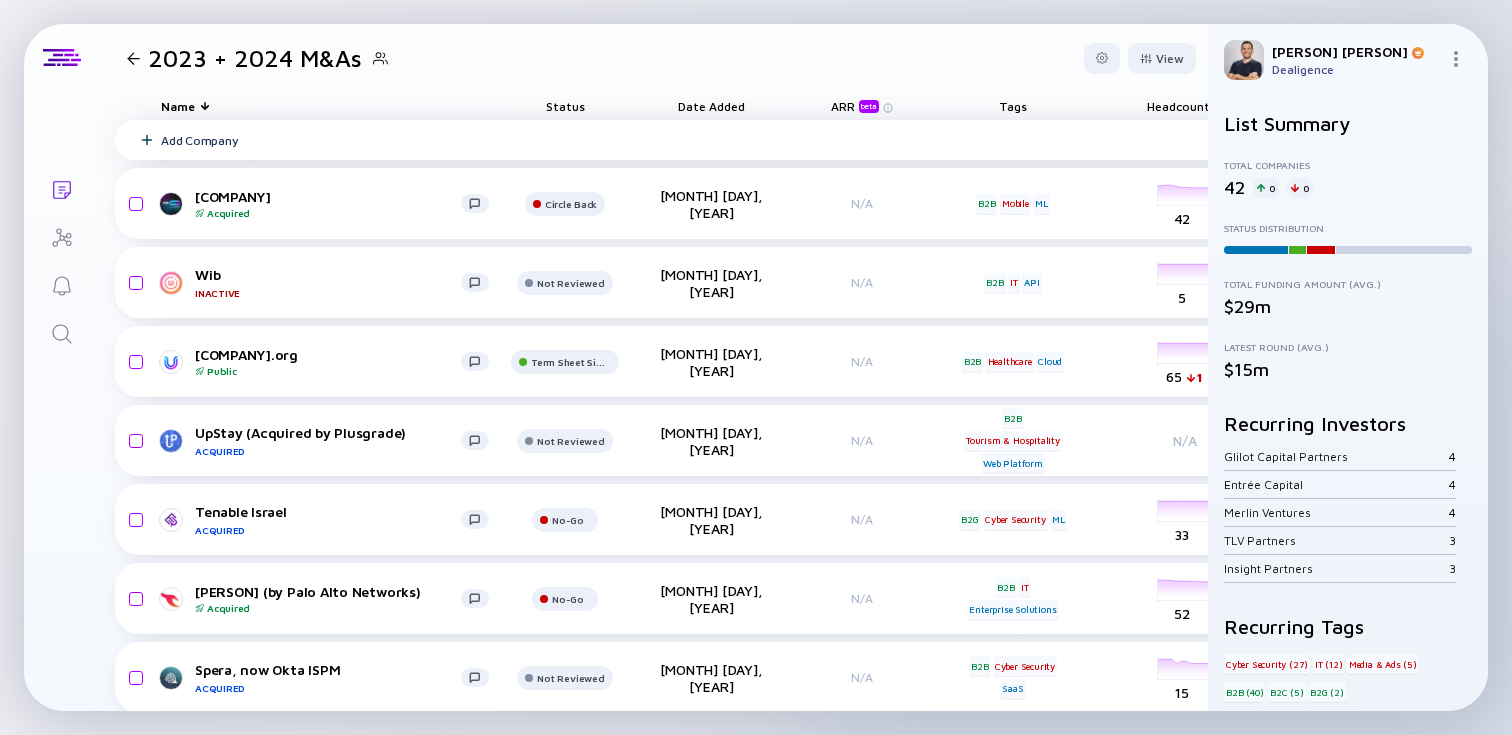 click on "Add Company" at bounding box center [980, 140] 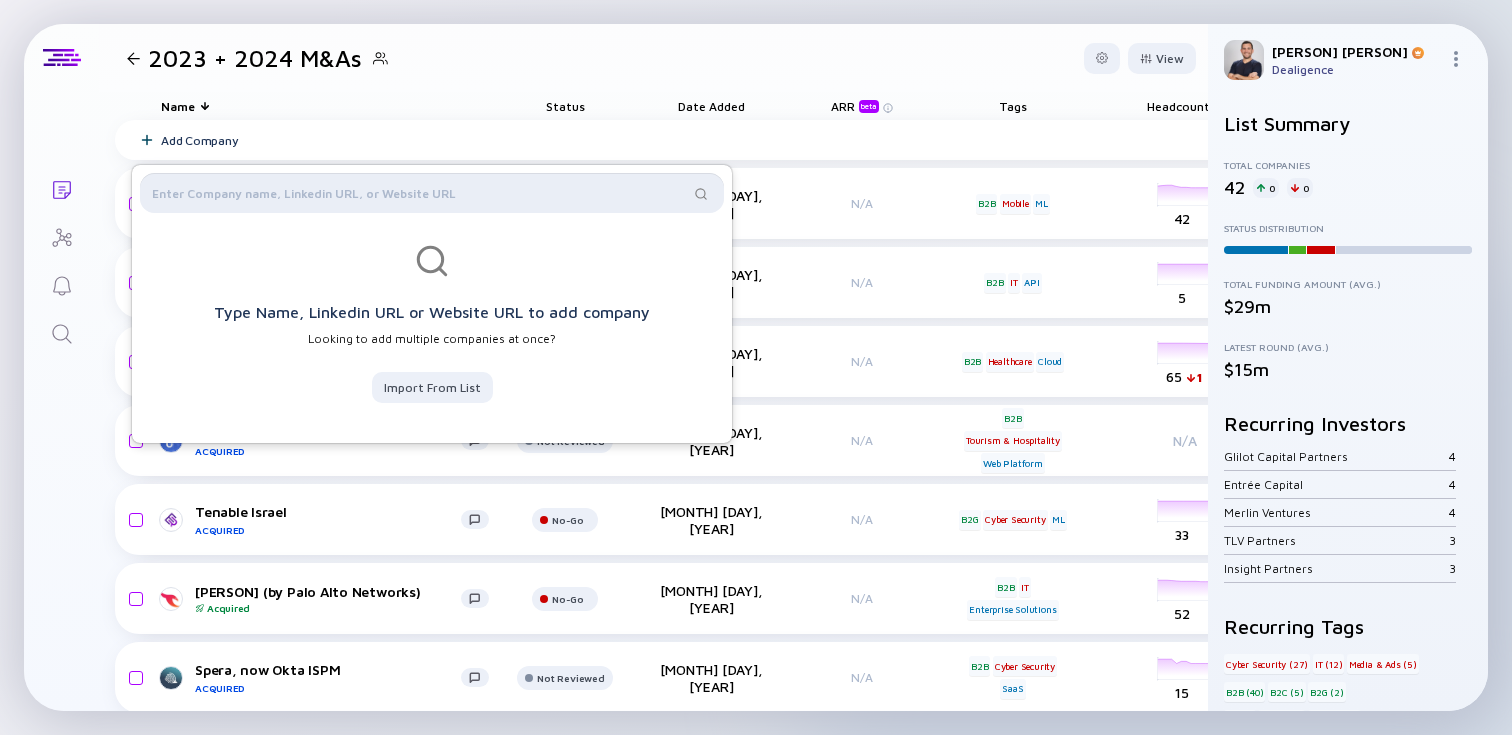 click at bounding box center [420, 193] 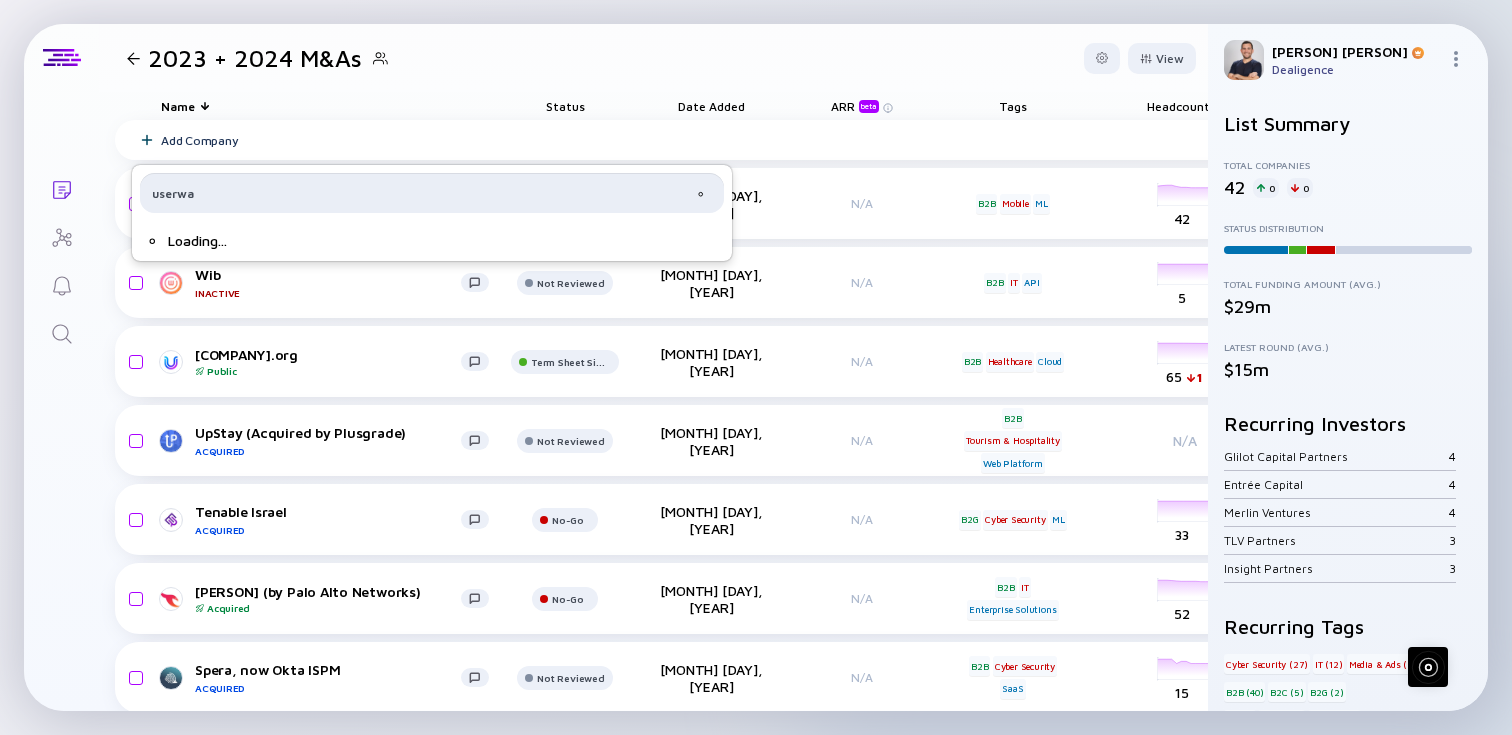 type on "userway" 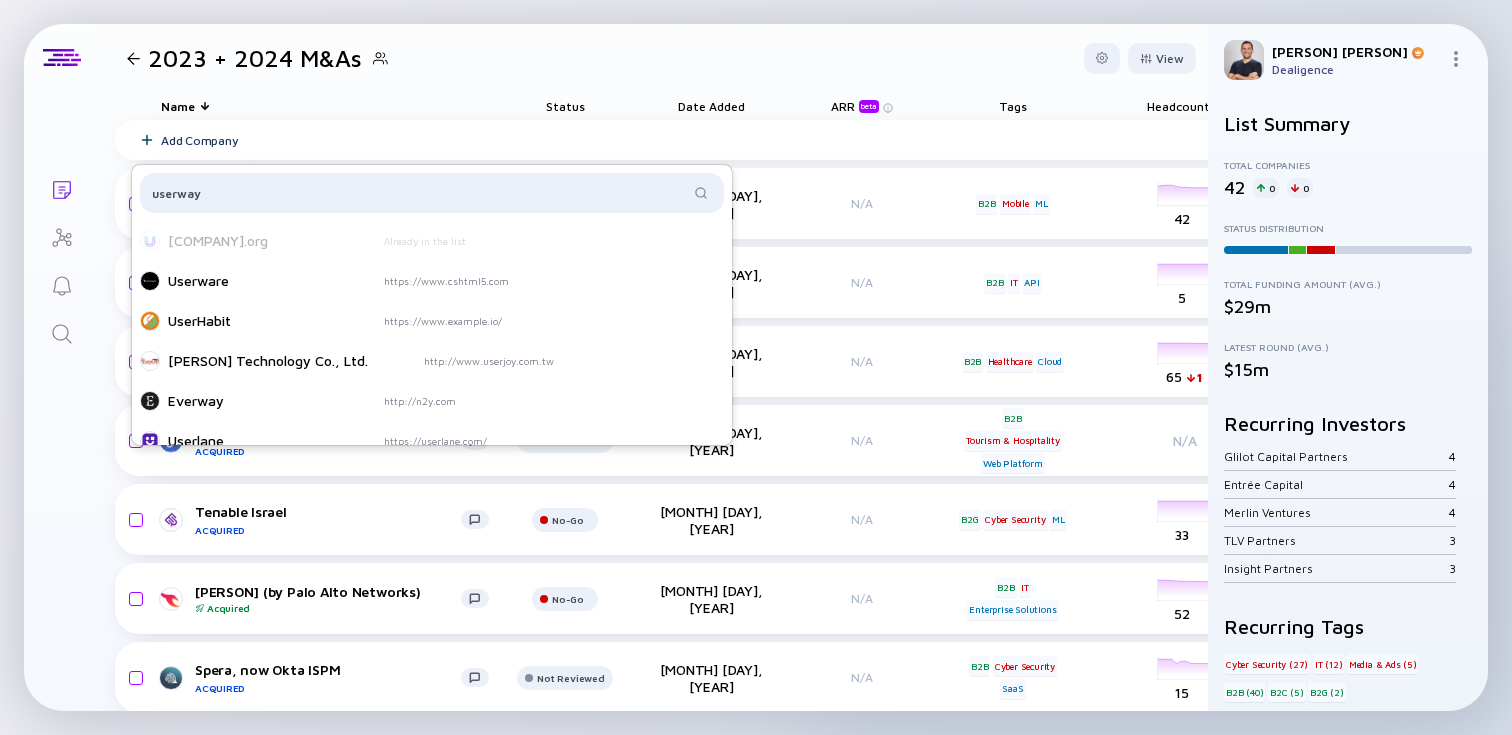type 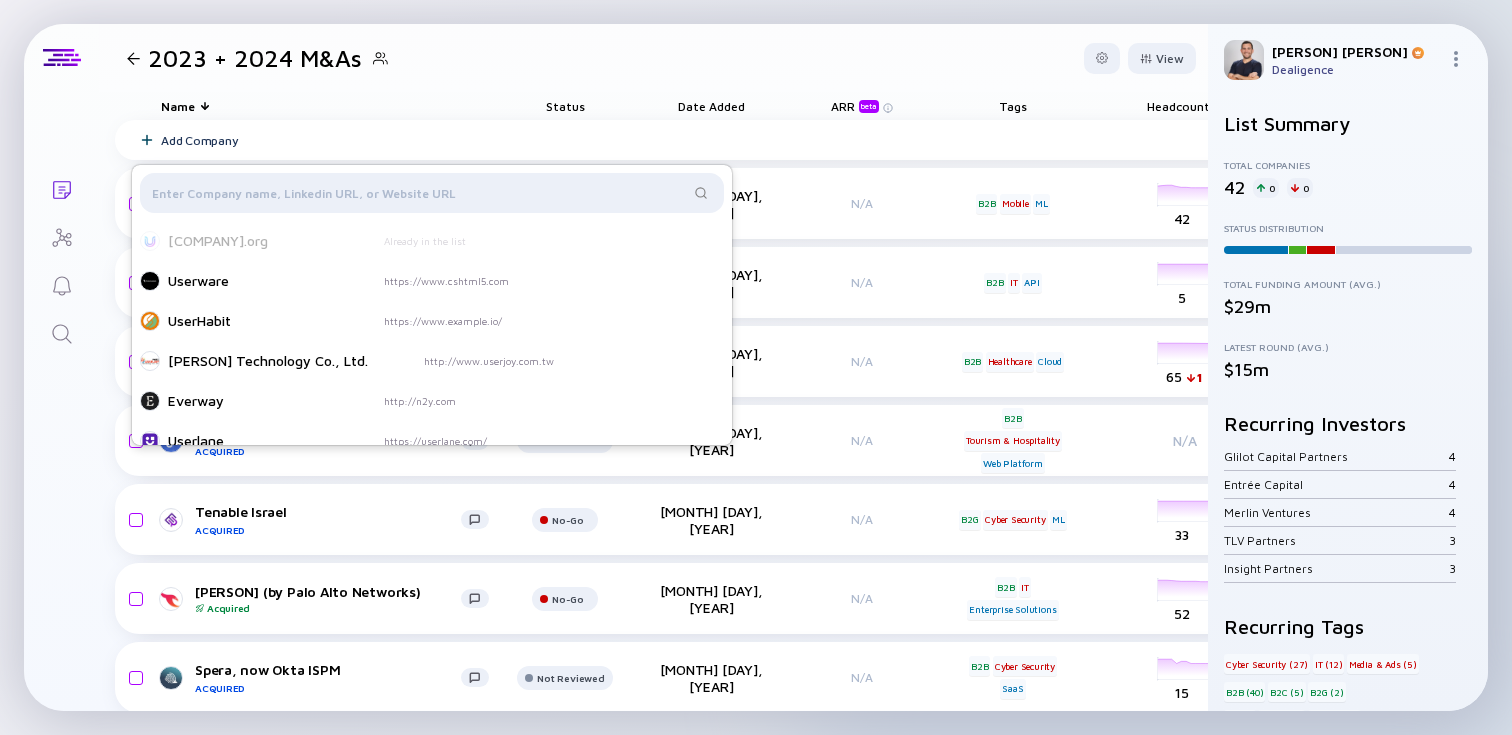 click on "2023 + 2024 M&As  View" at bounding box center [653, 58] 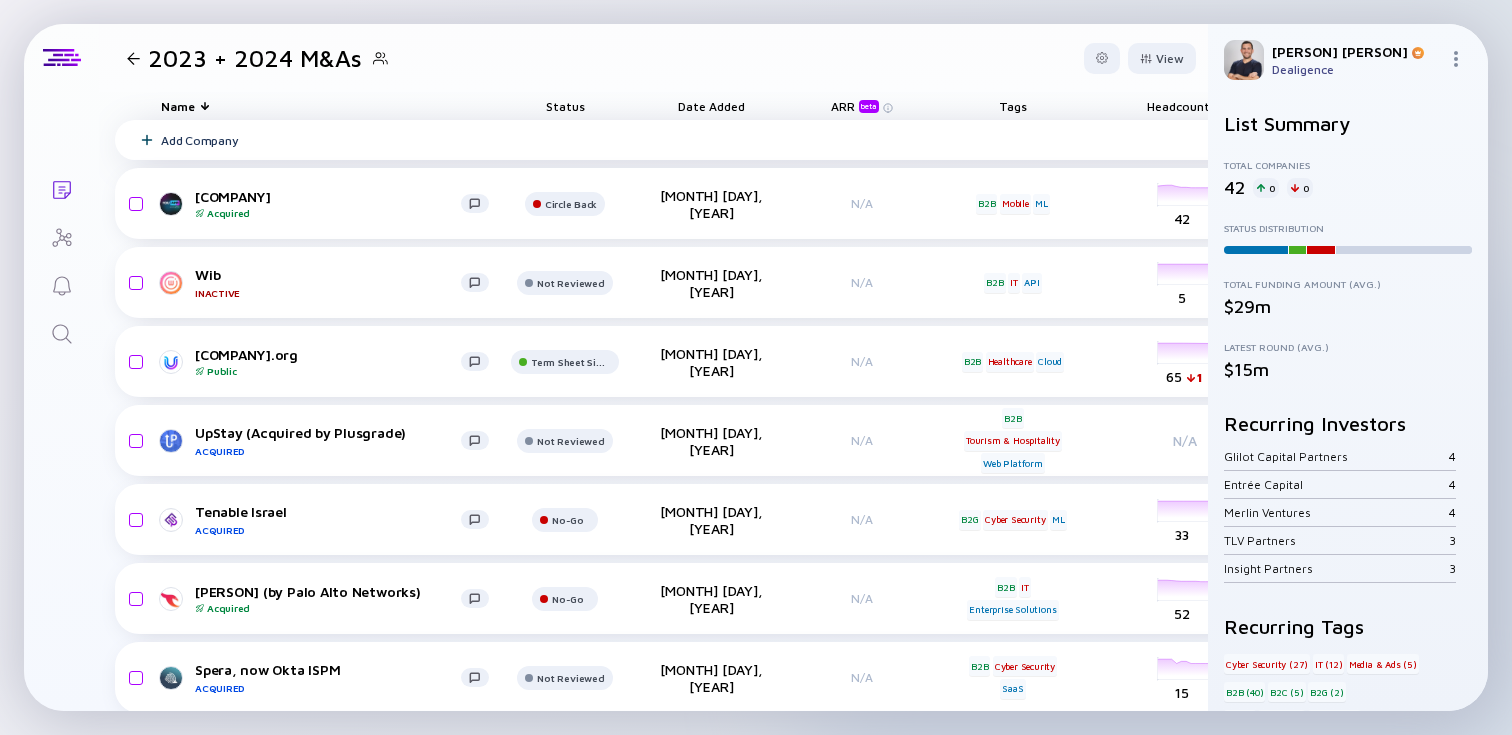click on "Add Company" at bounding box center (980, 140) 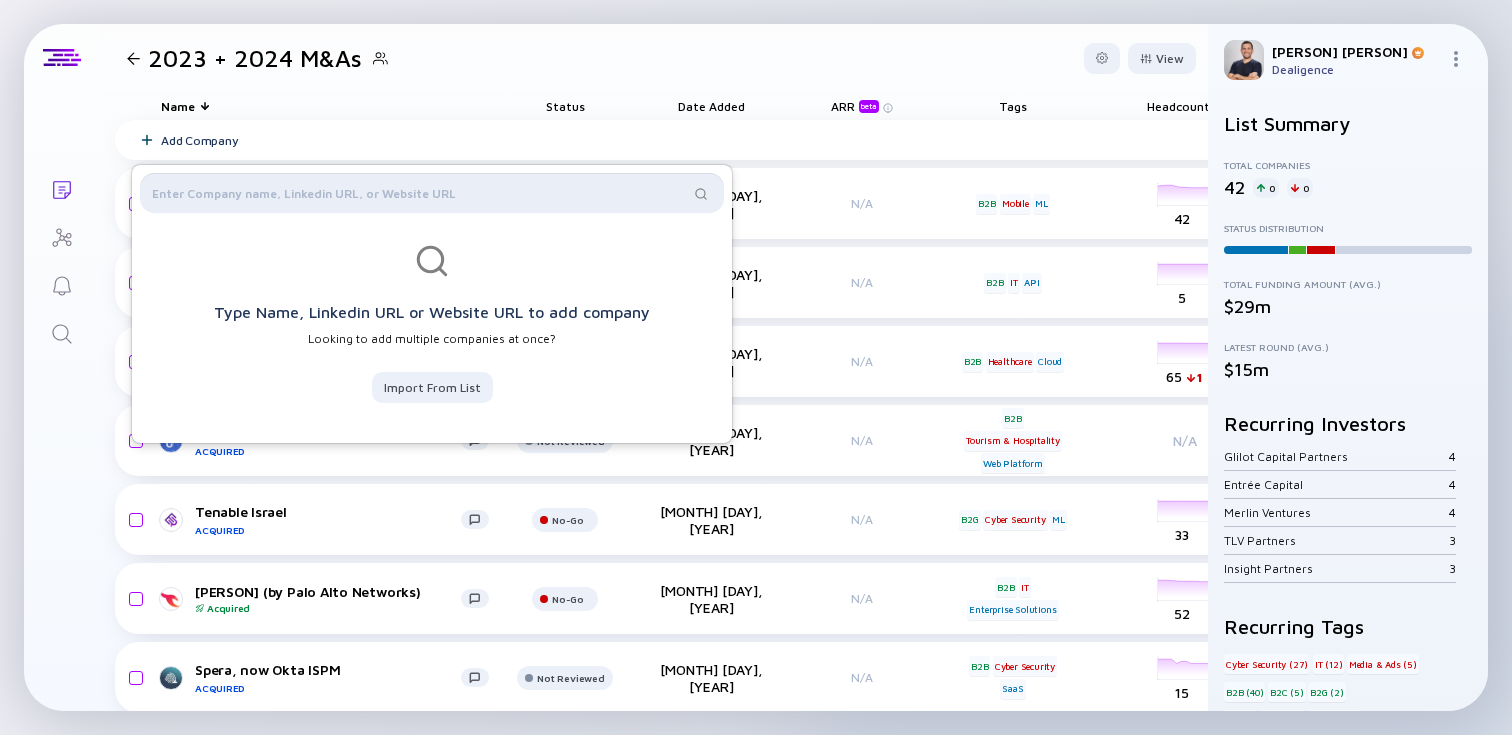 click at bounding box center (420, 193) 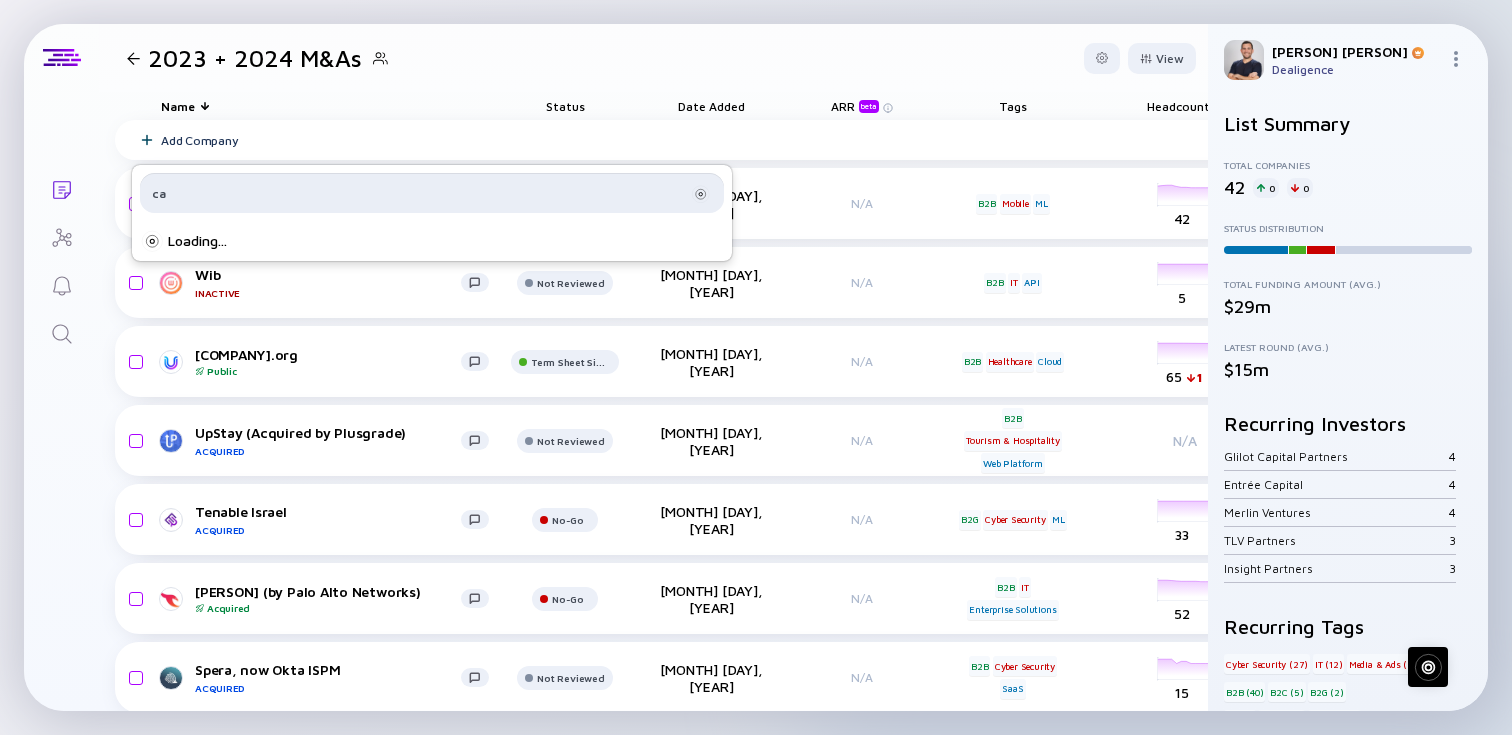 type on "c" 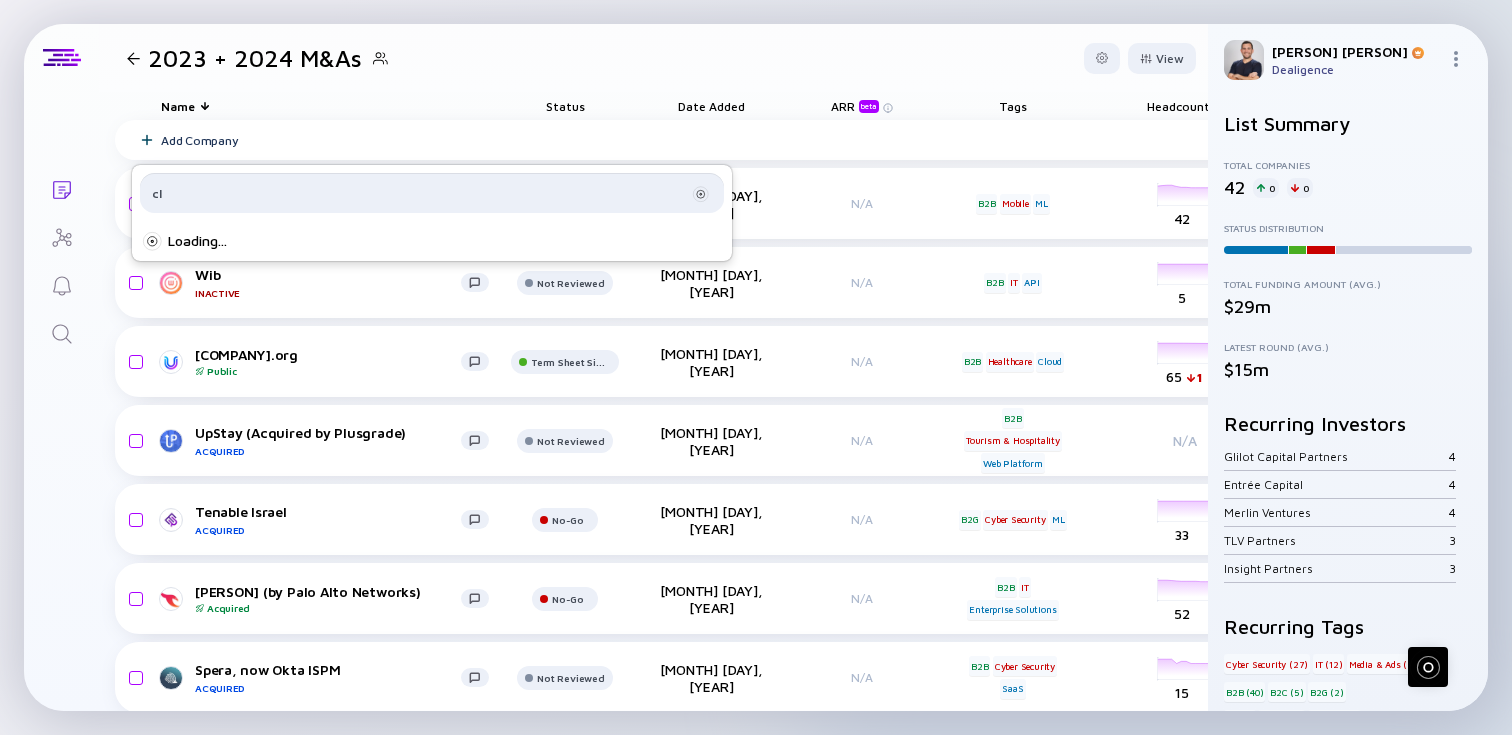 type on "c" 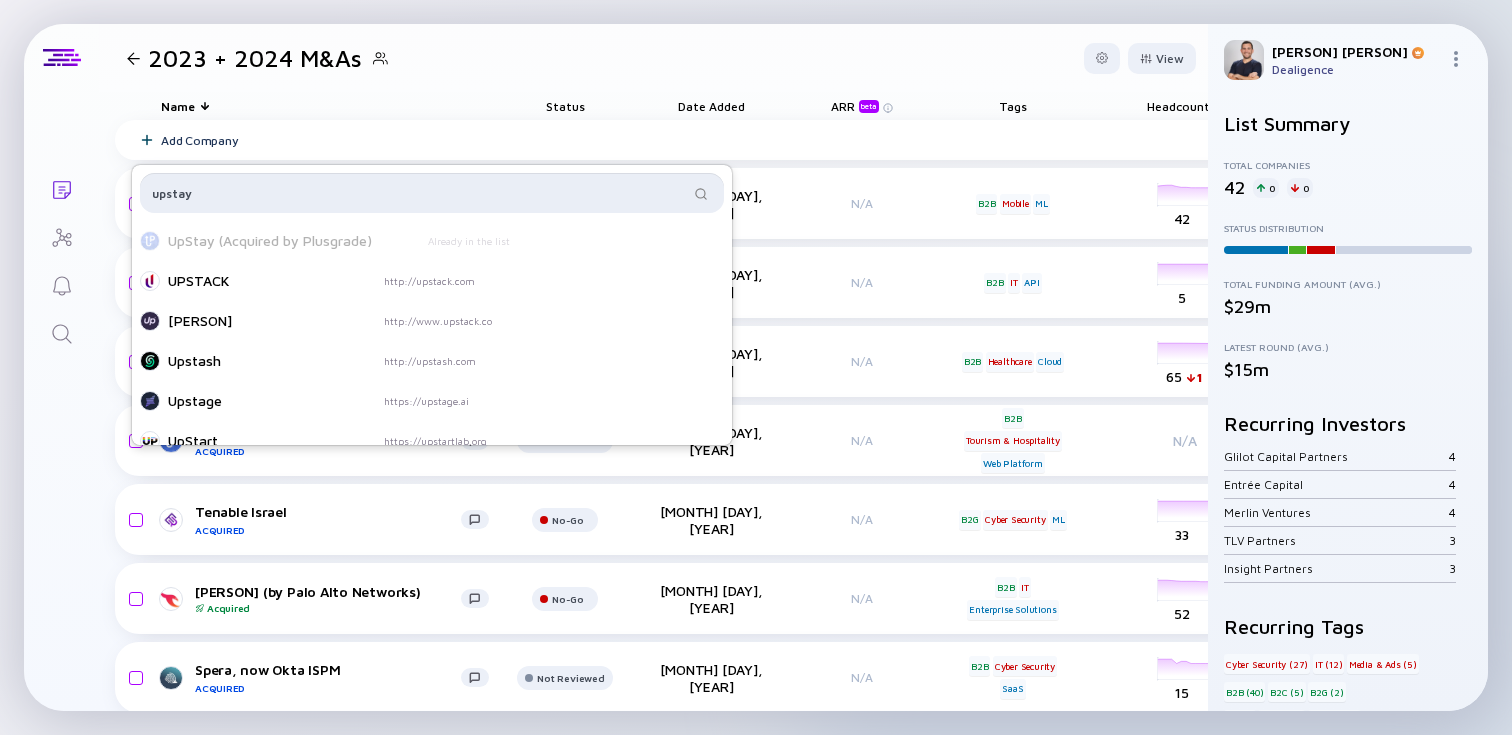 click on "upstay" at bounding box center [420, 193] 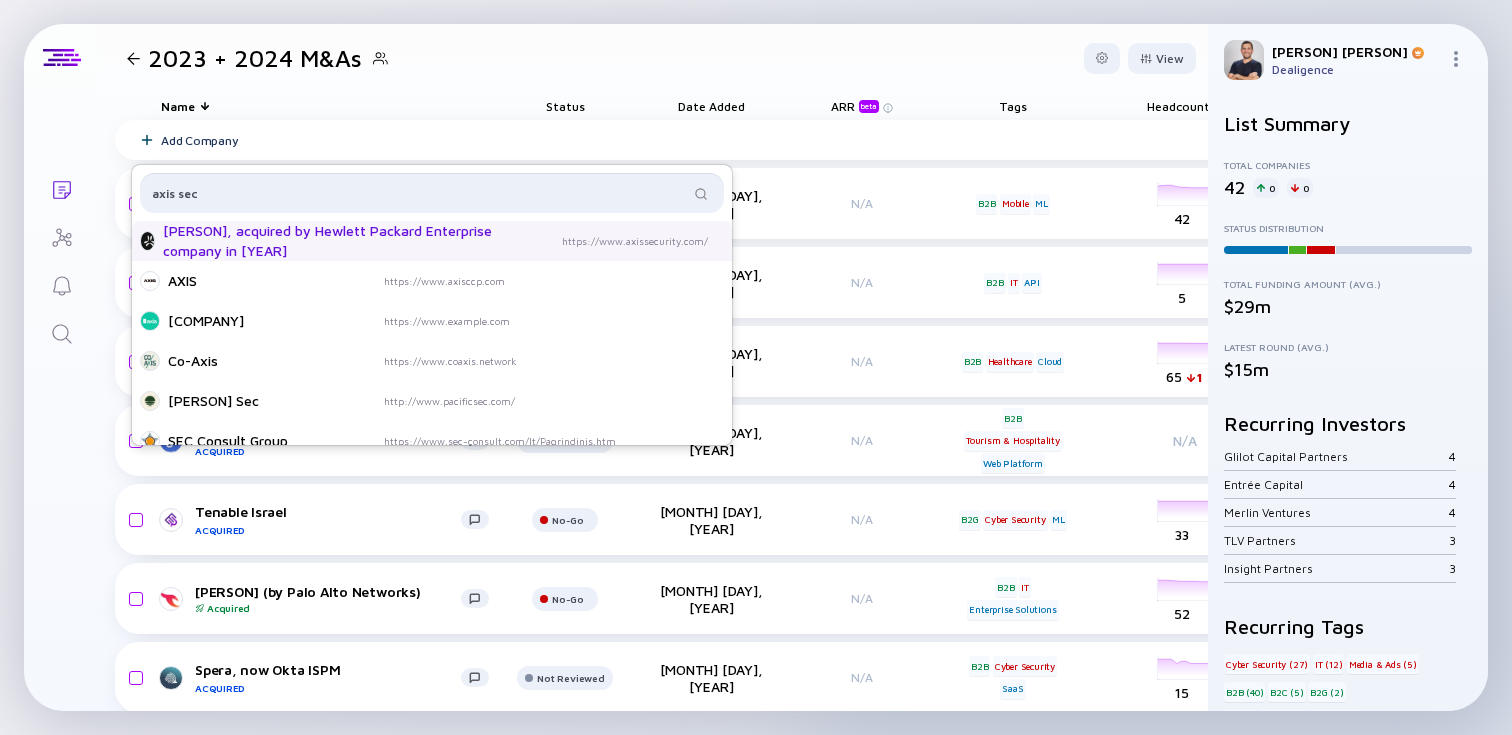type on "axis sec" 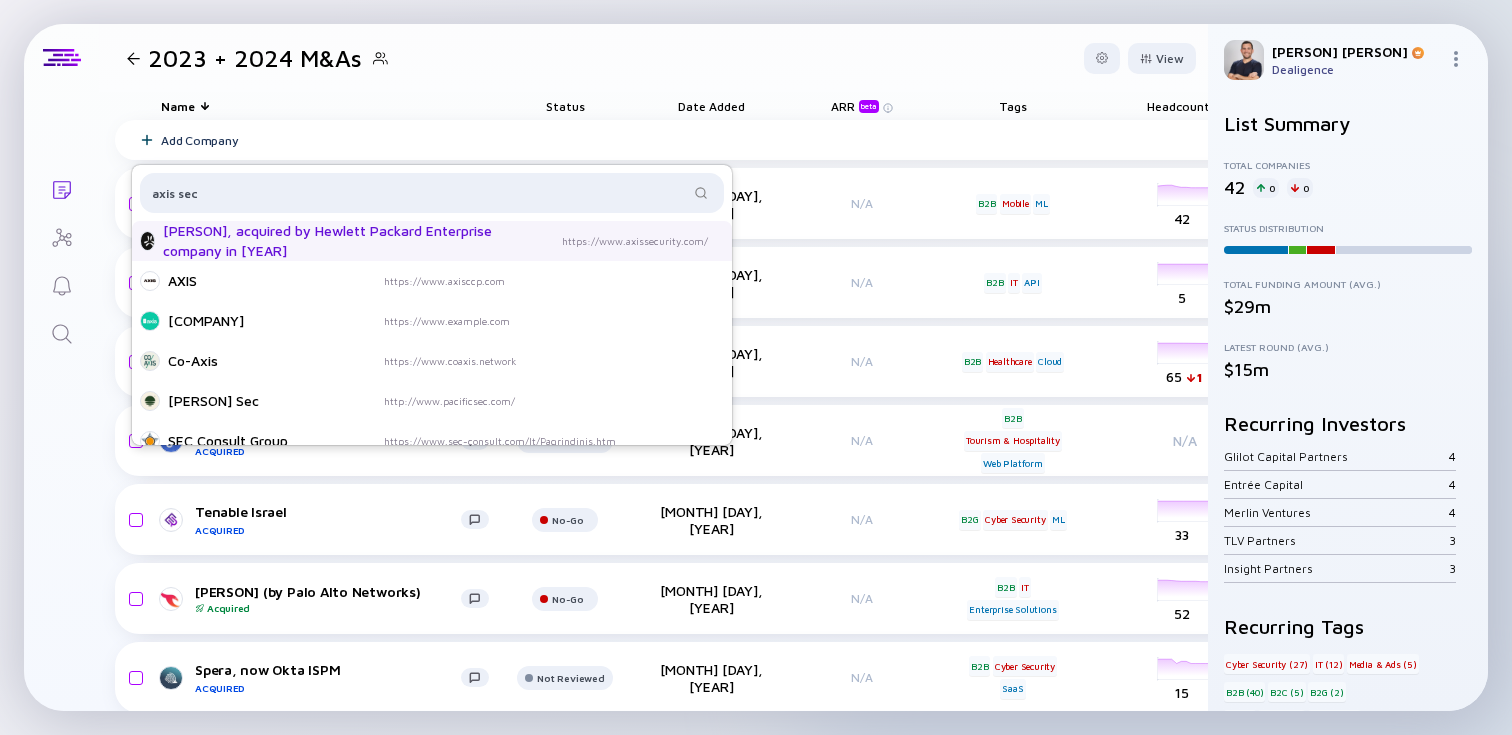 click on "[PERSON], acquired by Hewlett Packard Enterprise company in [YEAR]" at bounding box center [334, 240] 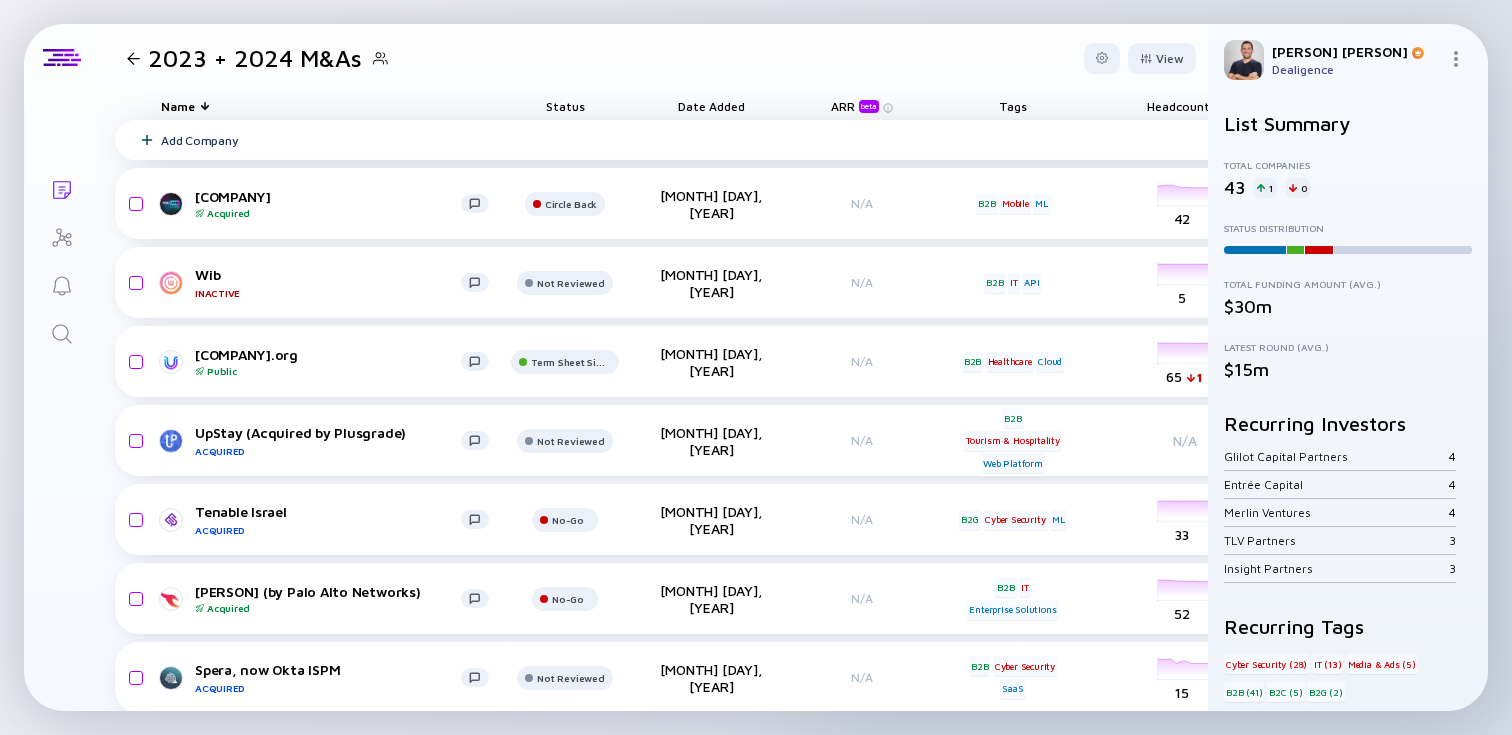 click on "Add Company" at bounding box center [980, 140] 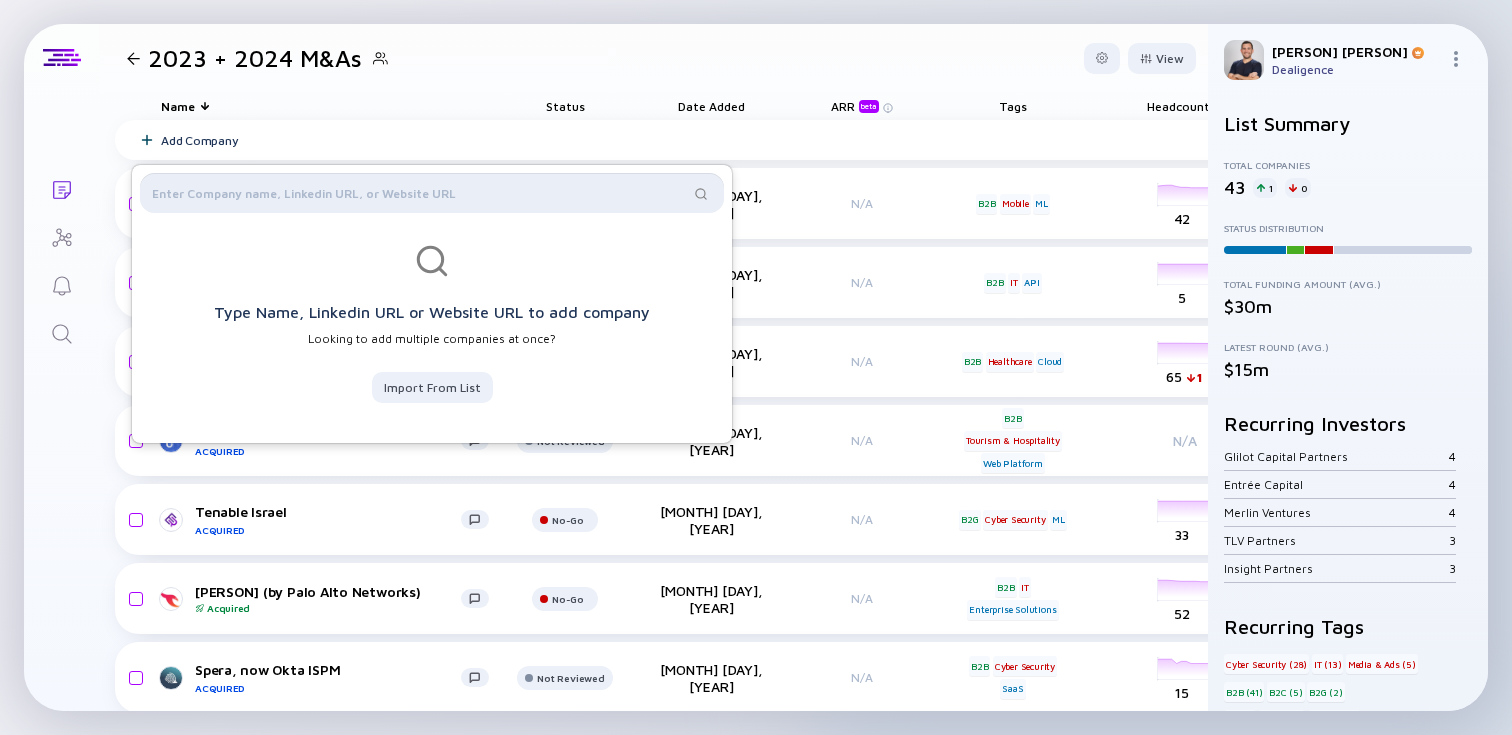 click at bounding box center (420, 193) 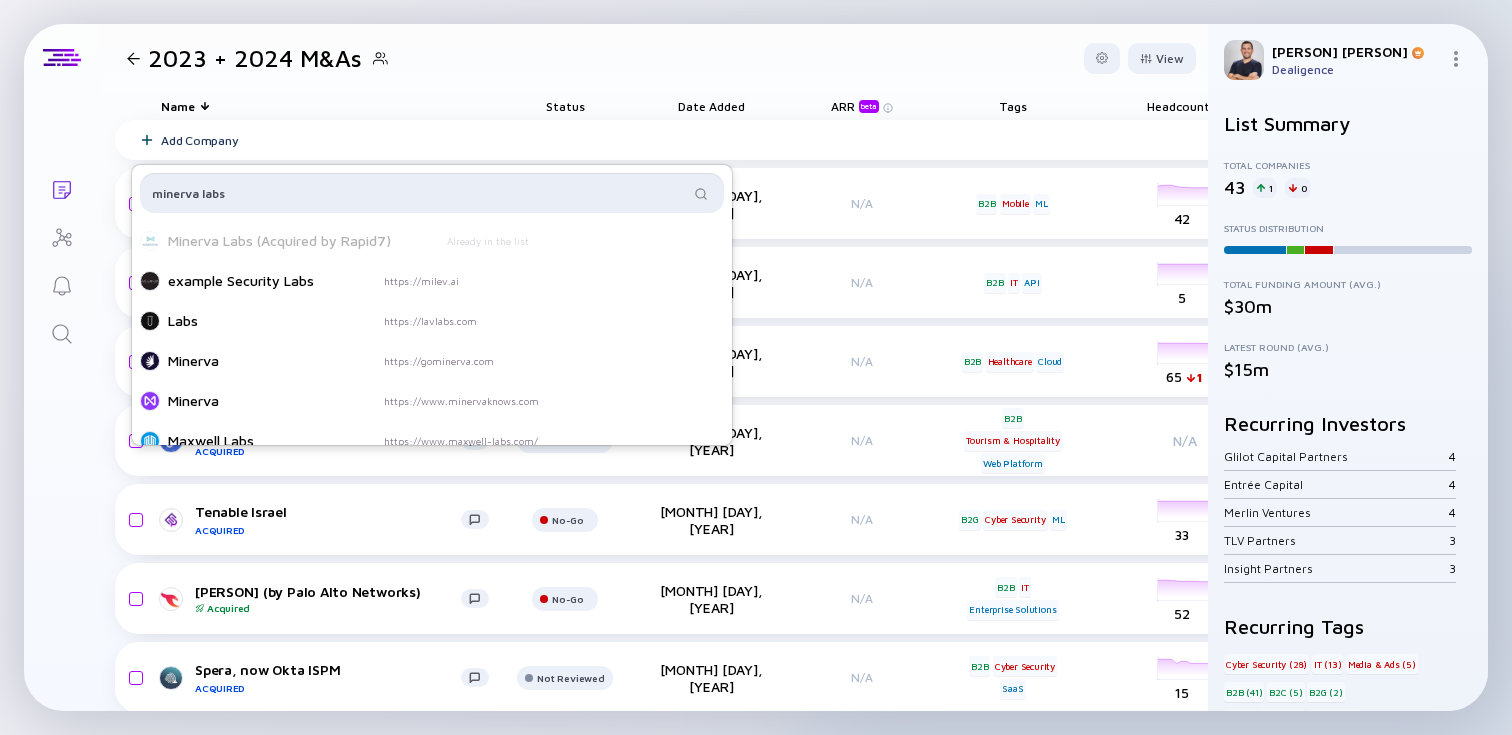 click on "minerva labs" at bounding box center (420, 193) 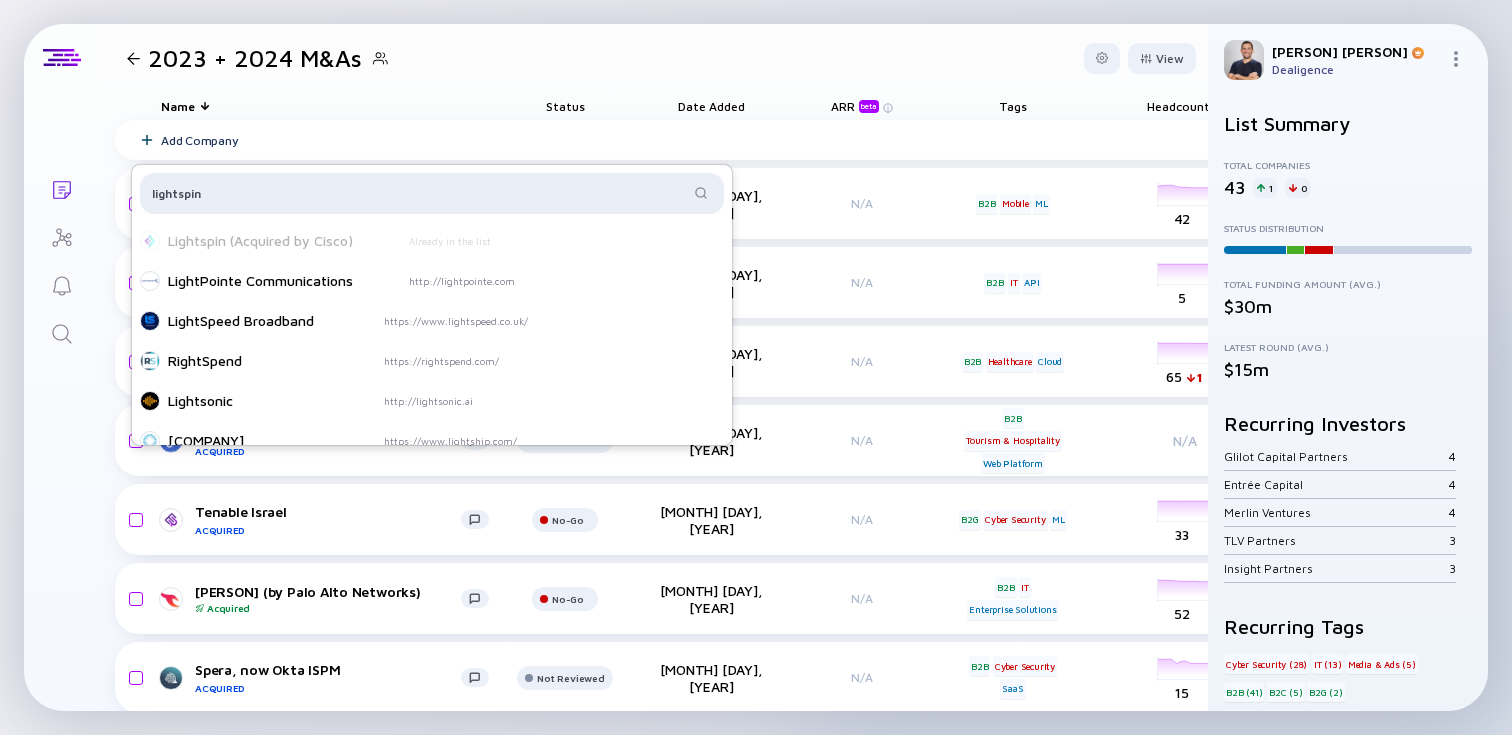 click on "lightspin" at bounding box center (432, 193) 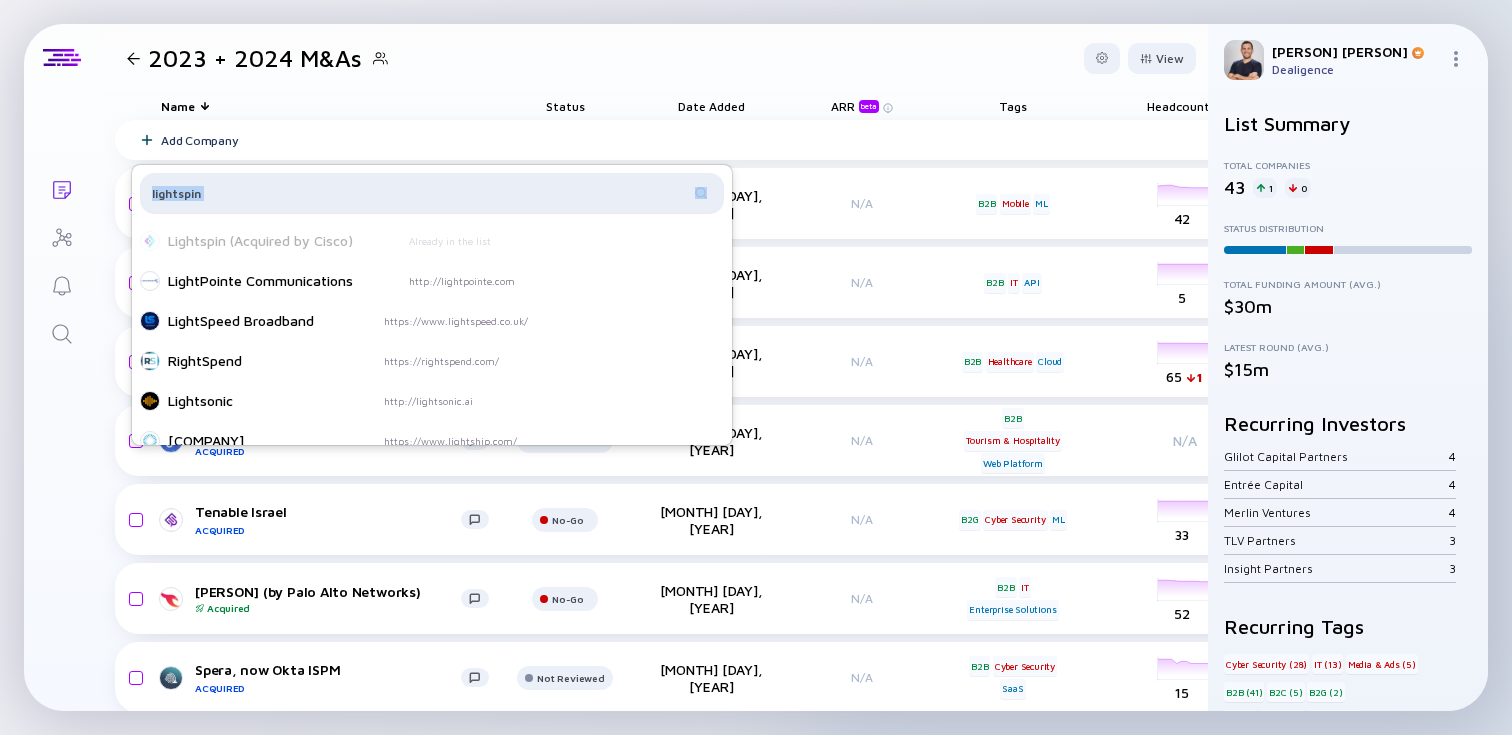 click on "lightspin" at bounding box center [432, 193] 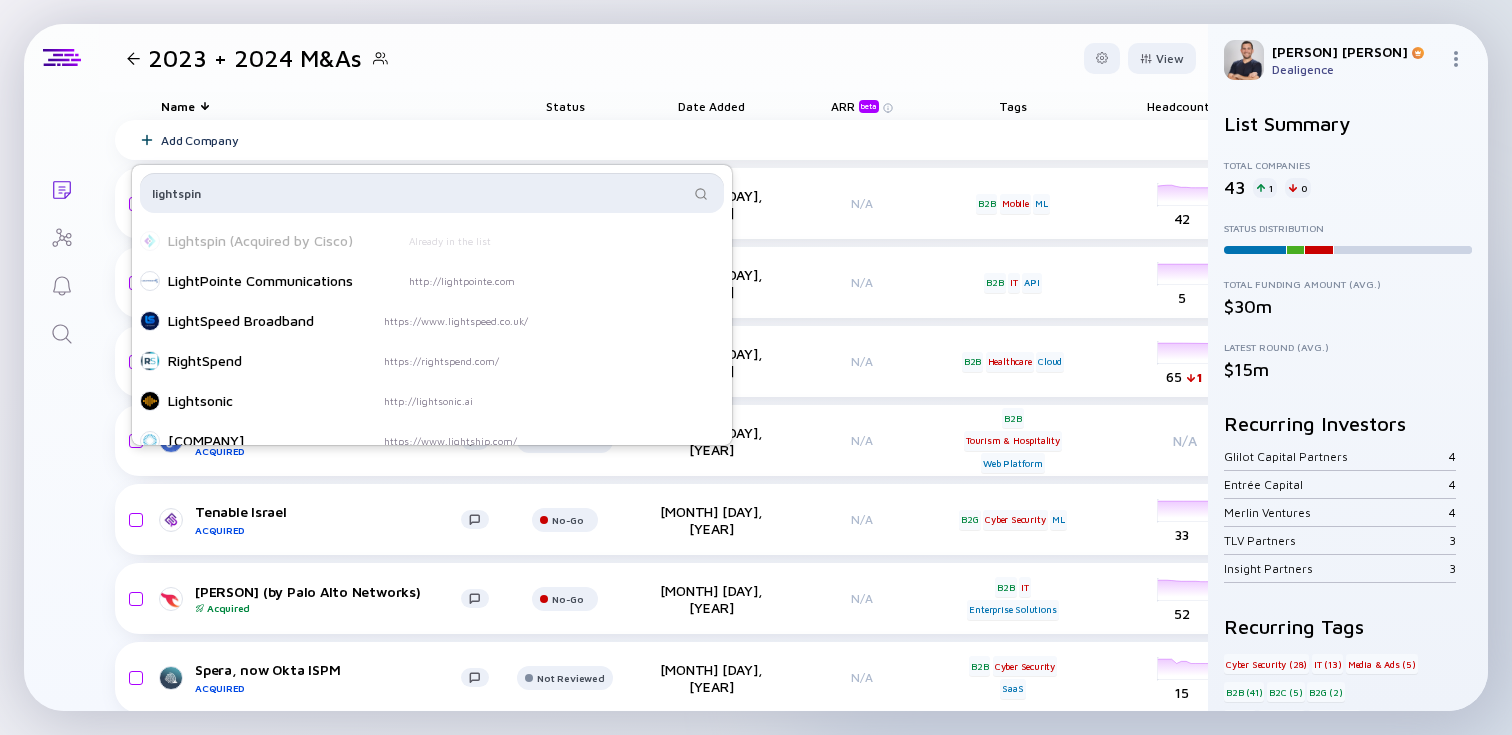 click on "lightspin" at bounding box center [420, 193] 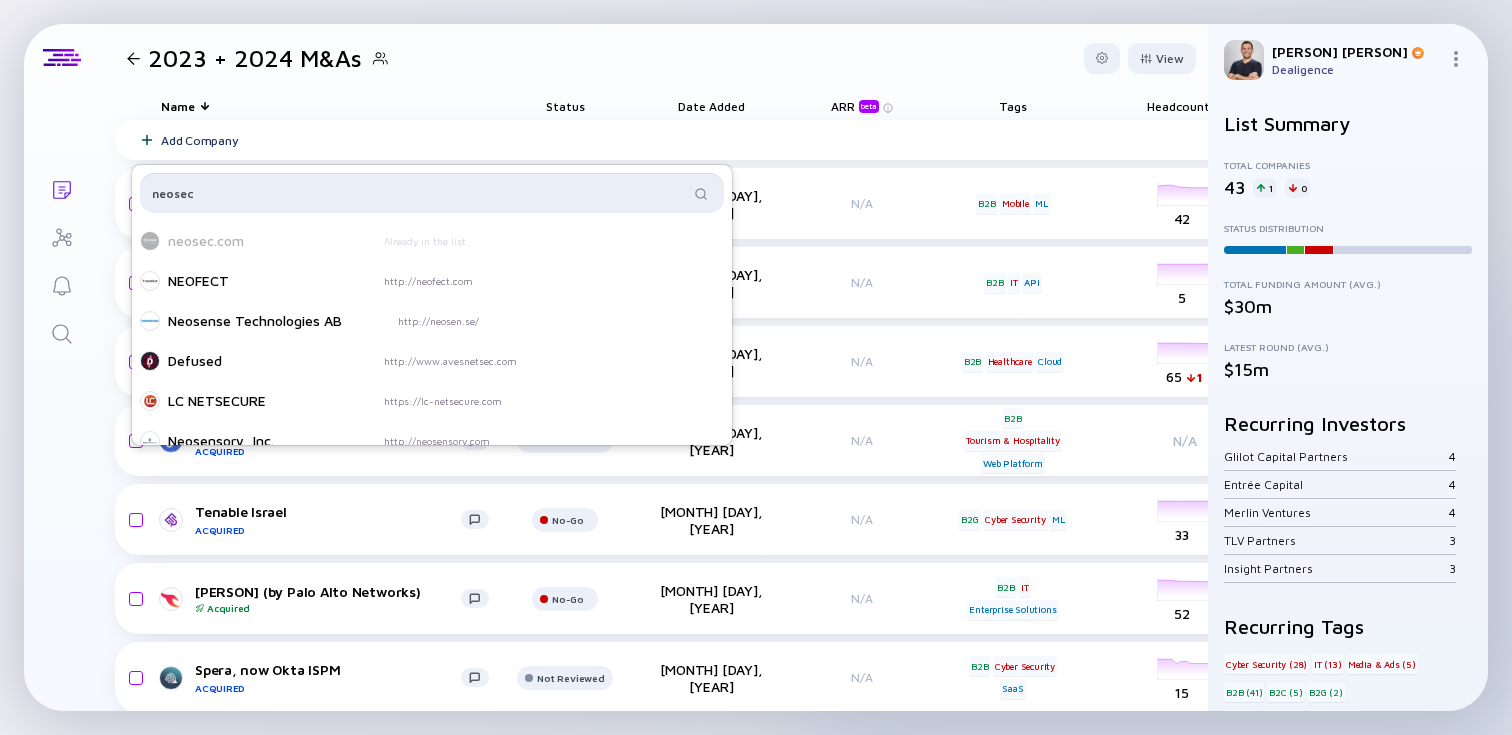 click on "neosec" at bounding box center [420, 193] 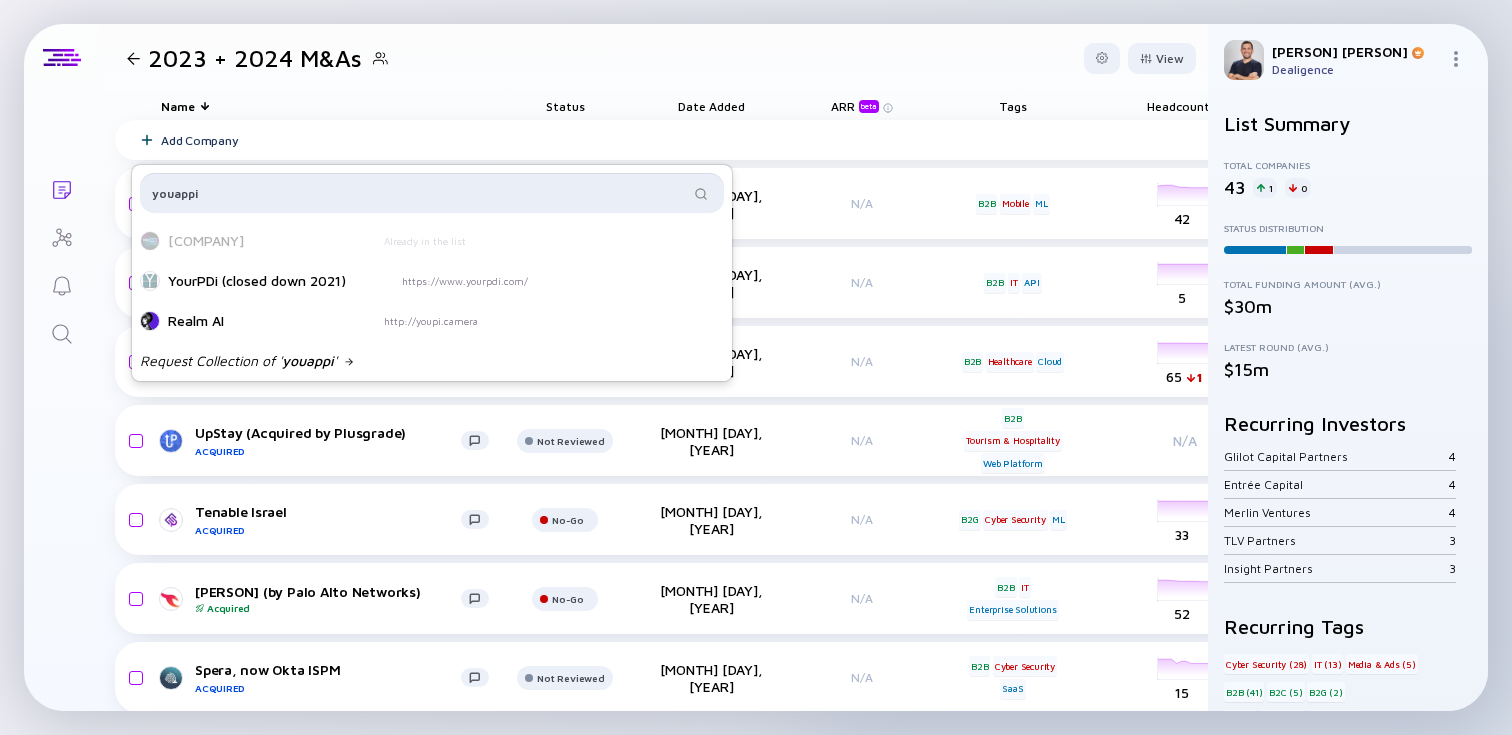 click on "youappi" at bounding box center (420, 193) 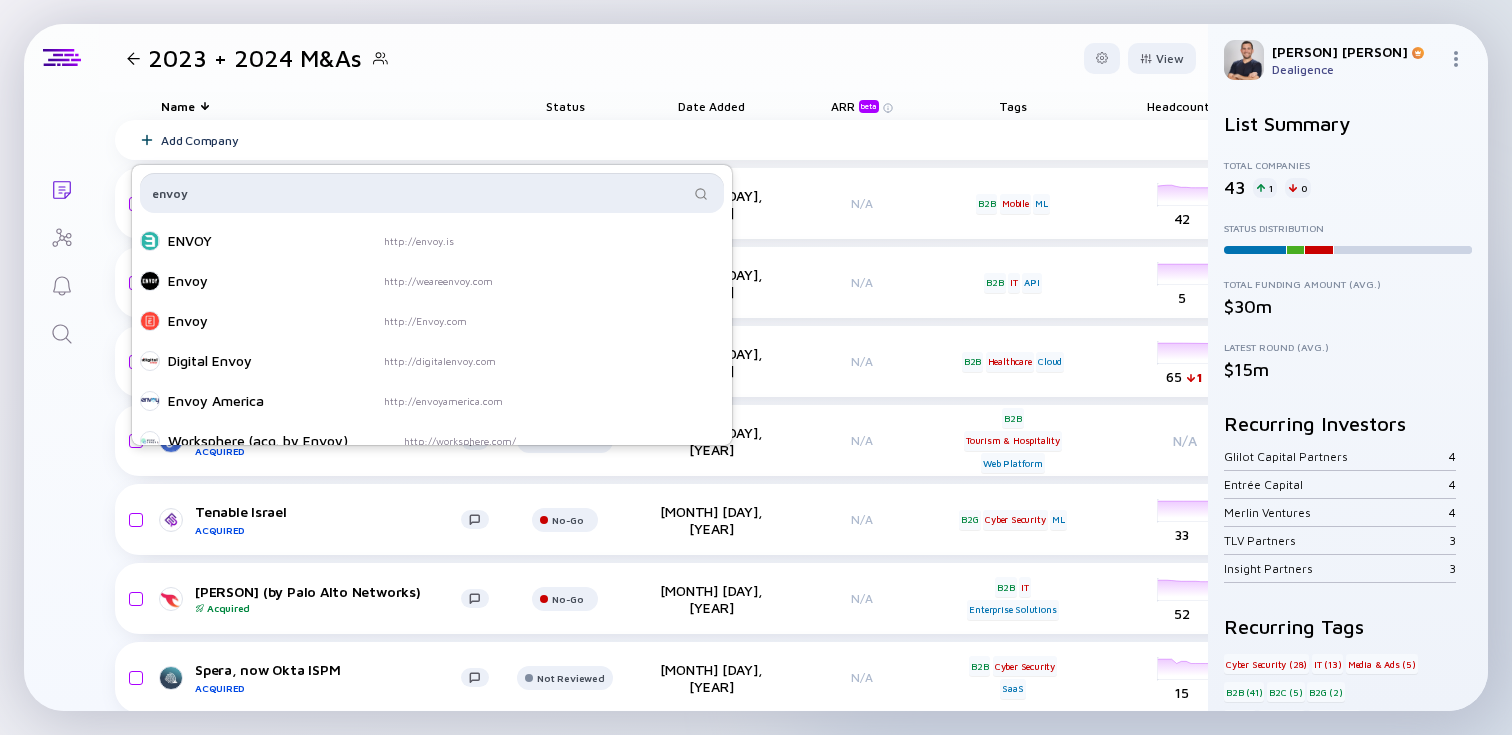 click on "envoy" at bounding box center (420, 193) 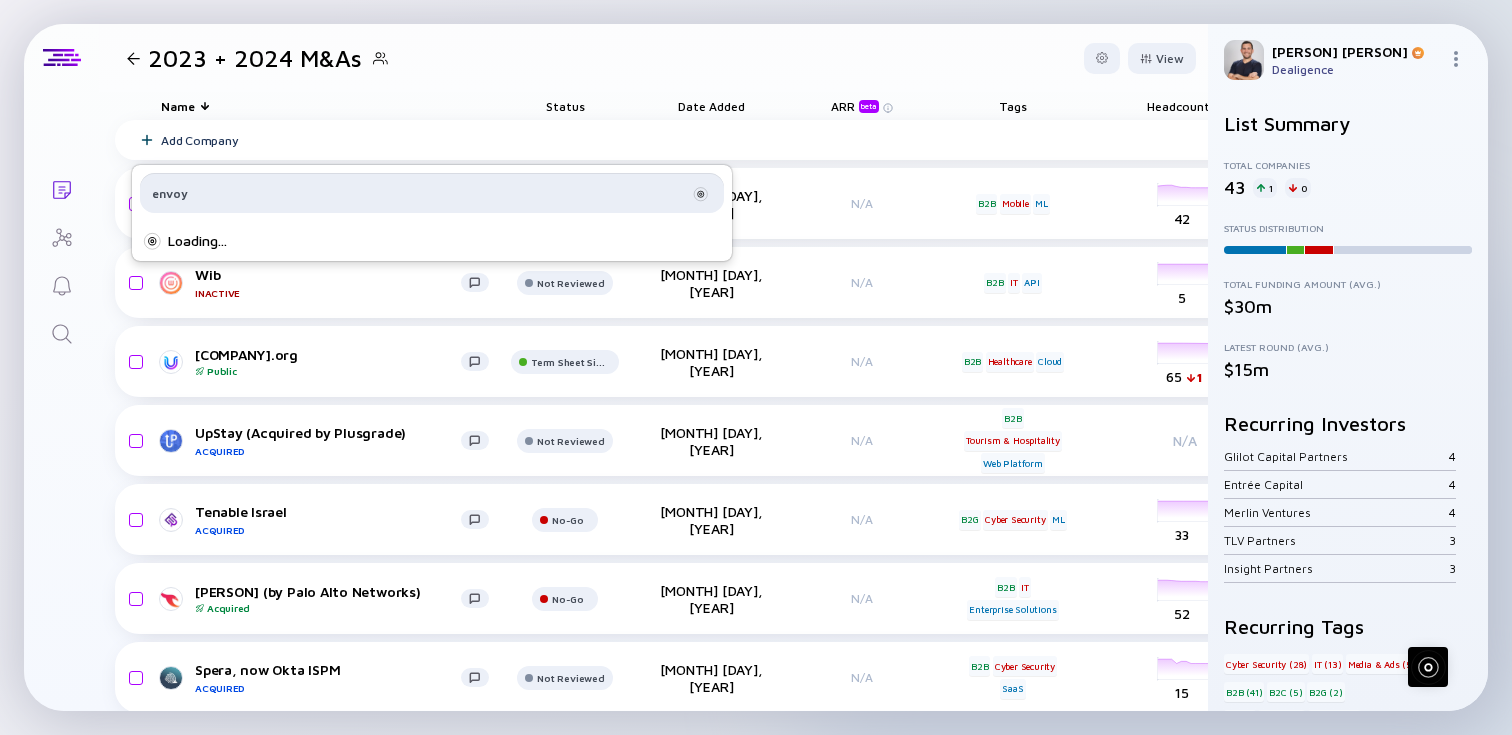 type on "envoy" 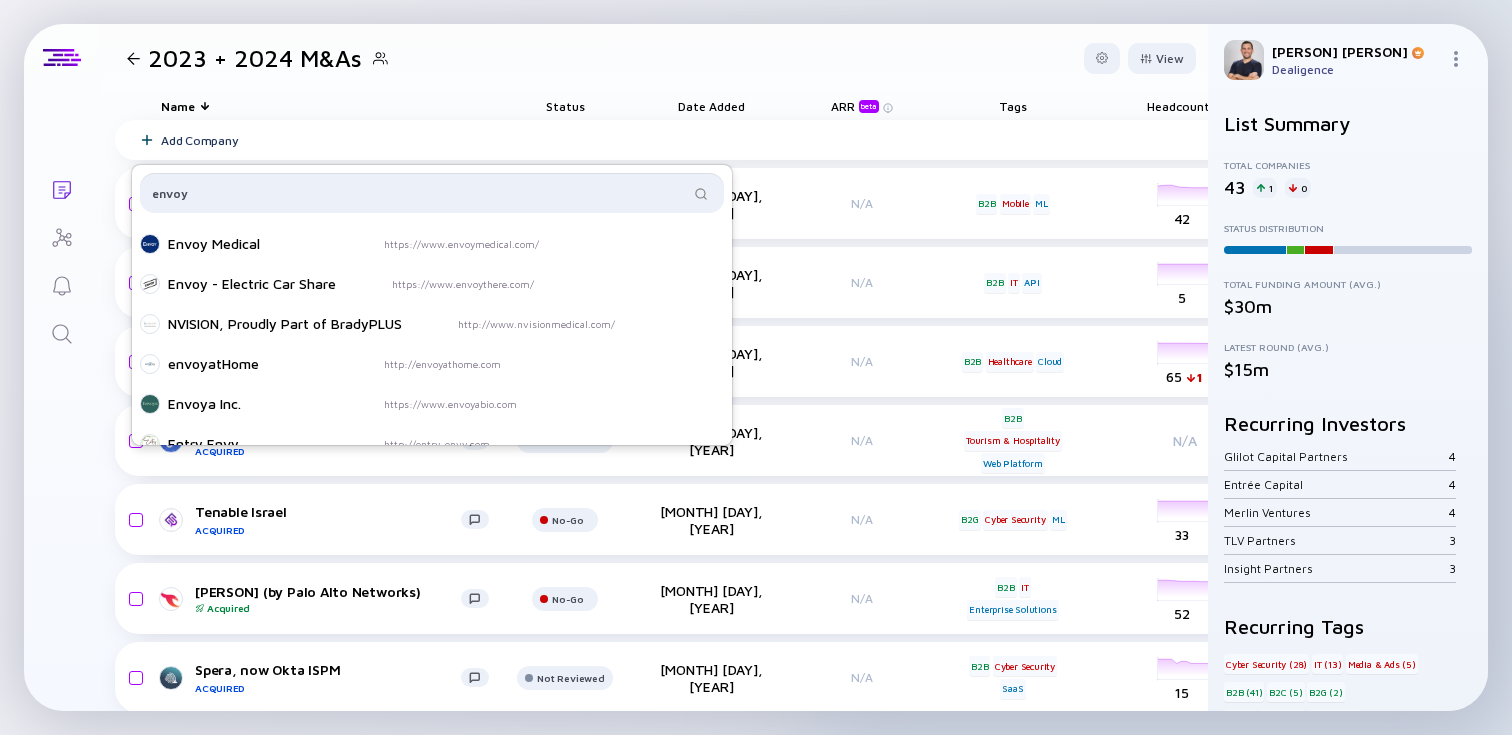 scroll, scrollTop: 321, scrollLeft: 0, axis: vertical 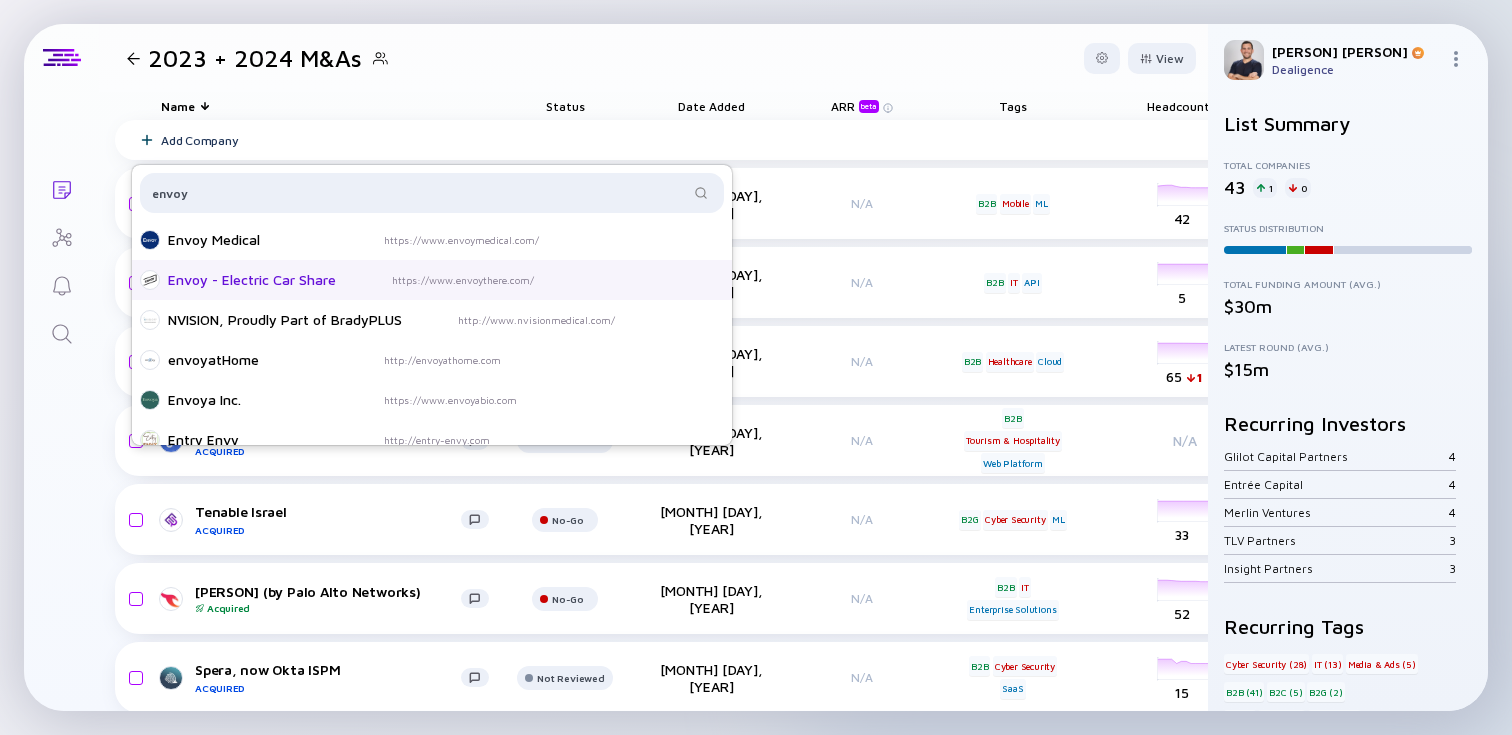 click on "Envoy - Electric Car Share https://www.envoythere.com/" at bounding box center [432, 280] 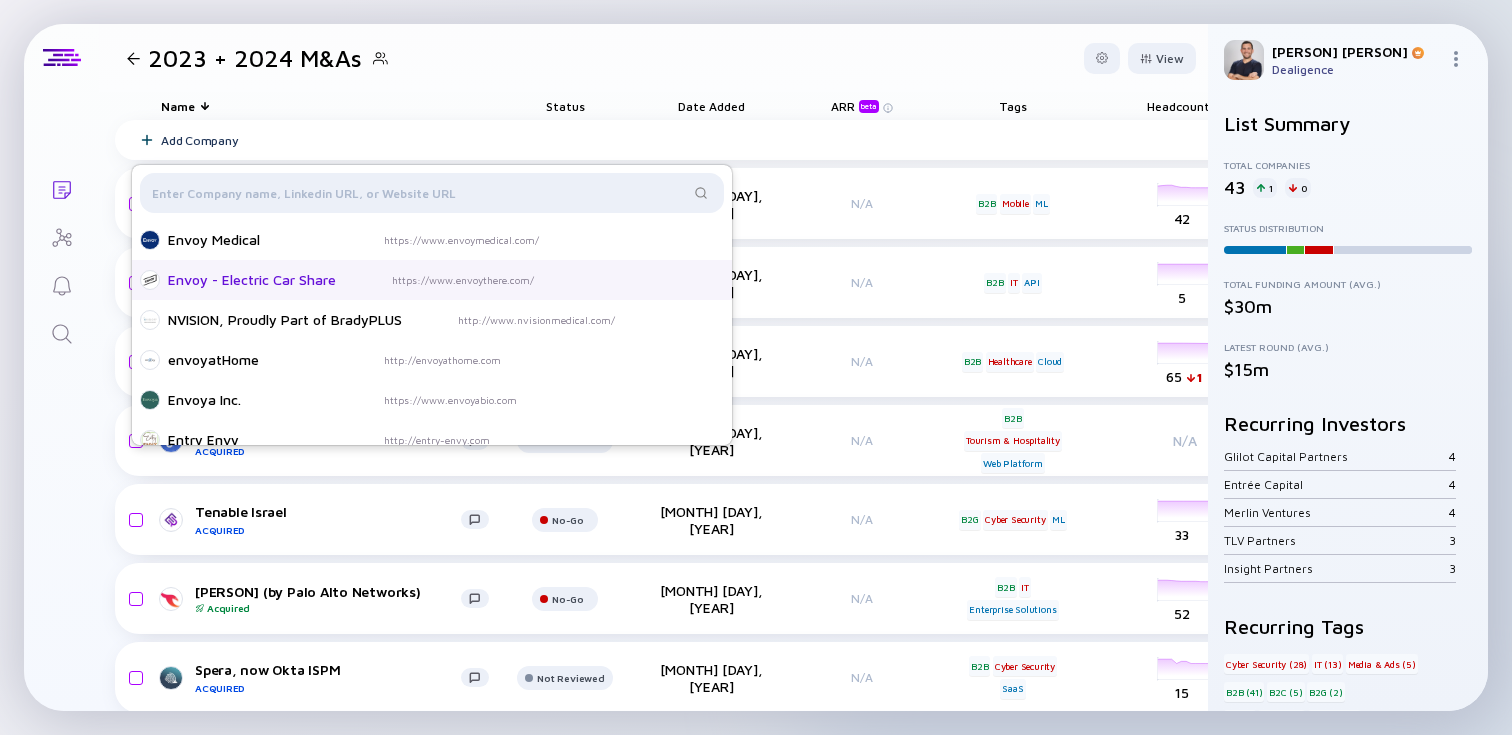 scroll, scrollTop: 0, scrollLeft: 0, axis: both 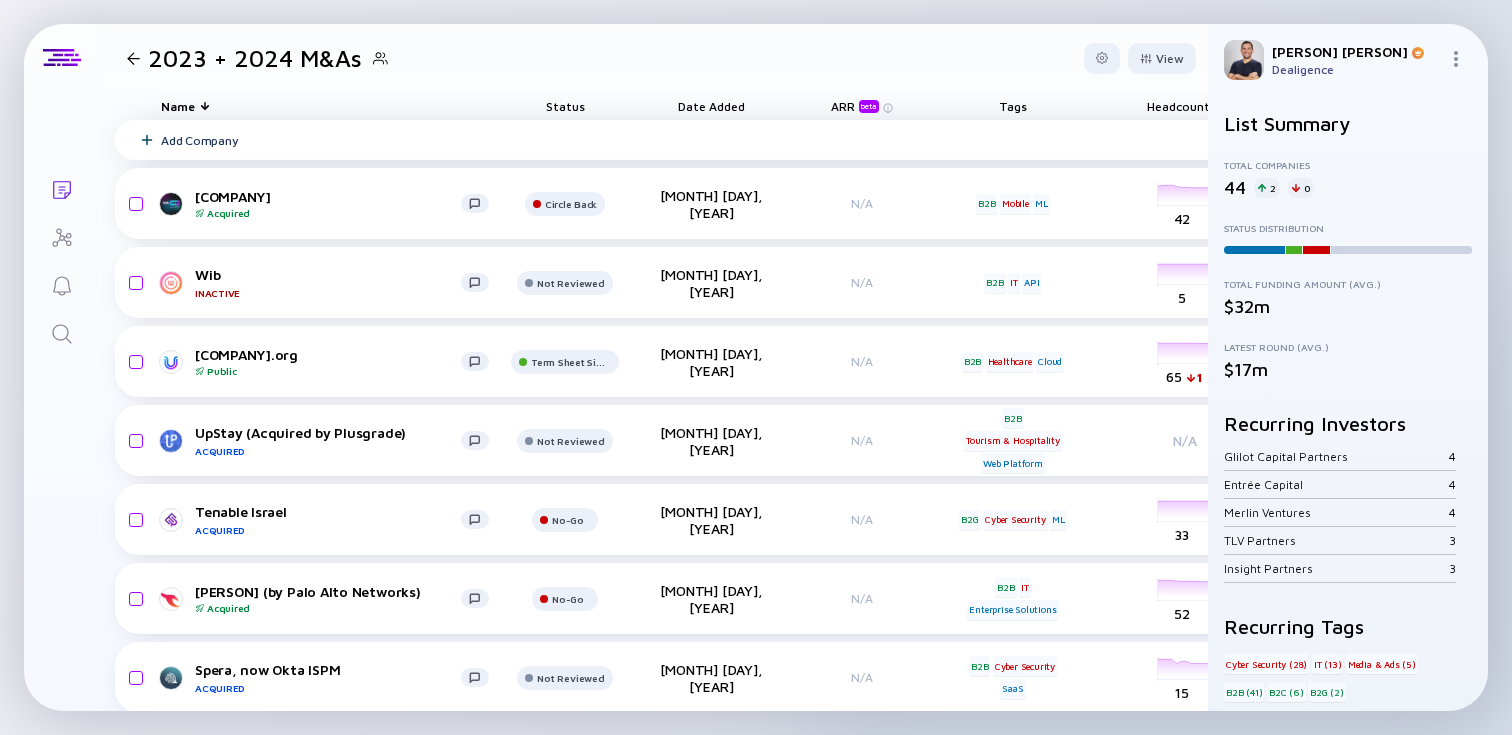 click on "Add Company" at bounding box center (980, 140) 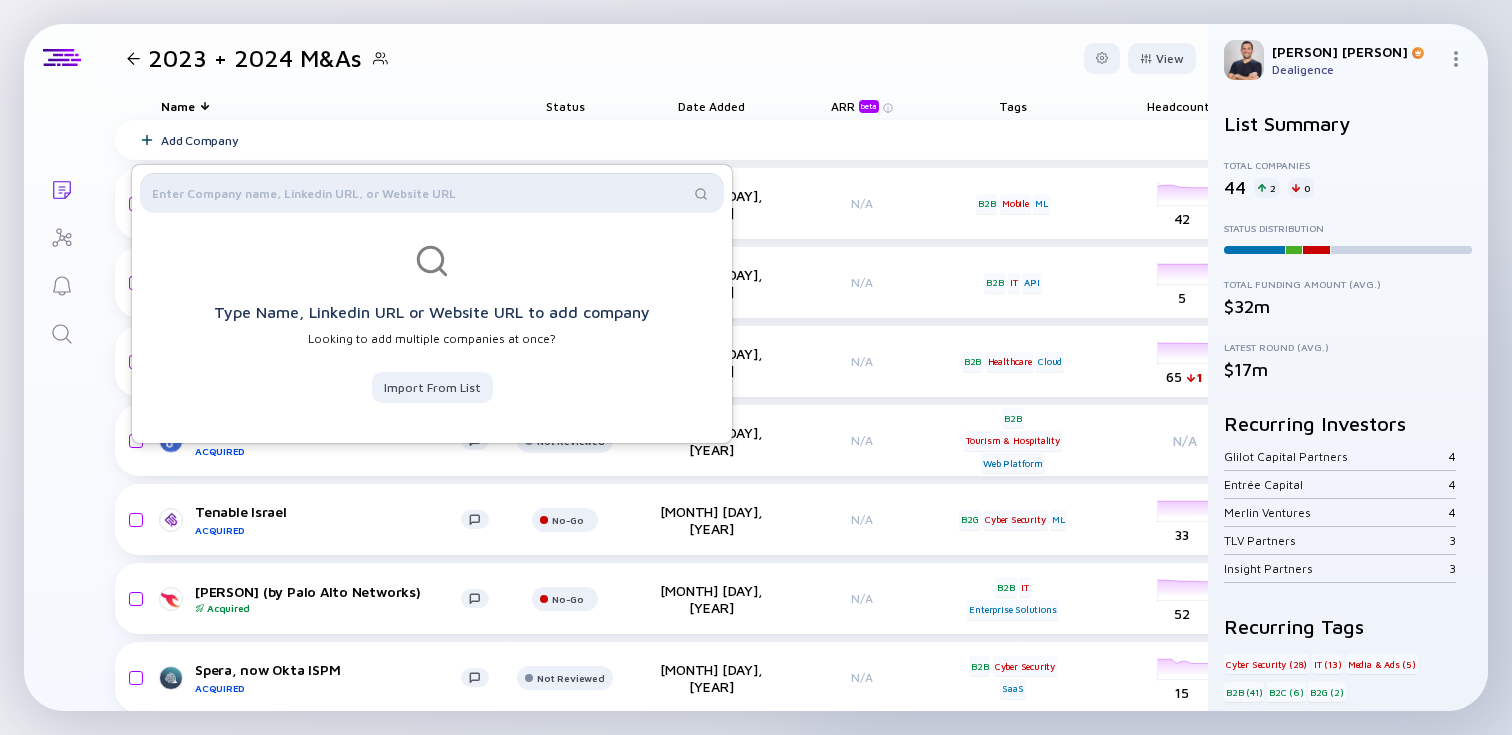 click at bounding box center (420, 193) 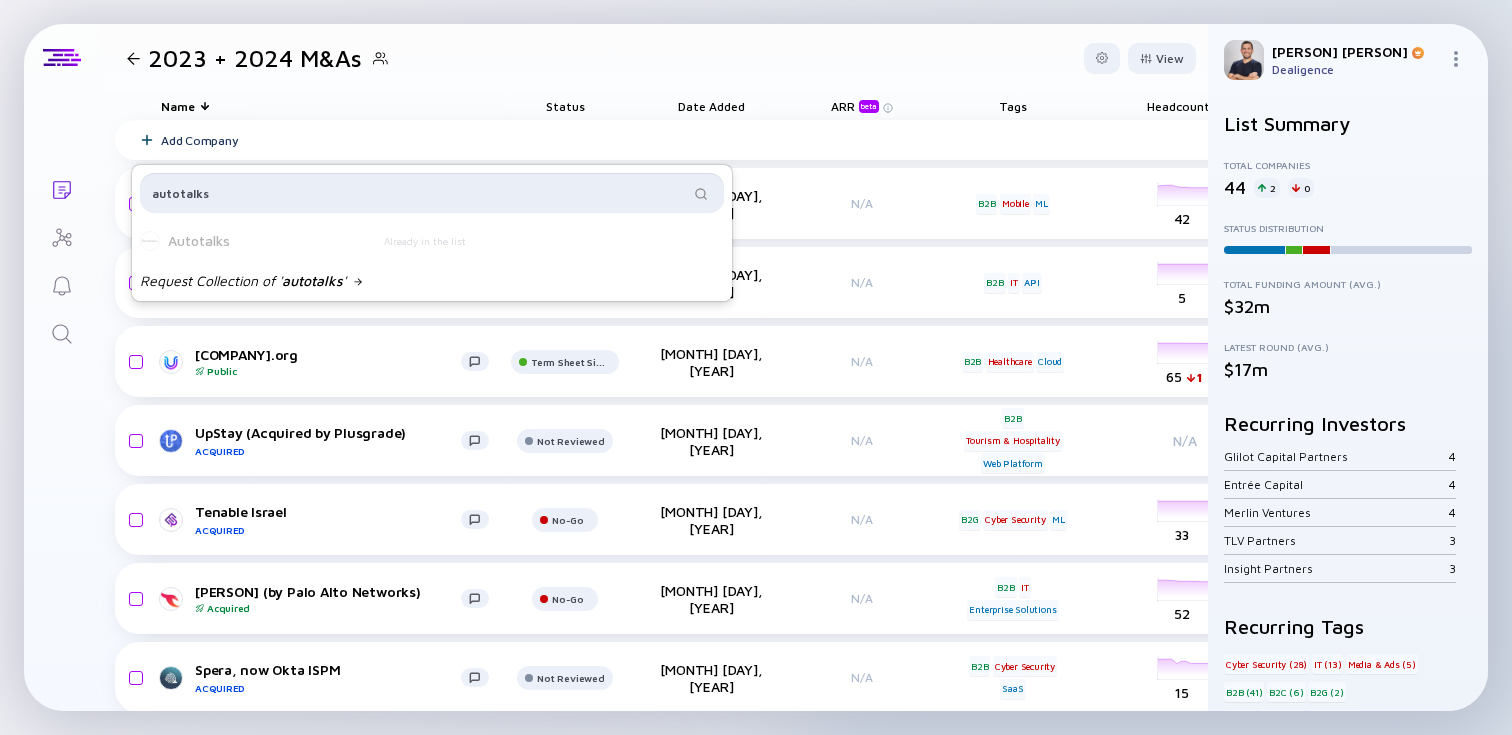 click on "autotalks" at bounding box center [420, 193] 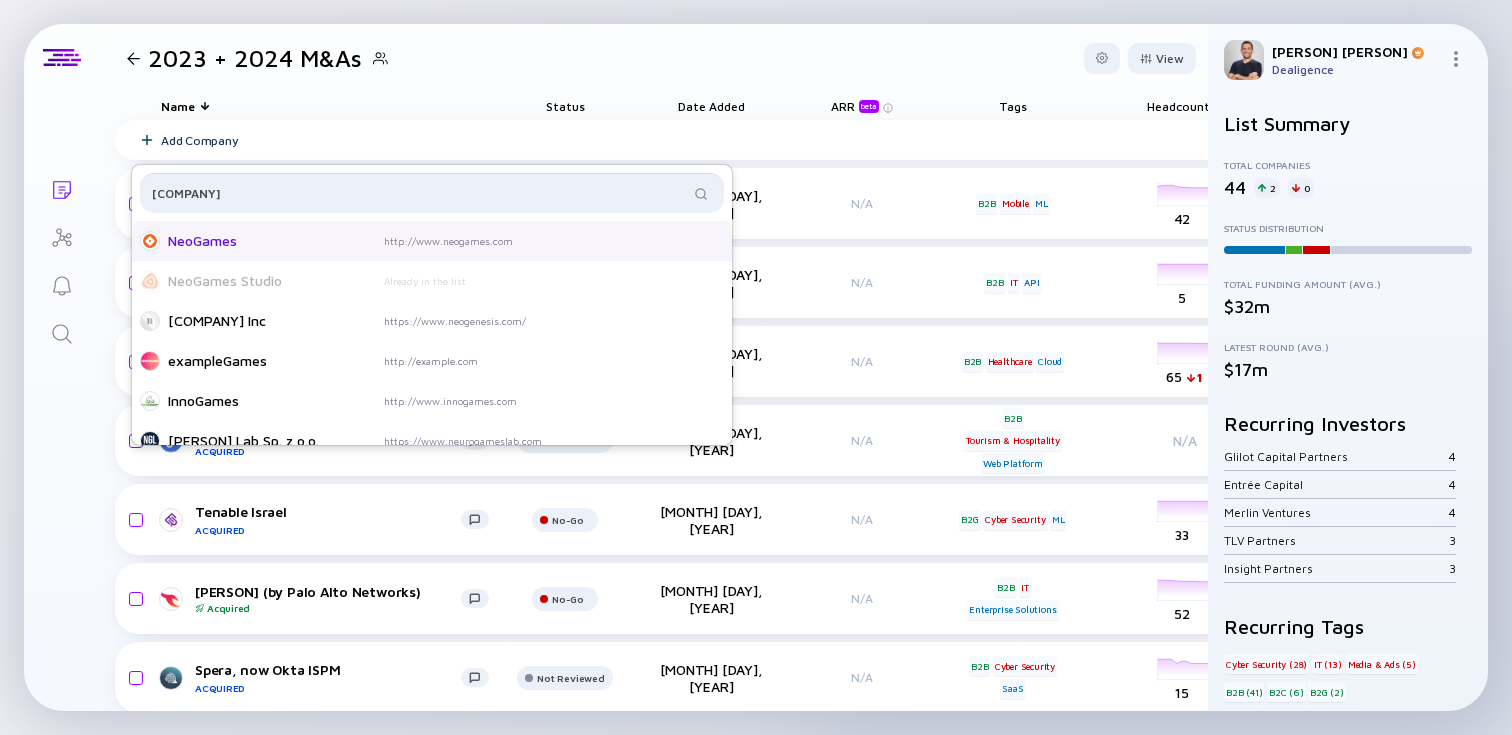 type on "[COMPANY]" 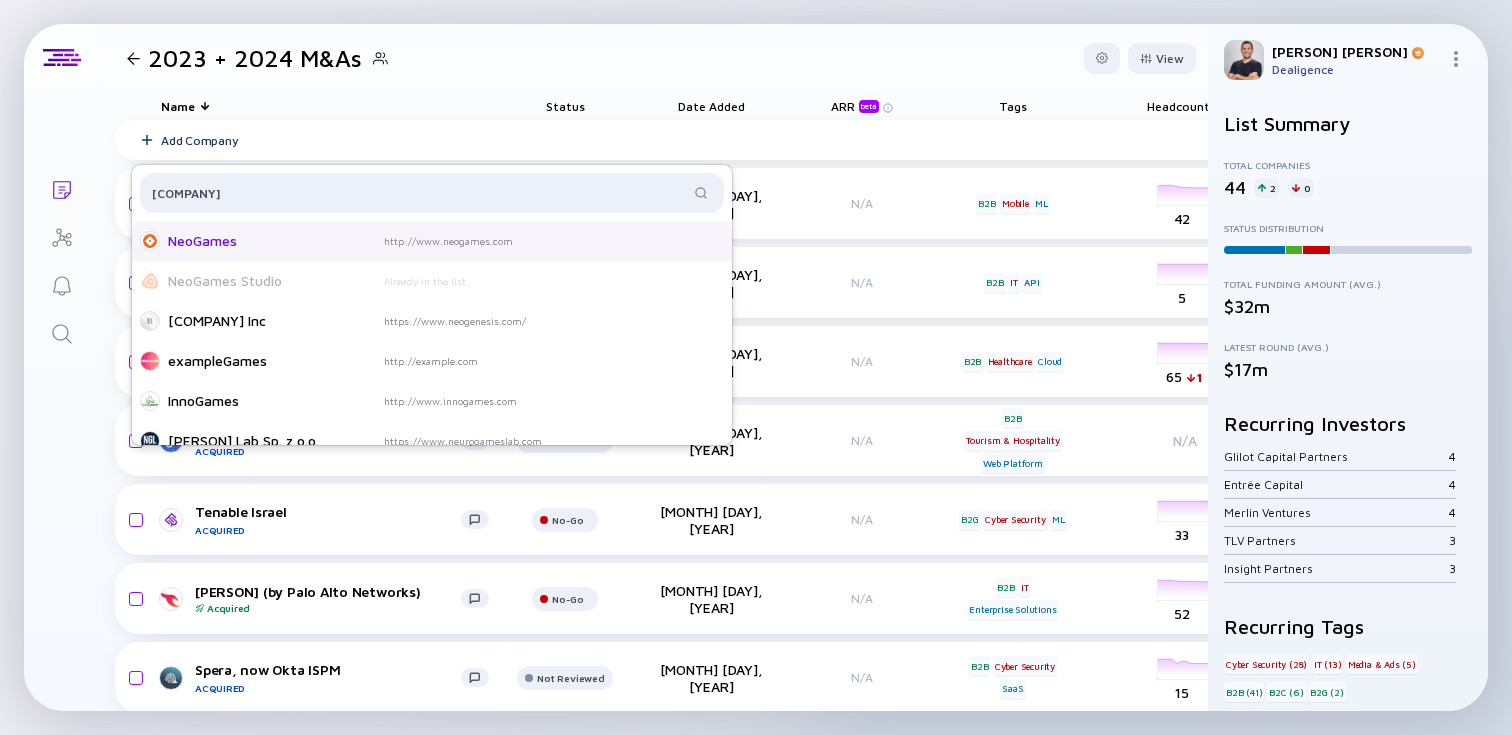 click on "NeoGames http://www.neogames.com" at bounding box center [340, 241] 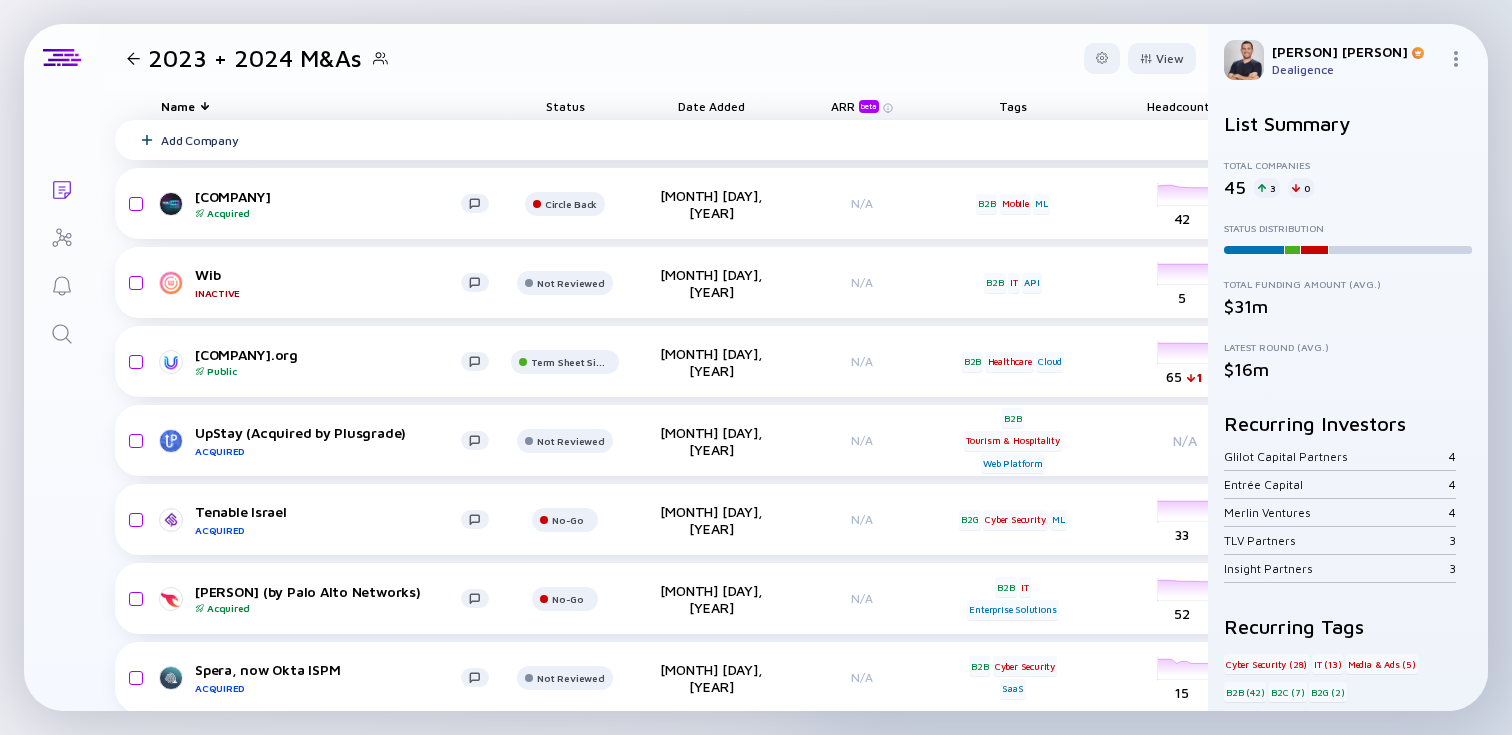 click on "Add Company" at bounding box center (980, 140) 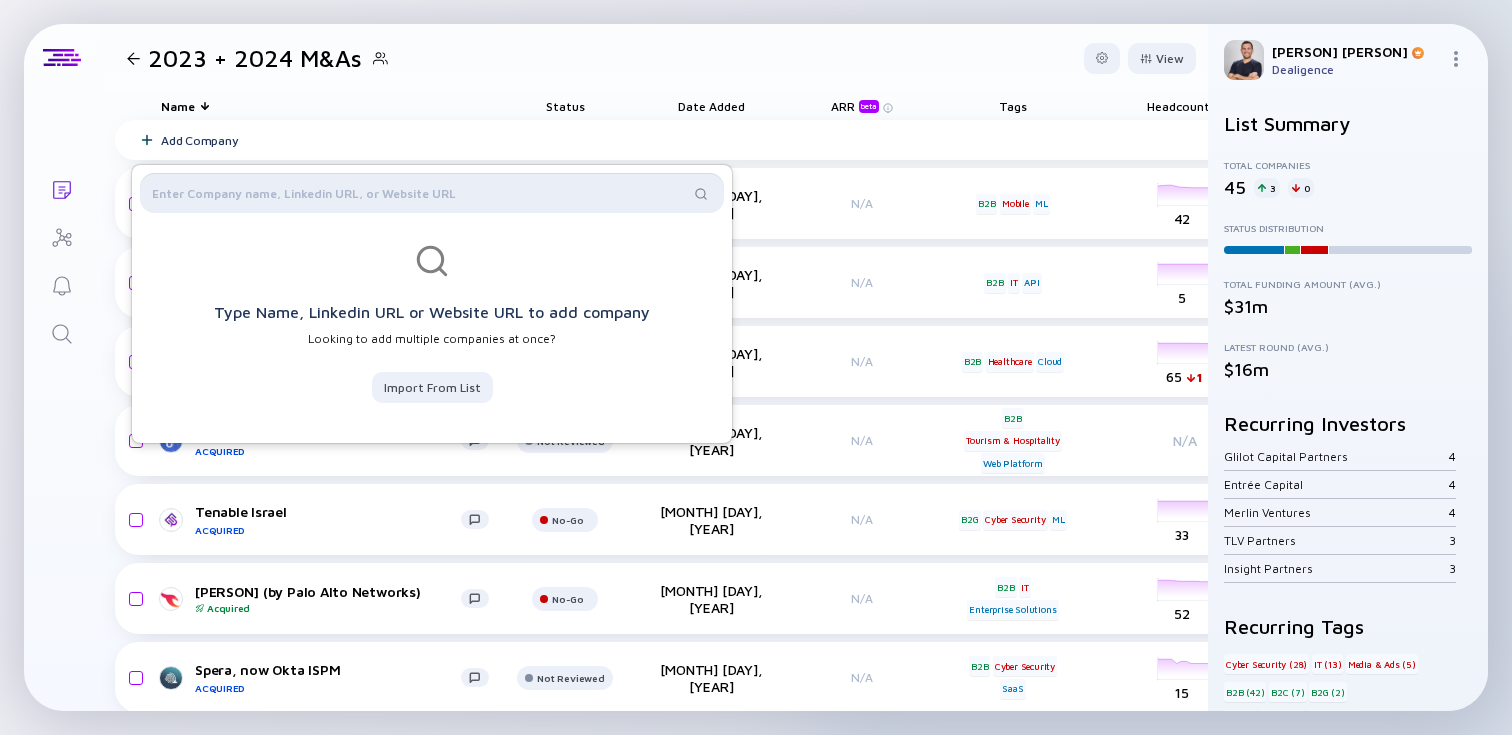 click at bounding box center [420, 193] 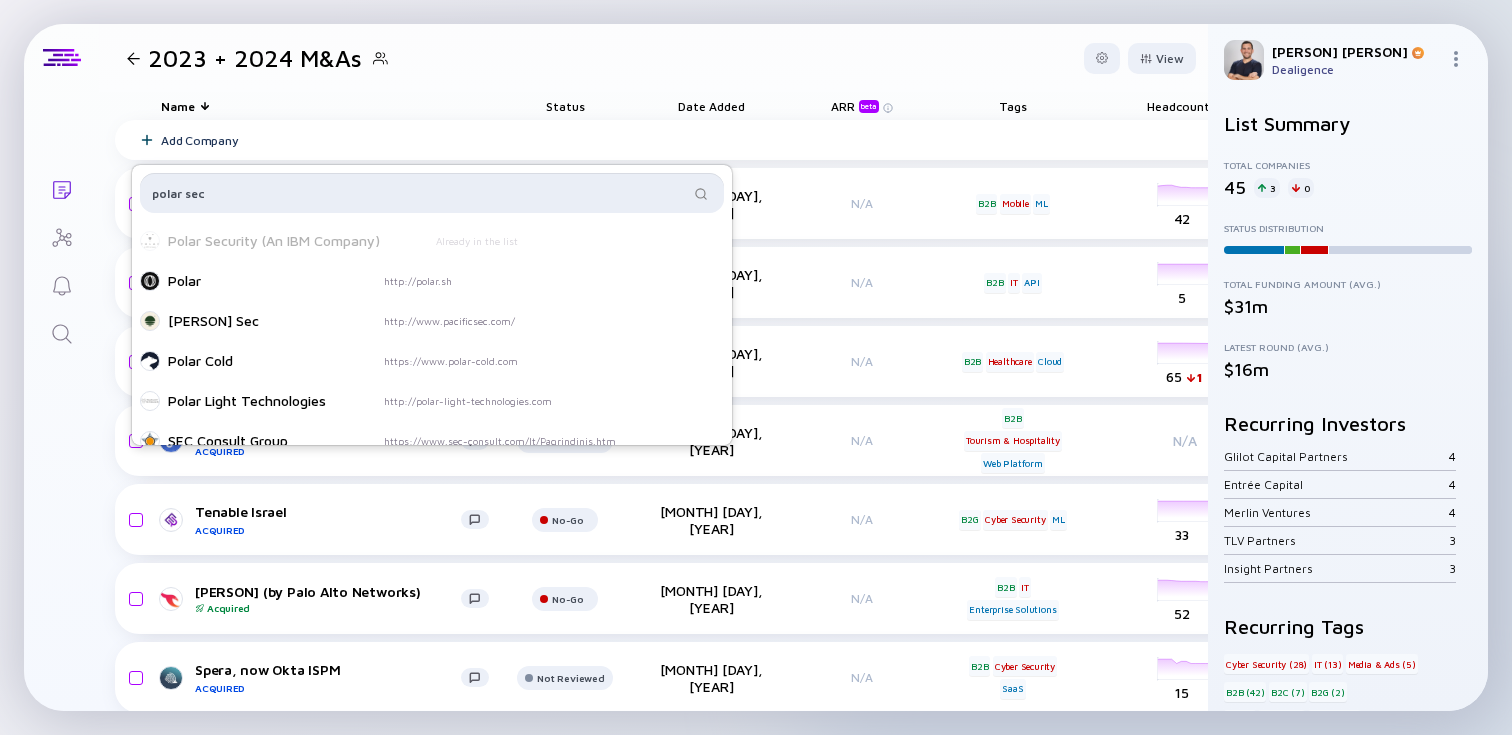 click on "polar sec" at bounding box center (420, 193) 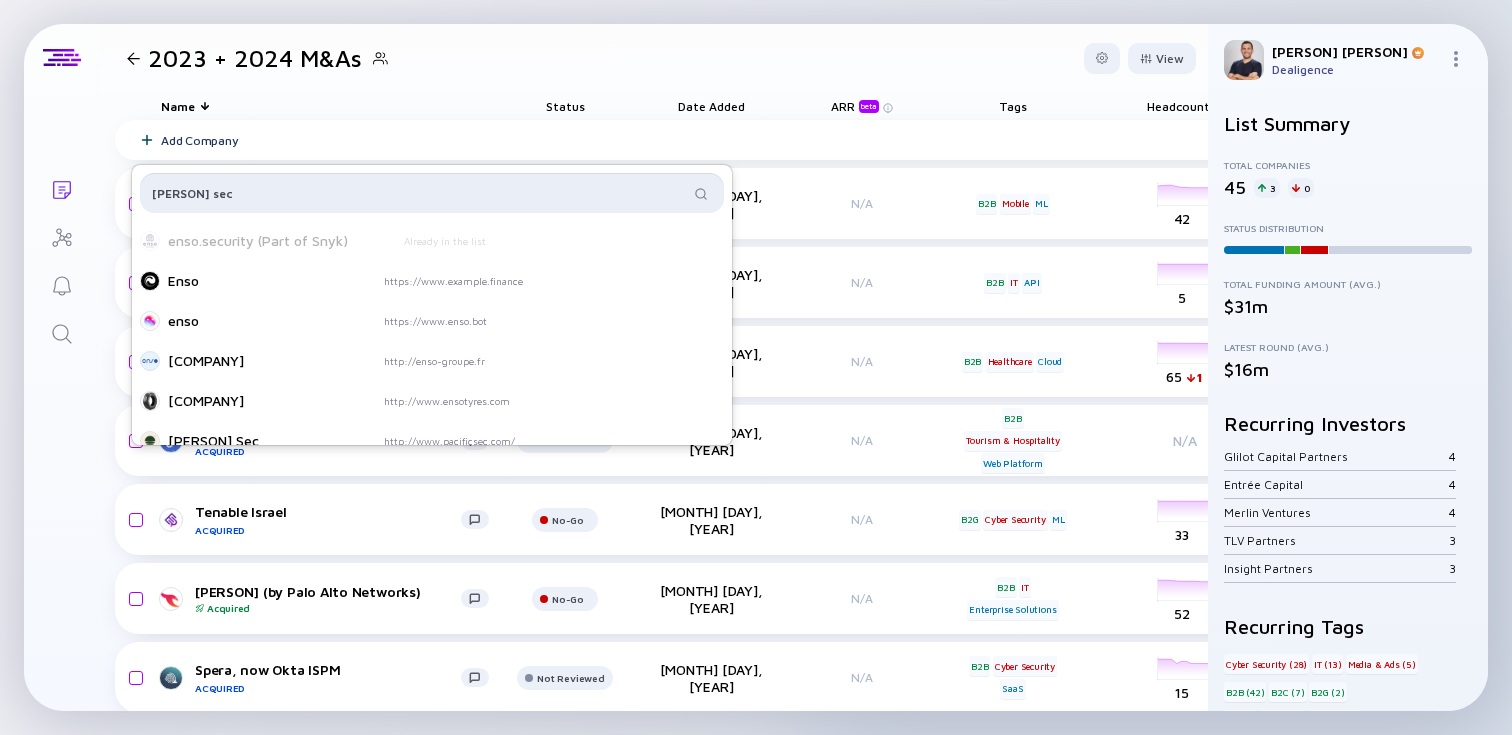 click on "[PERSON] sec" at bounding box center (420, 193) 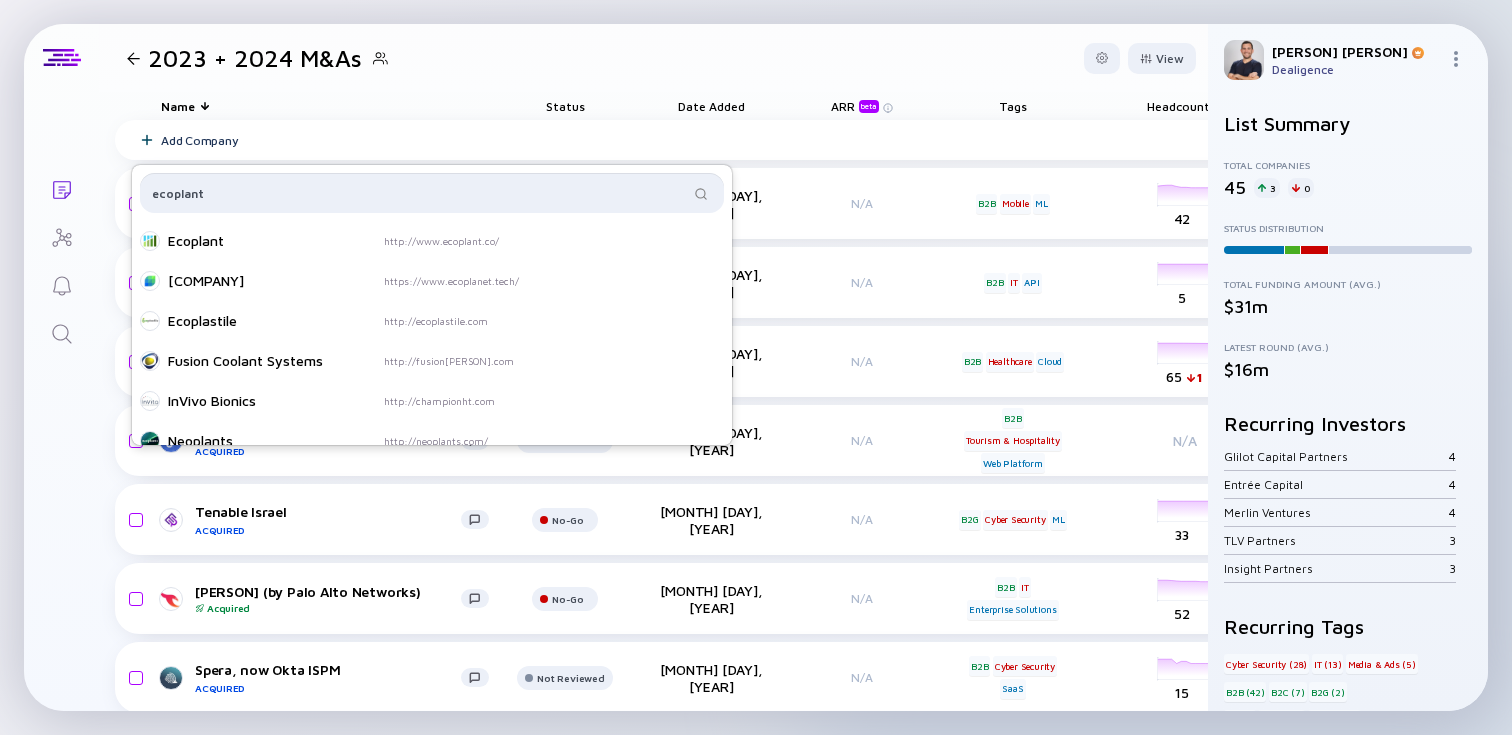 type on "ecoplant" 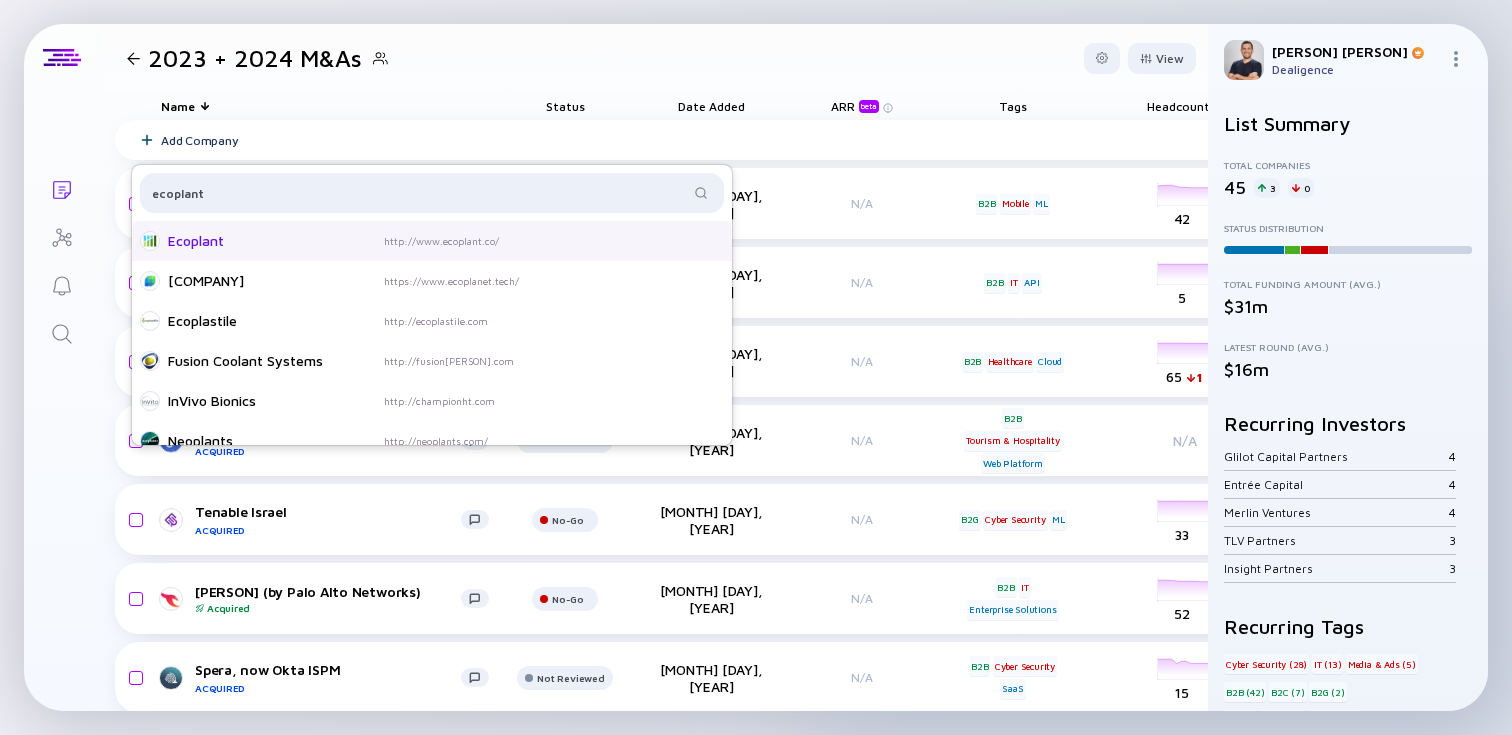 click on "http://www.ecoplant.co/" at bounding box center [441, 241] 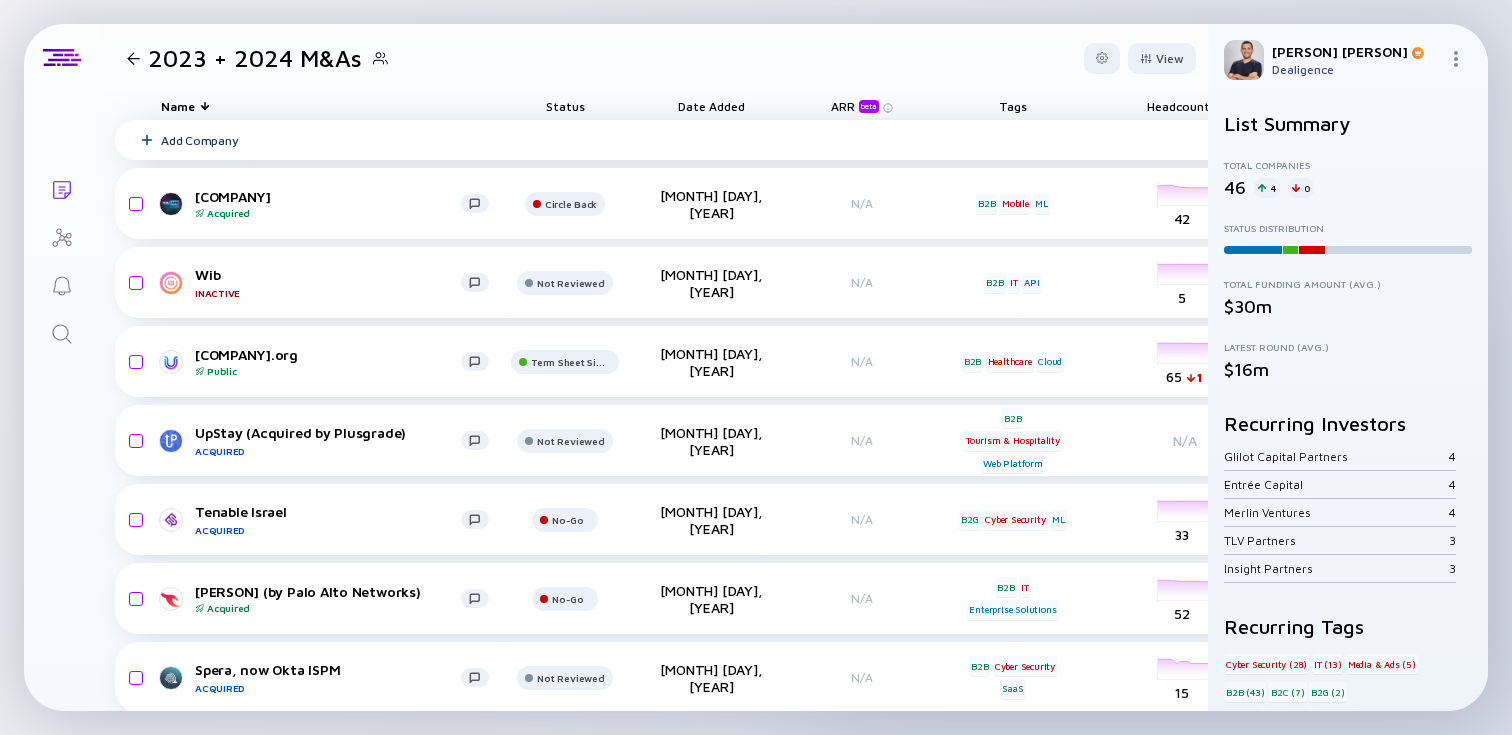 click on "Add Company" at bounding box center (980, 140) 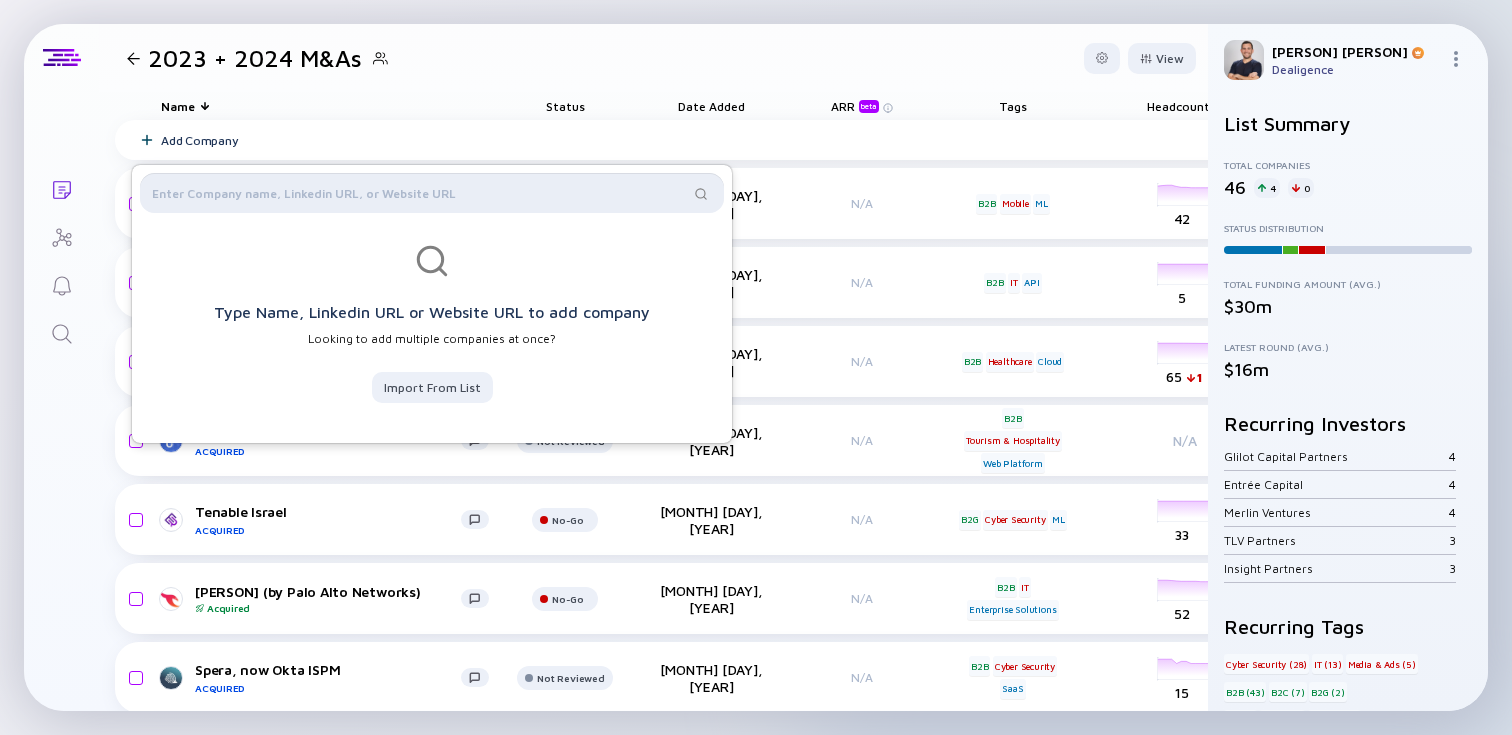 click at bounding box center (420, 193) 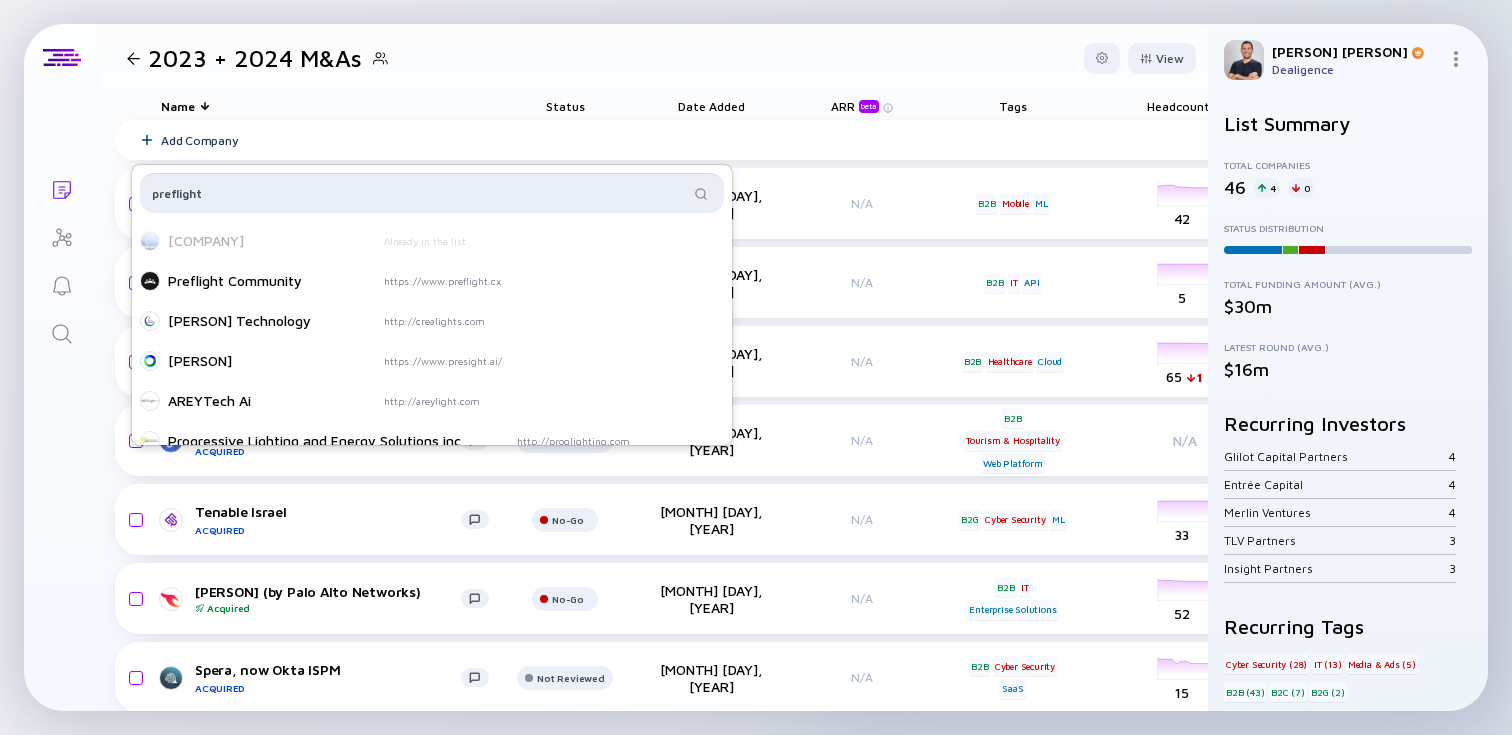 click on "preflight" at bounding box center [420, 193] 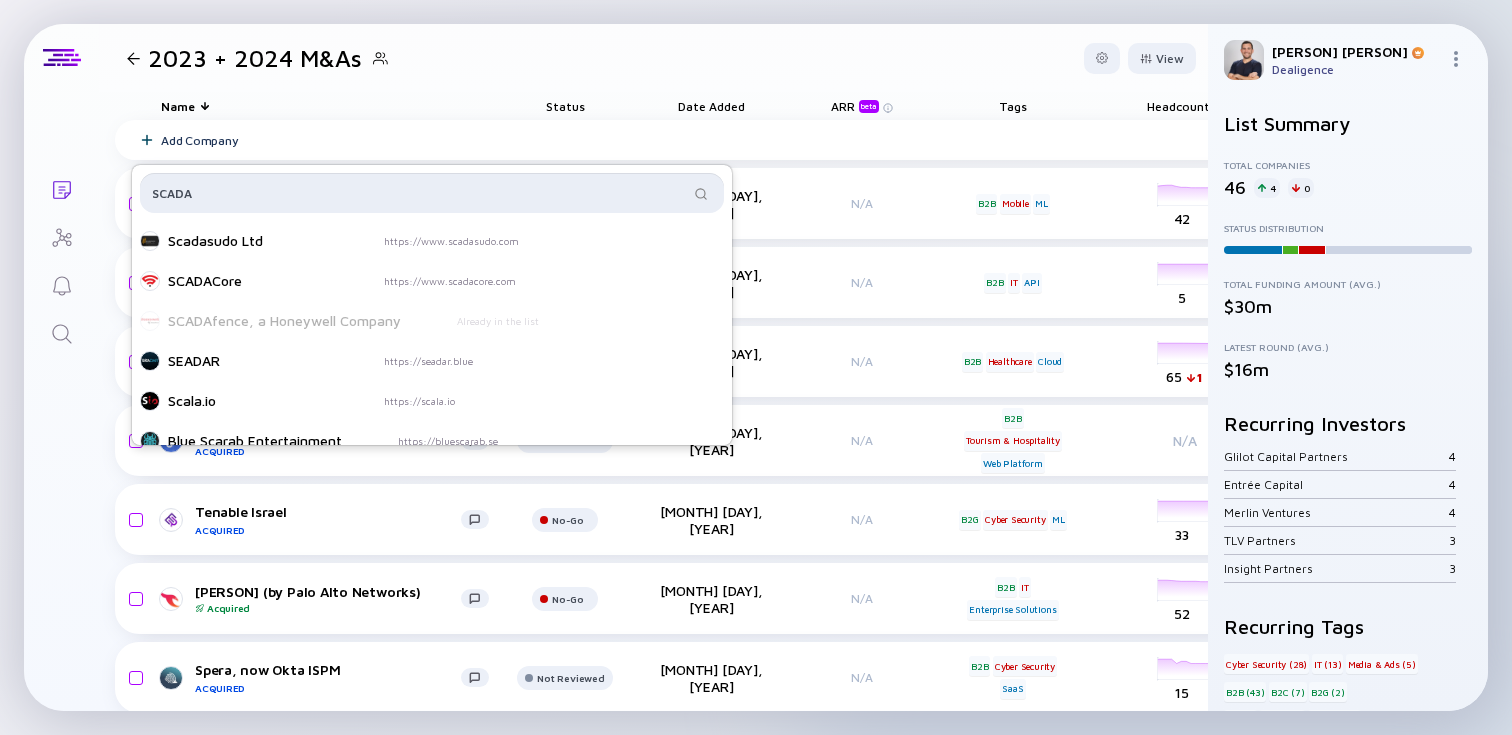 click on "SCADA" at bounding box center (420, 193) 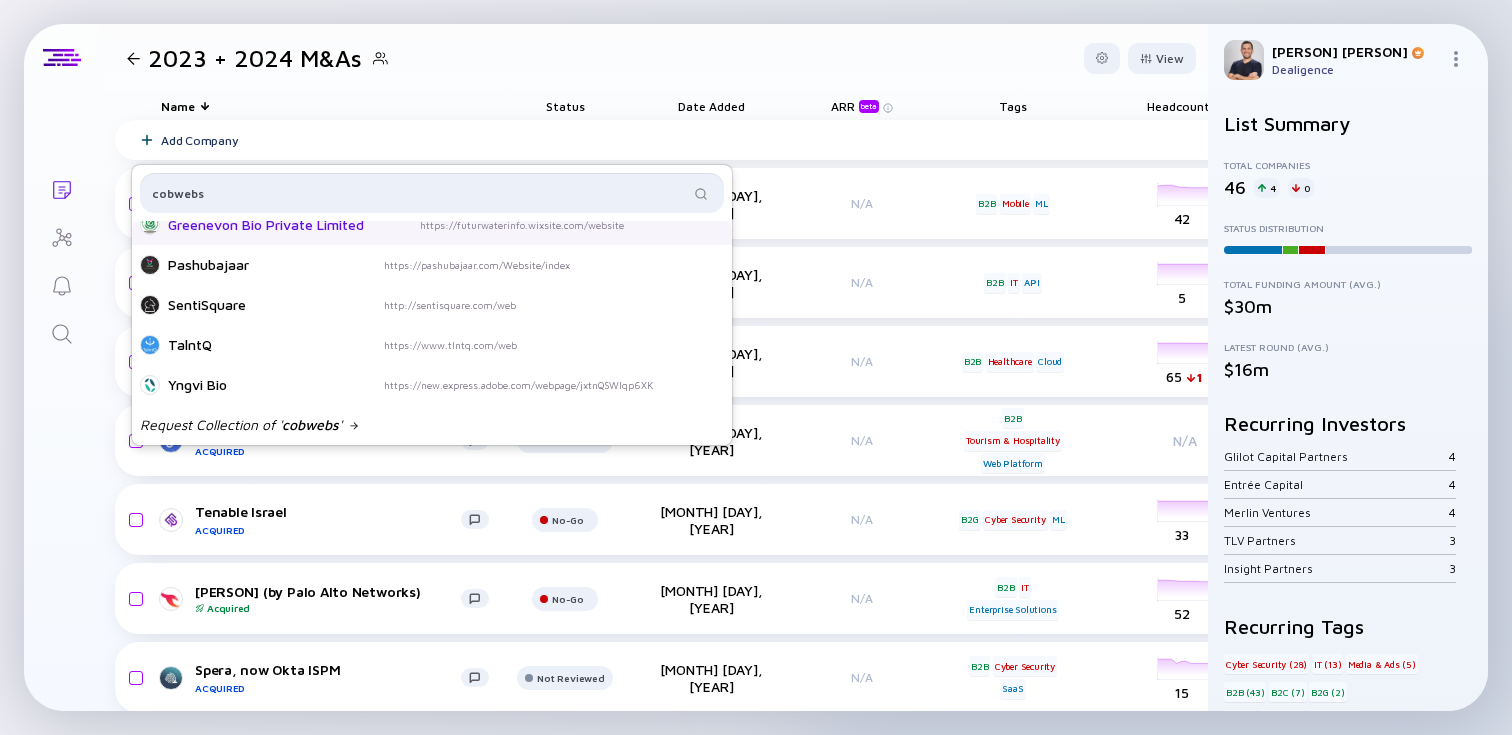 scroll, scrollTop: 0, scrollLeft: 0, axis: both 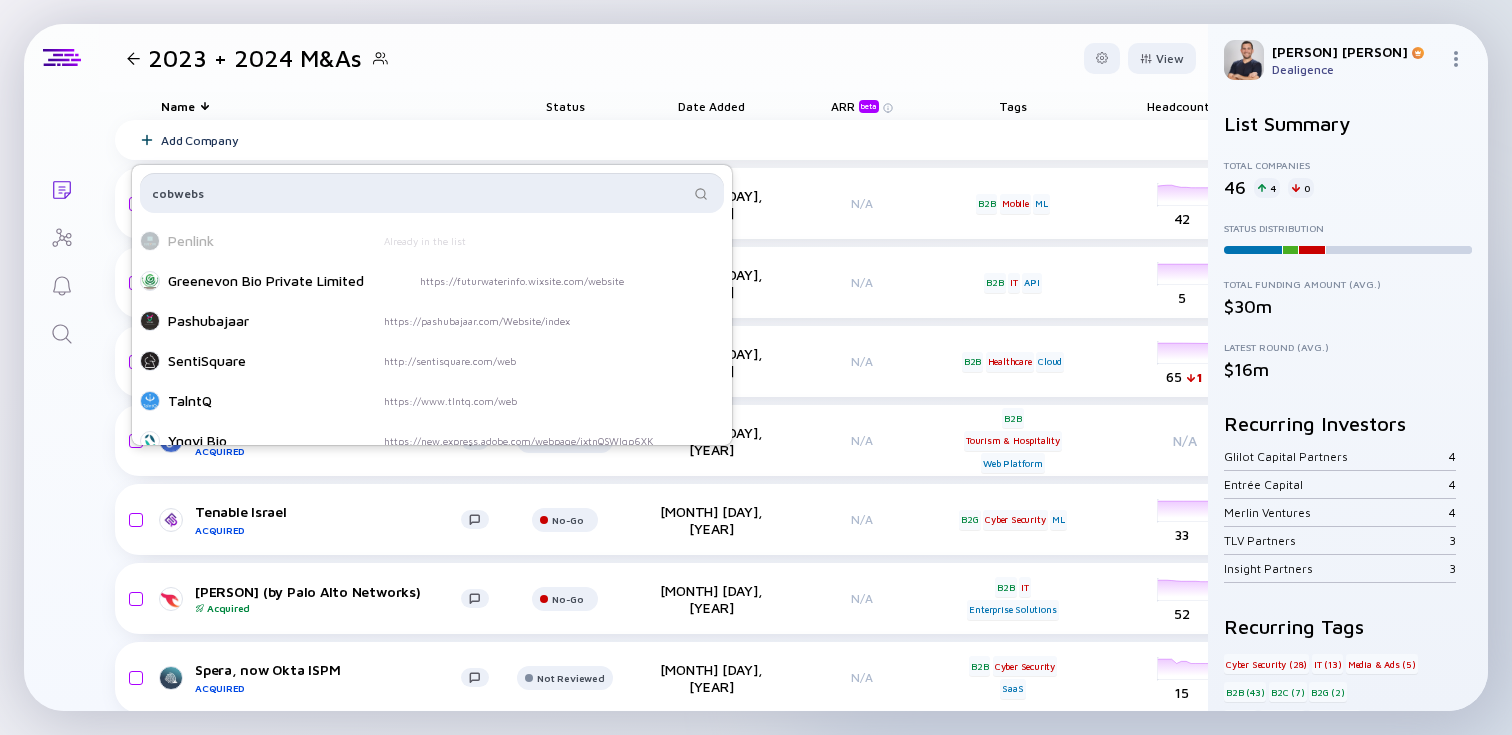 click on "cobwebs" at bounding box center (420, 193) 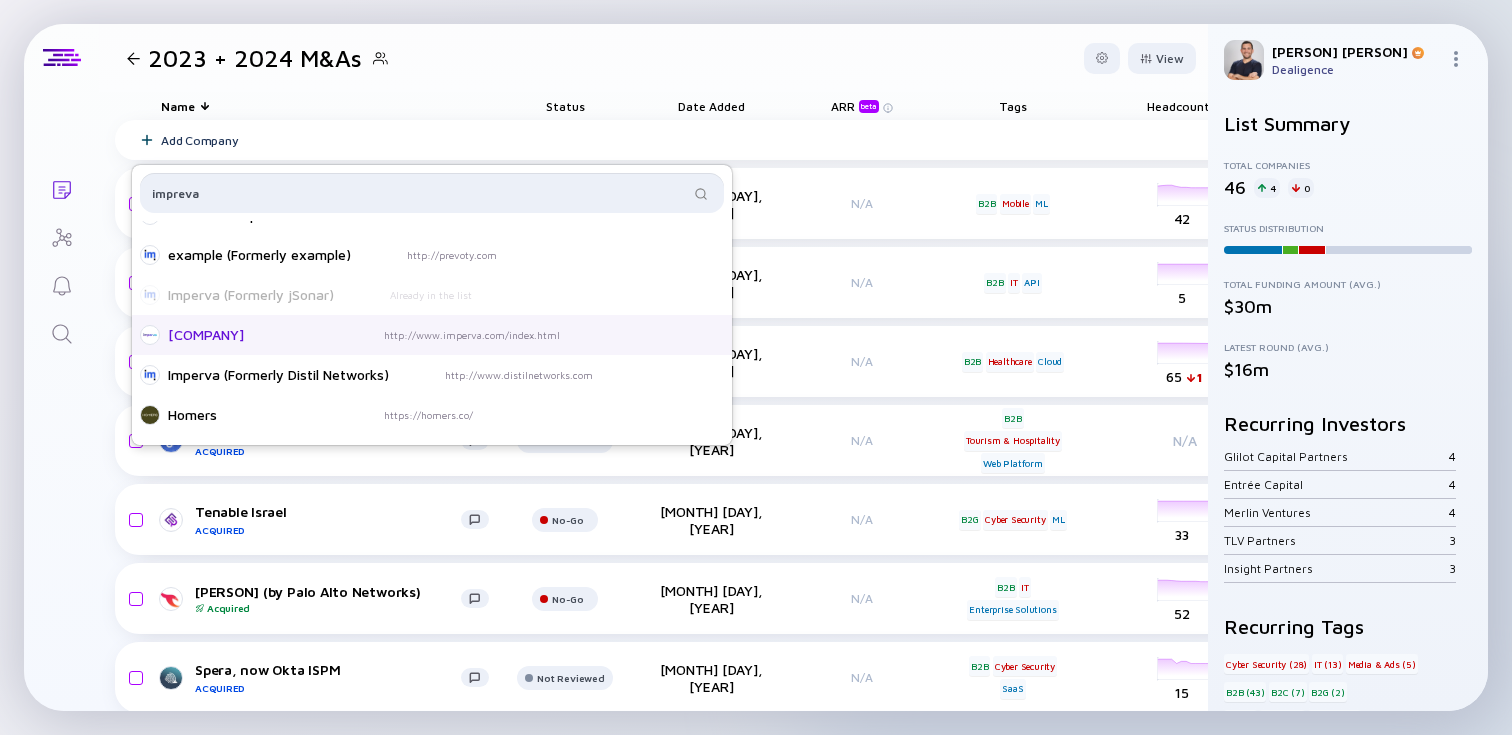 scroll, scrollTop: 0, scrollLeft: 0, axis: both 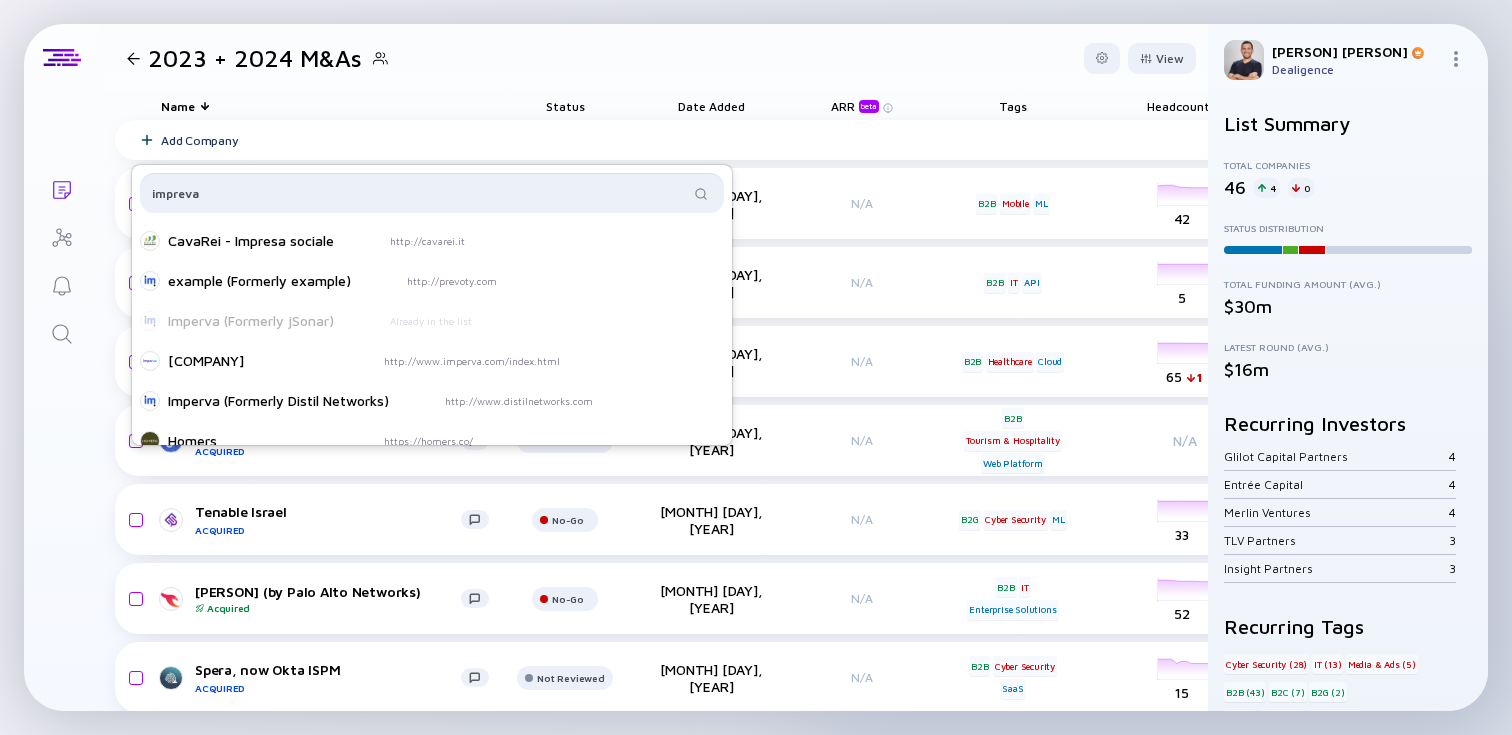 type on "impreva" 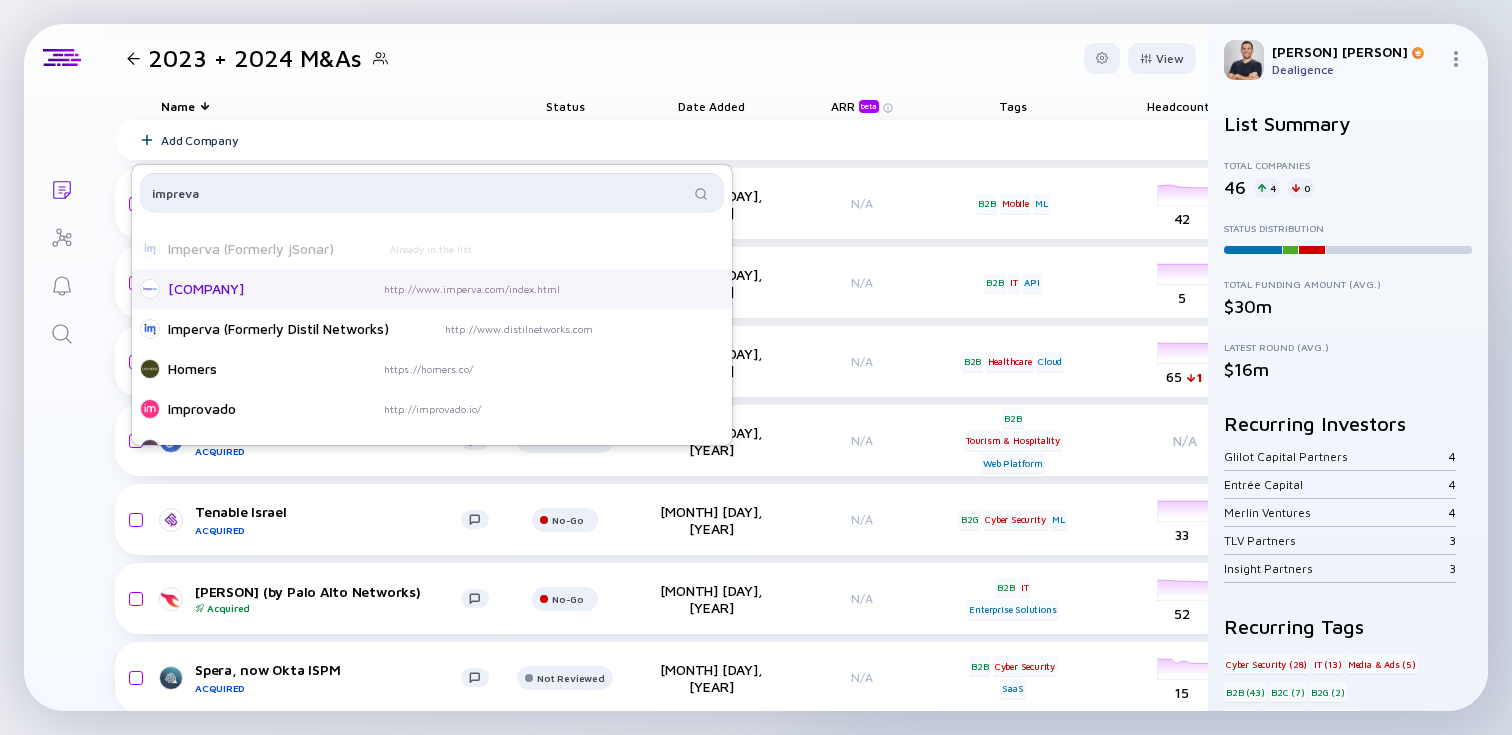 scroll, scrollTop: 82, scrollLeft: 0, axis: vertical 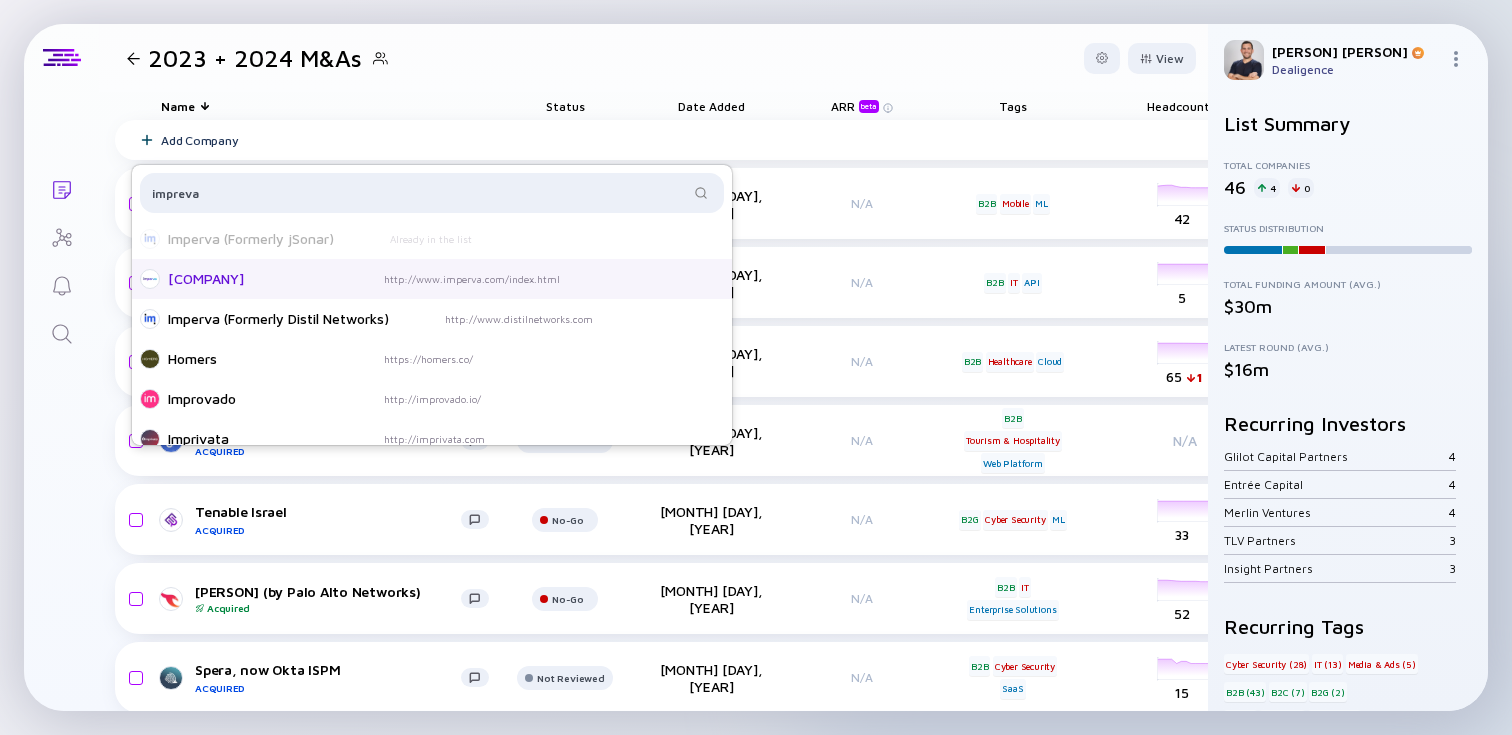 click on "Imperva http://www.imperva.com/index.html" at bounding box center [432, 279] 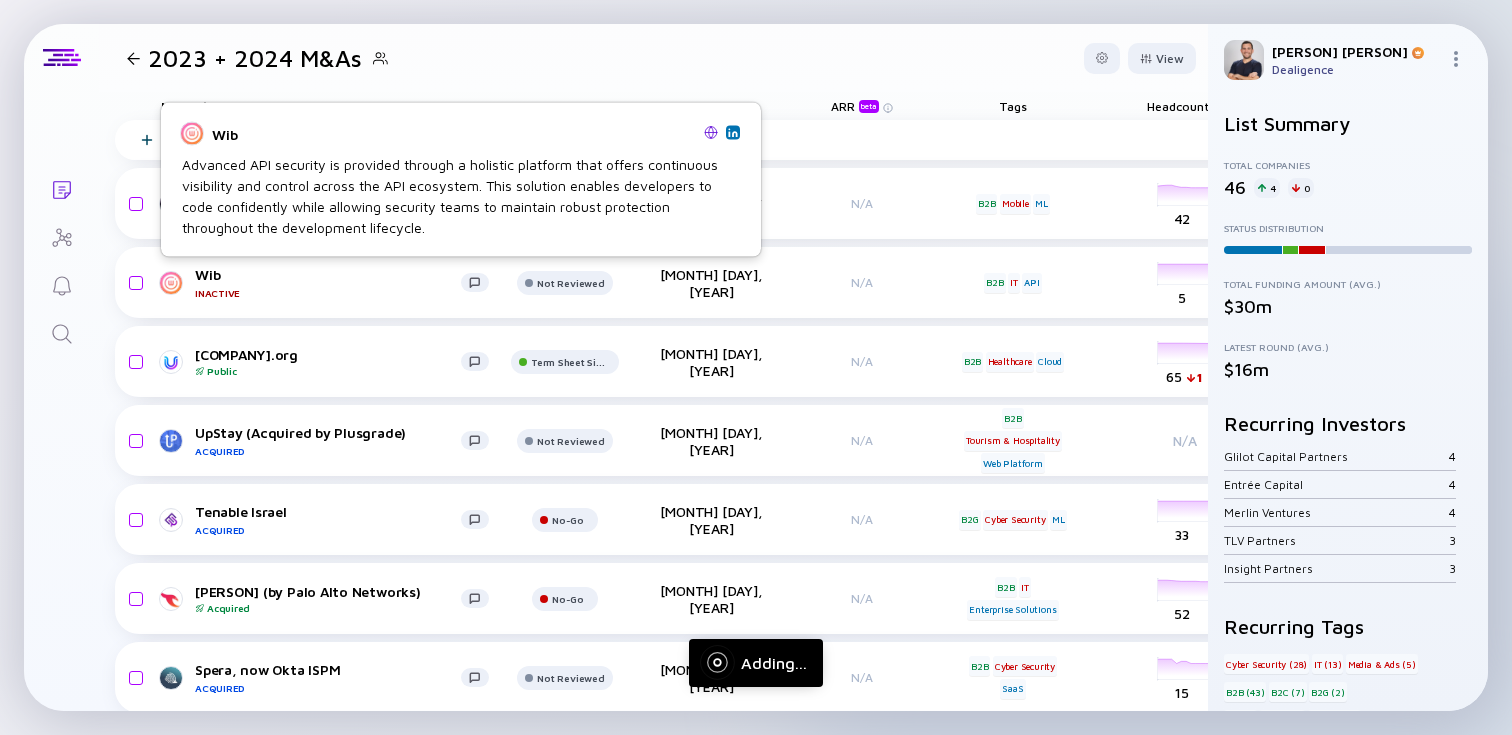 scroll, scrollTop: 0, scrollLeft: 0, axis: both 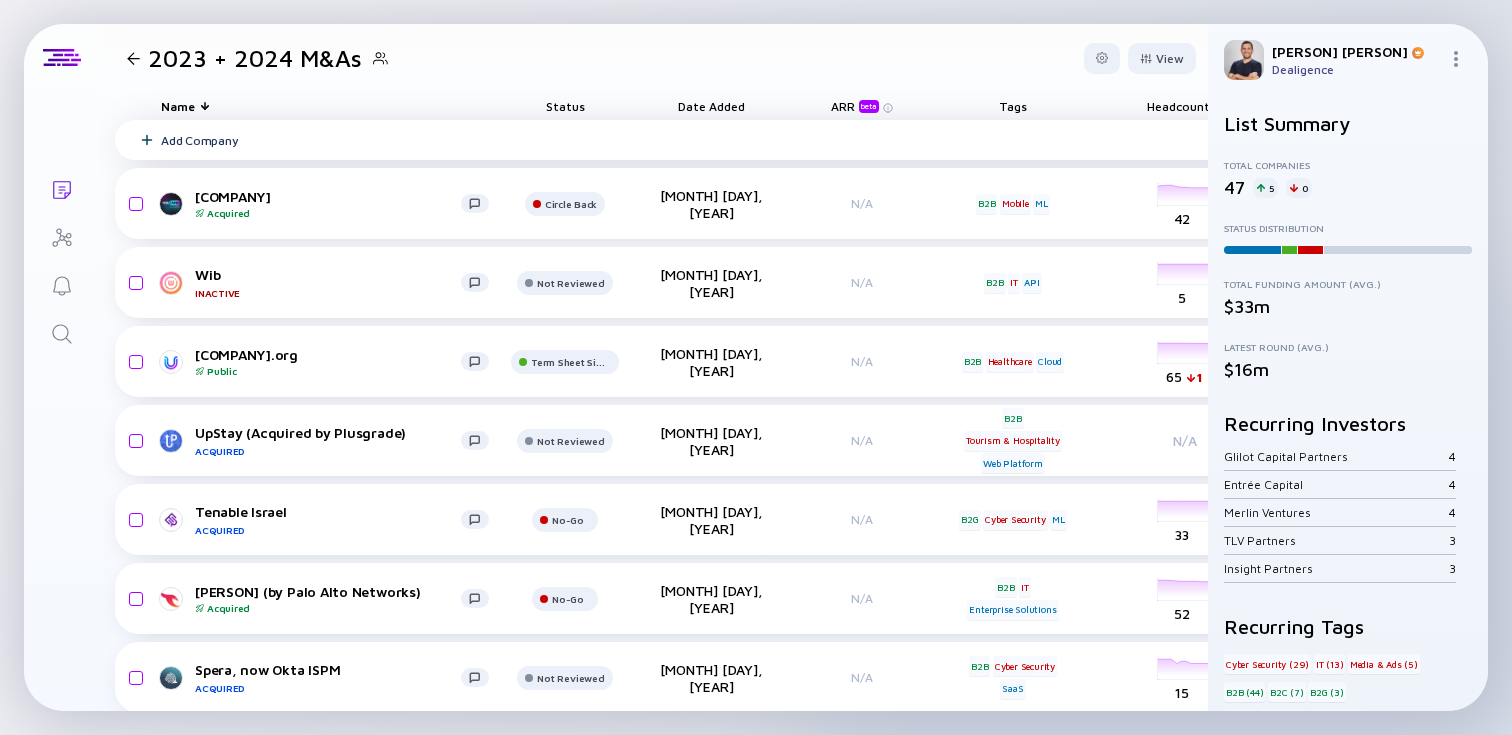 click on "Add Company" at bounding box center (980, 140) 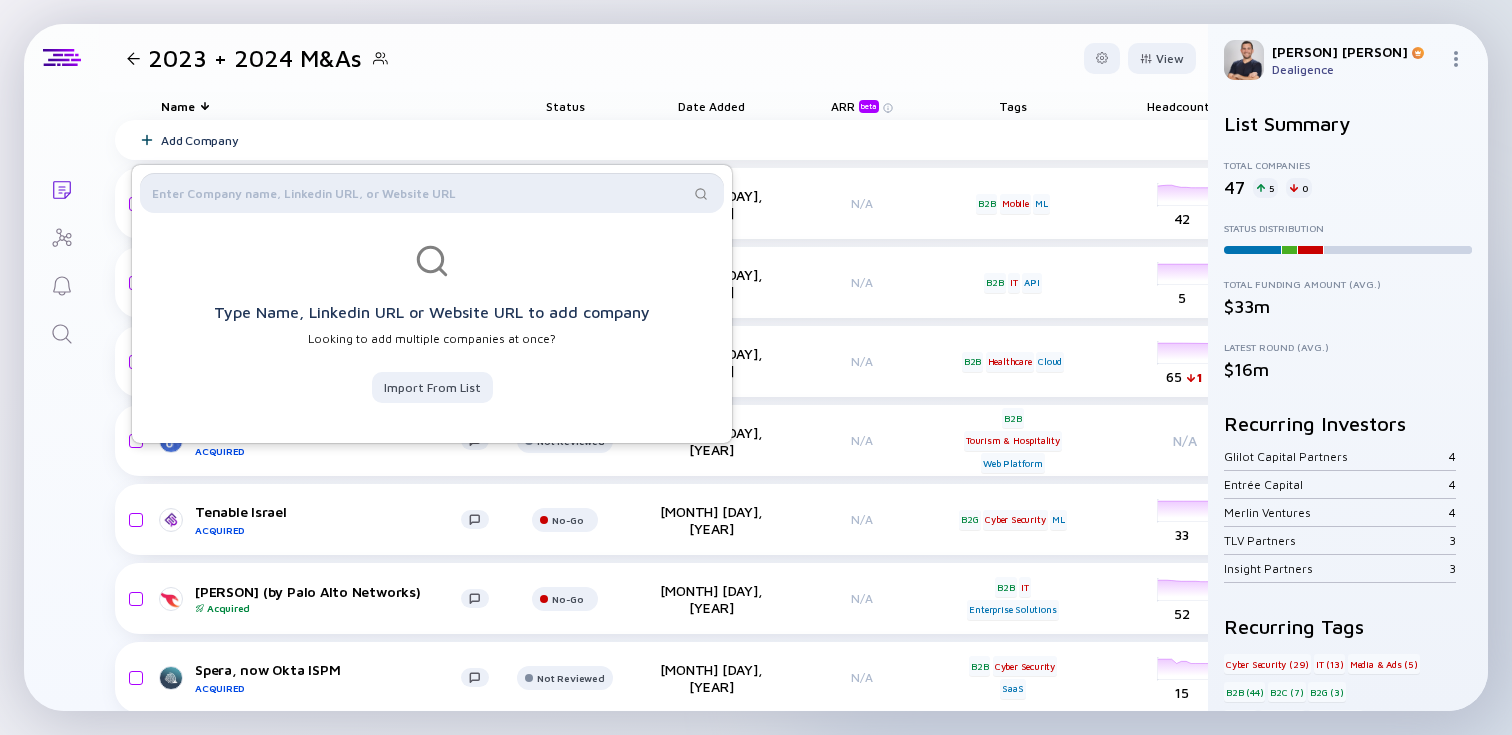click at bounding box center (420, 193) 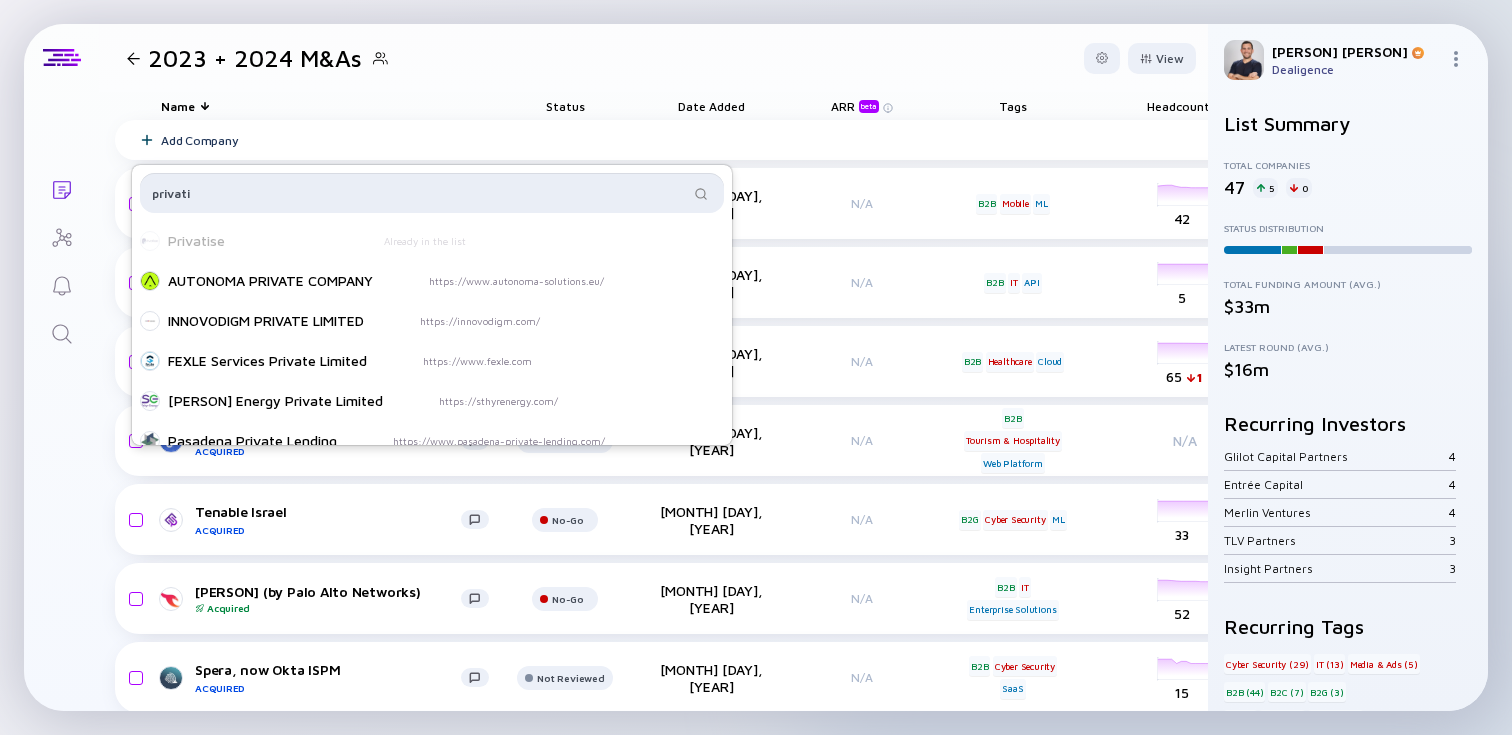 click on "privati" at bounding box center [420, 193] 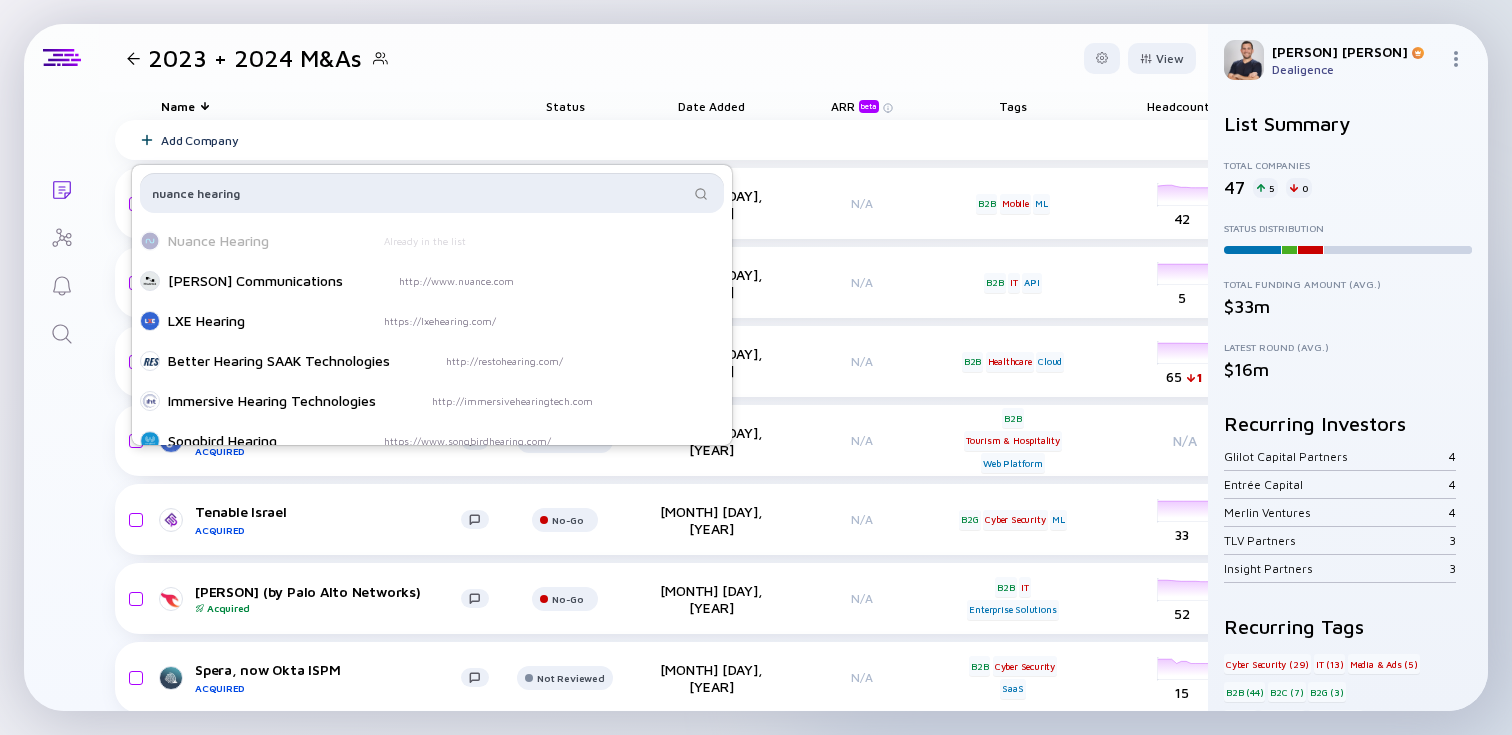 click on "nuance hearing" at bounding box center (420, 193) 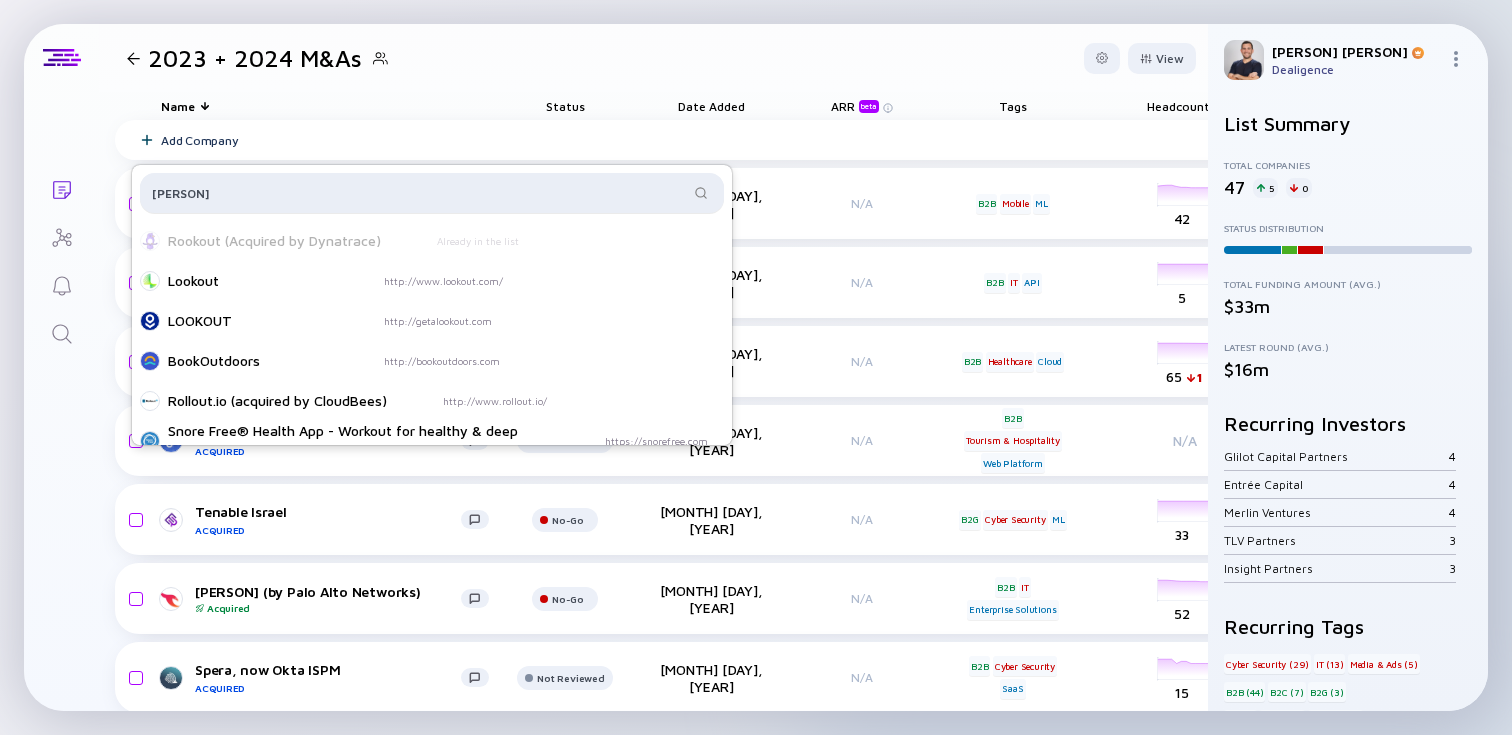 click on "[PERSON]" at bounding box center (432, 193) 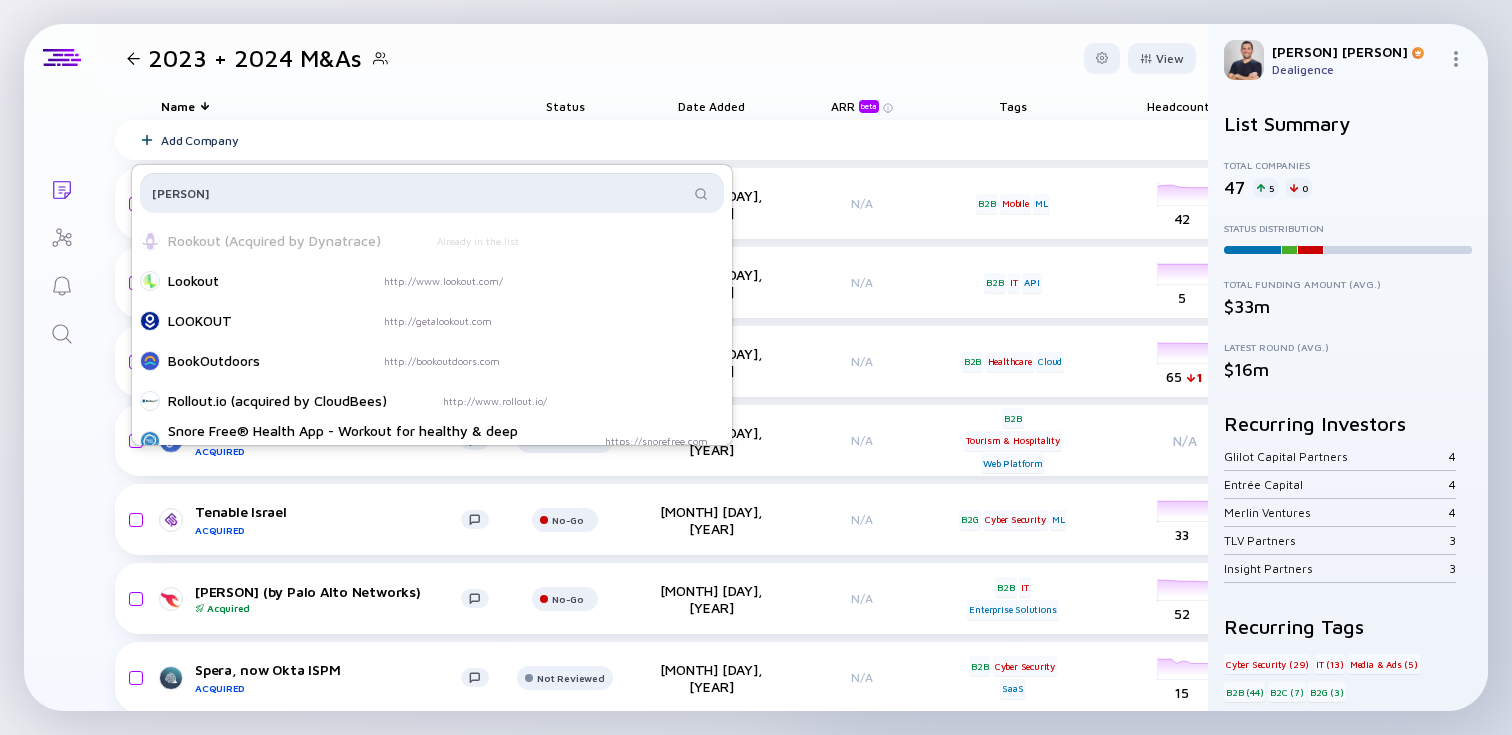 click on "[PERSON]" at bounding box center [420, 193] 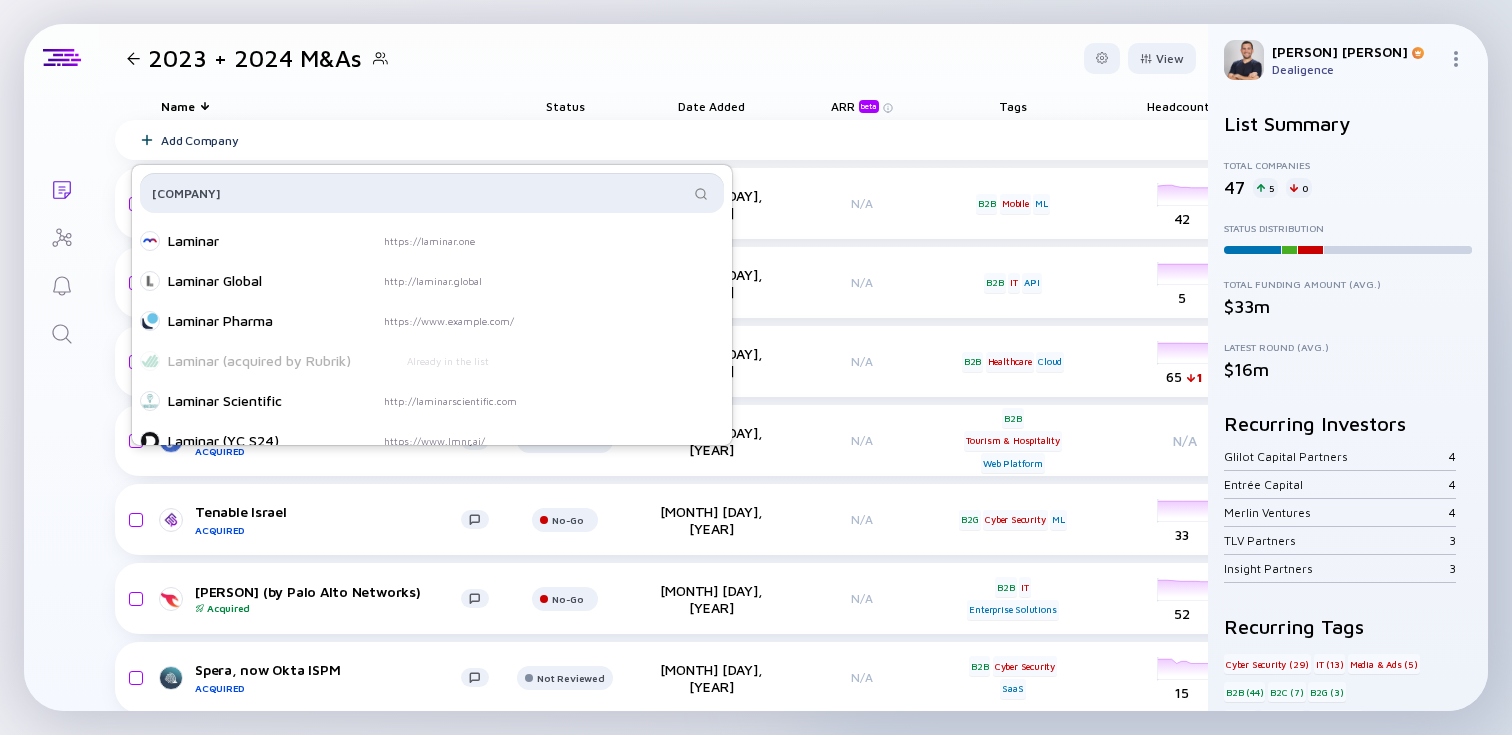 click on "[COMPANY]" at bounding box center (420, 193) 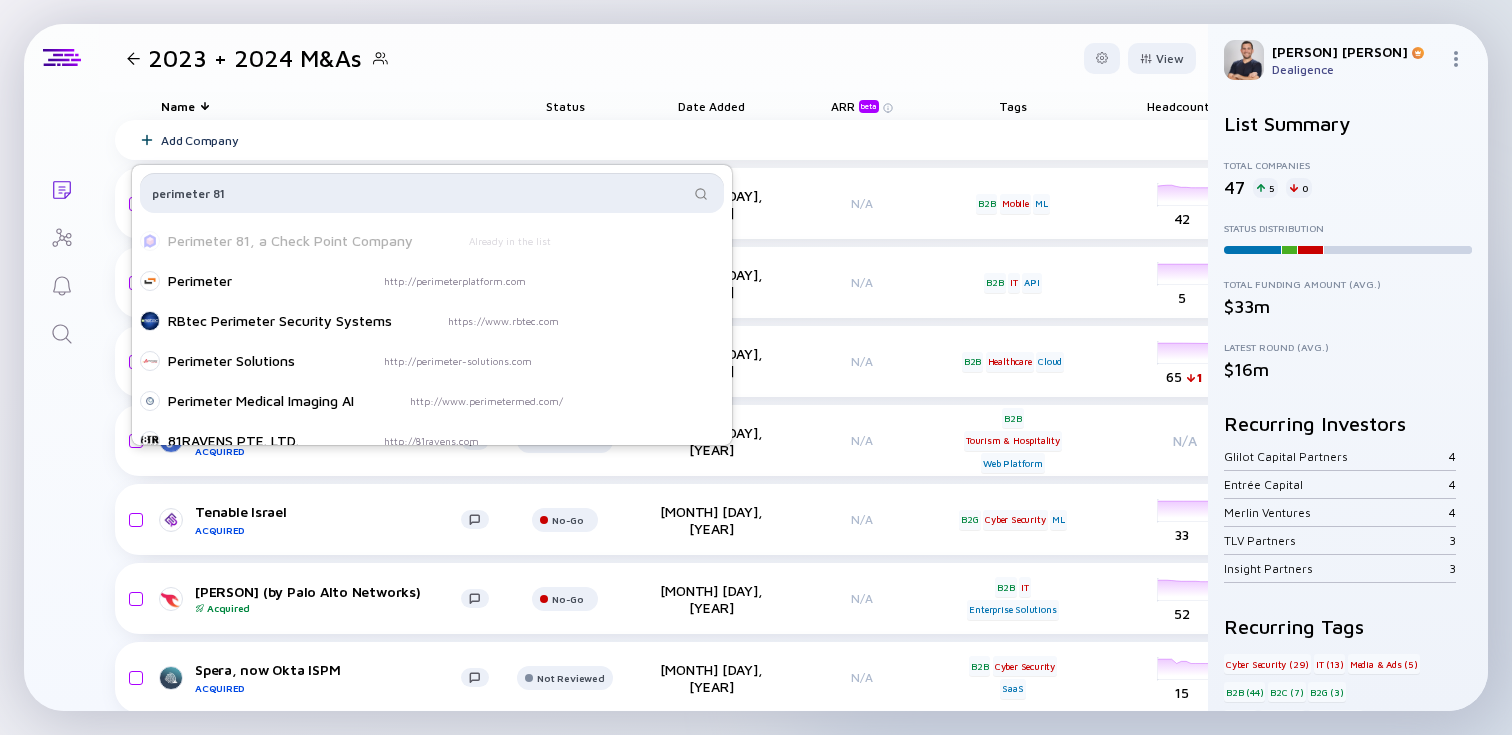 click on "perimeter 81" at bounding box center (420, 193) 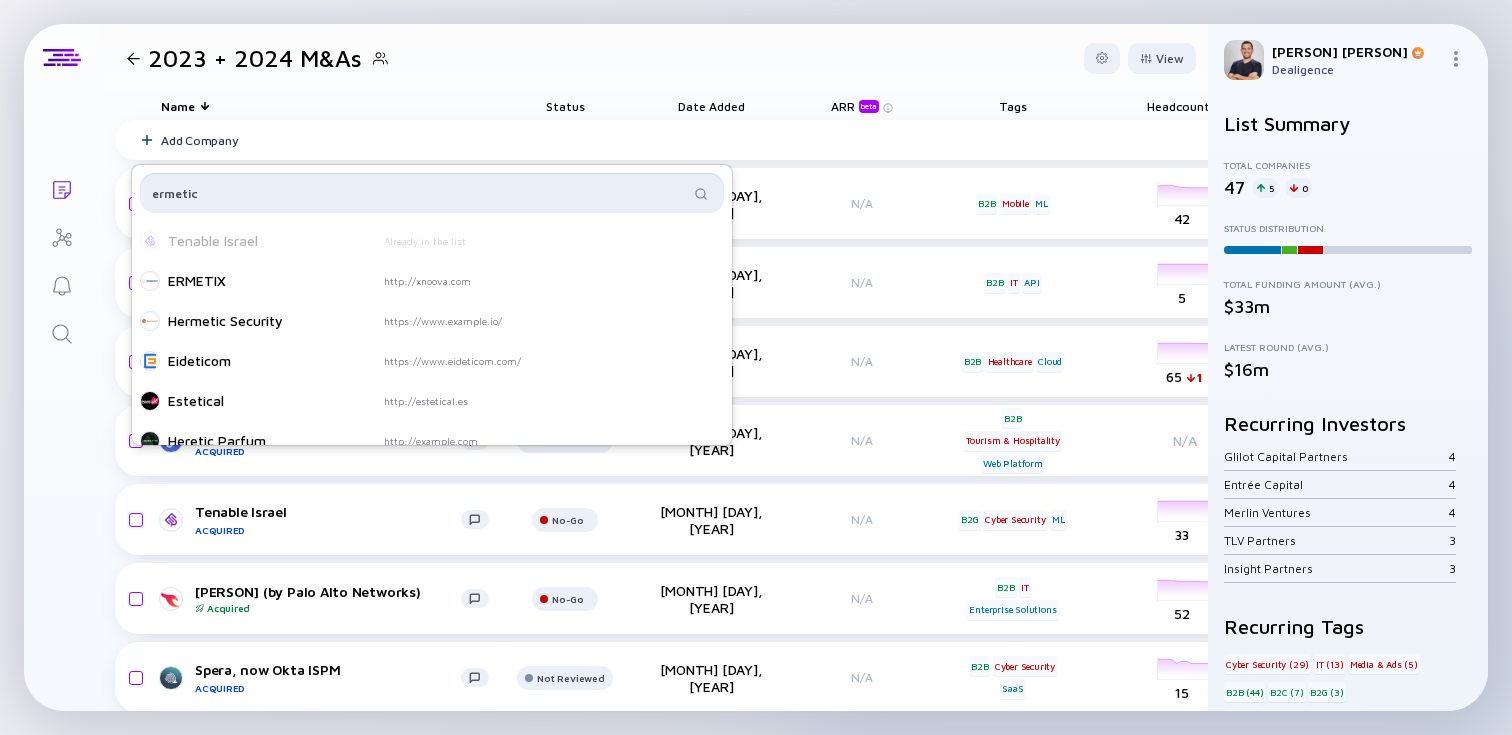 click on "ermetic" at bounding box center (420, 193) 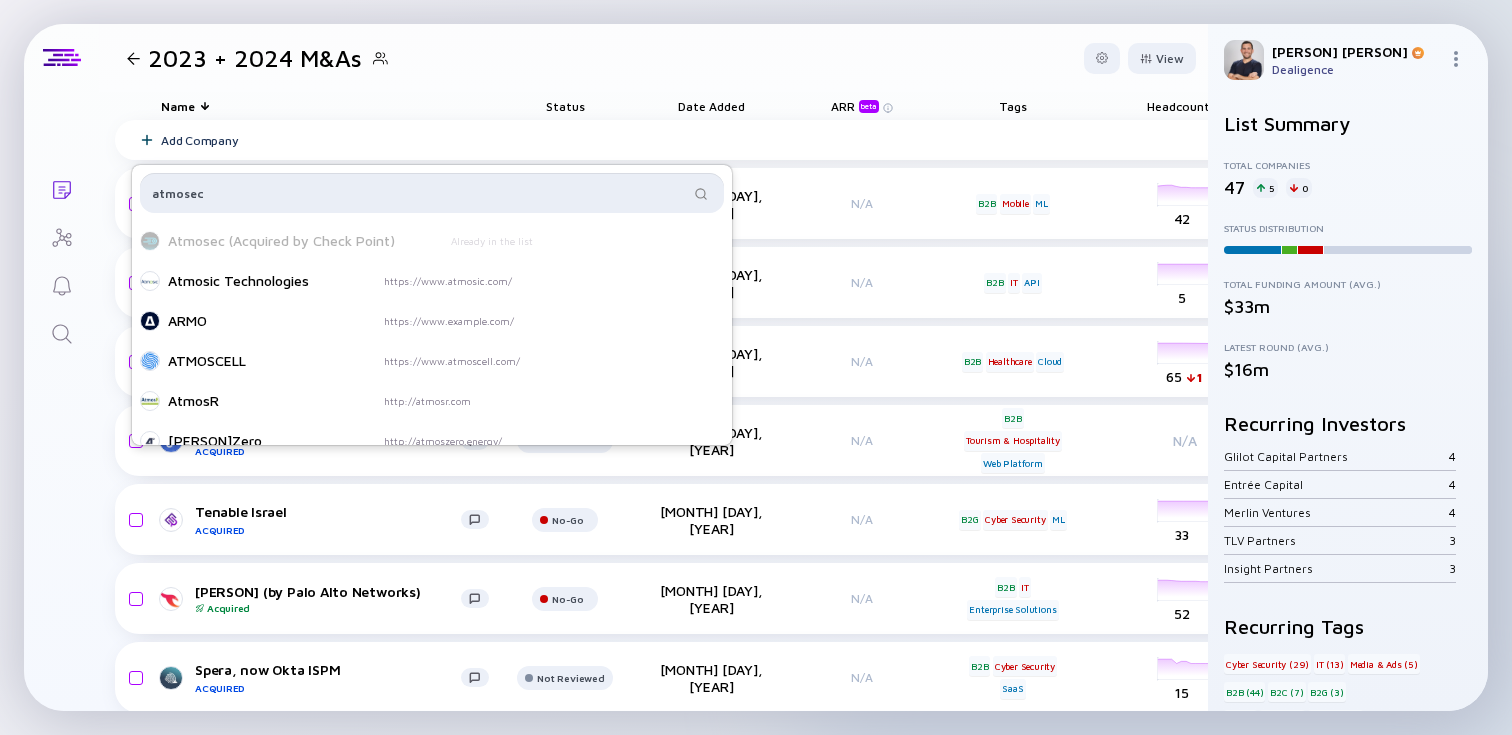click on "atmosec" at bounding box center (420, 193) 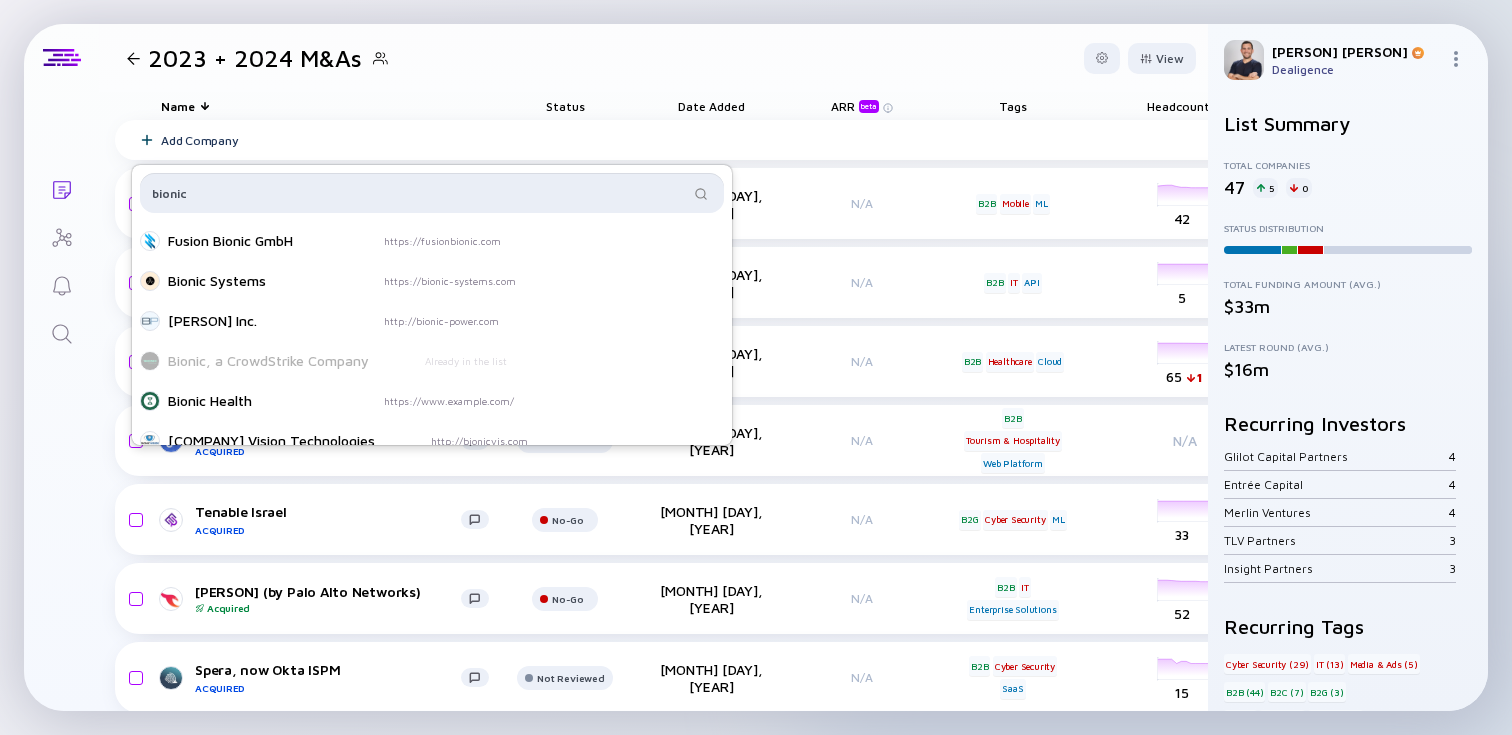 click on "bionic" at bounding box center [420, 193] 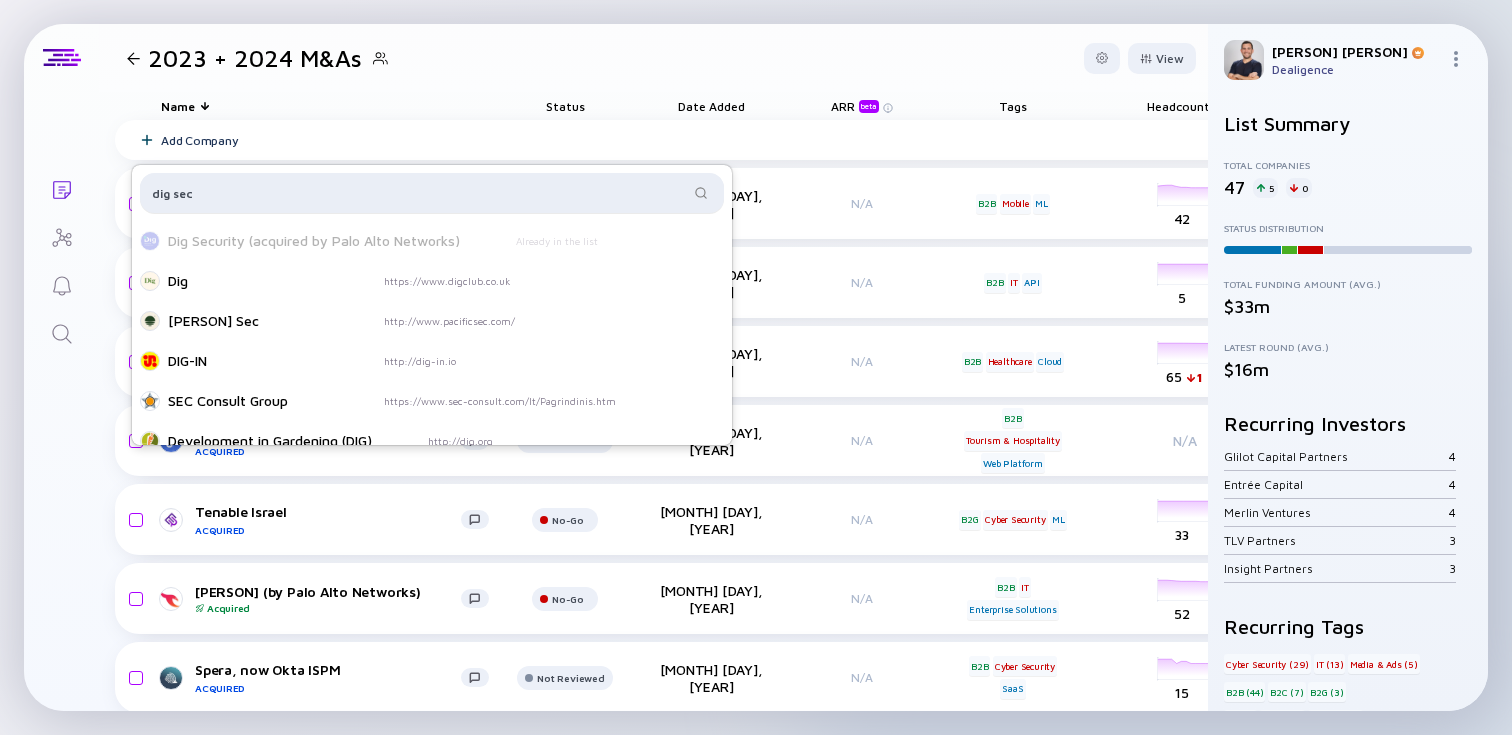 click on "dig sec" at bounding box center [432, 193] 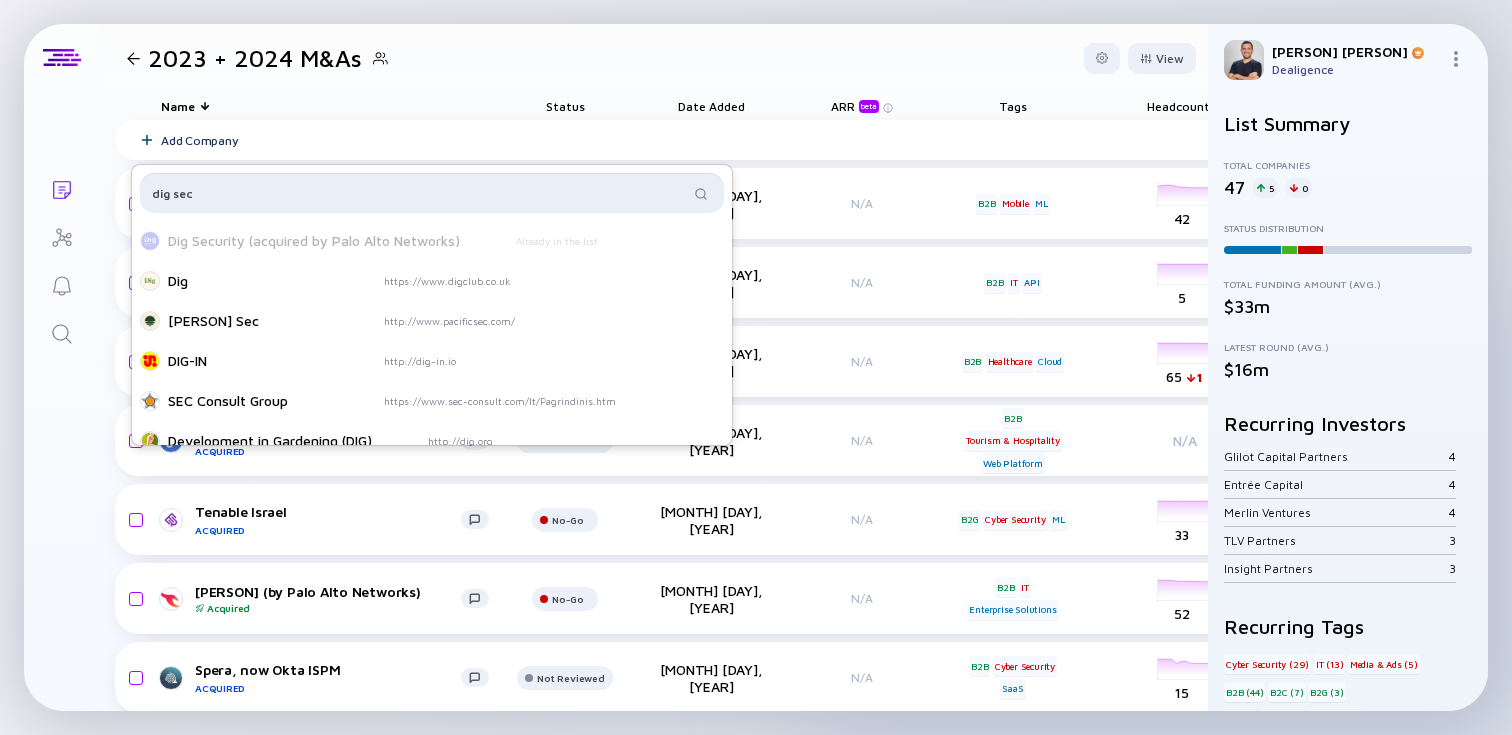 click on "dig sec" at bounding box center (420, 193) 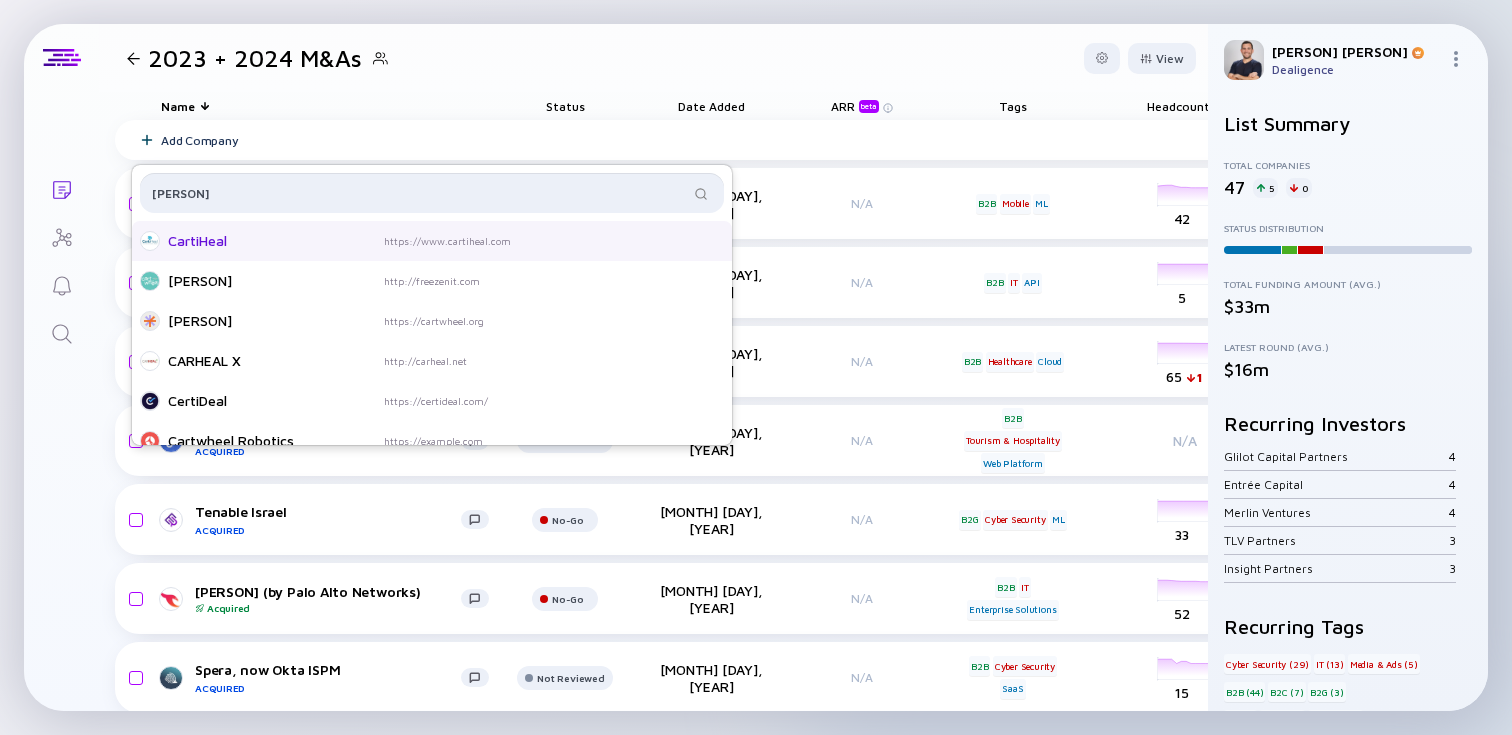 type on "[PERSON]" 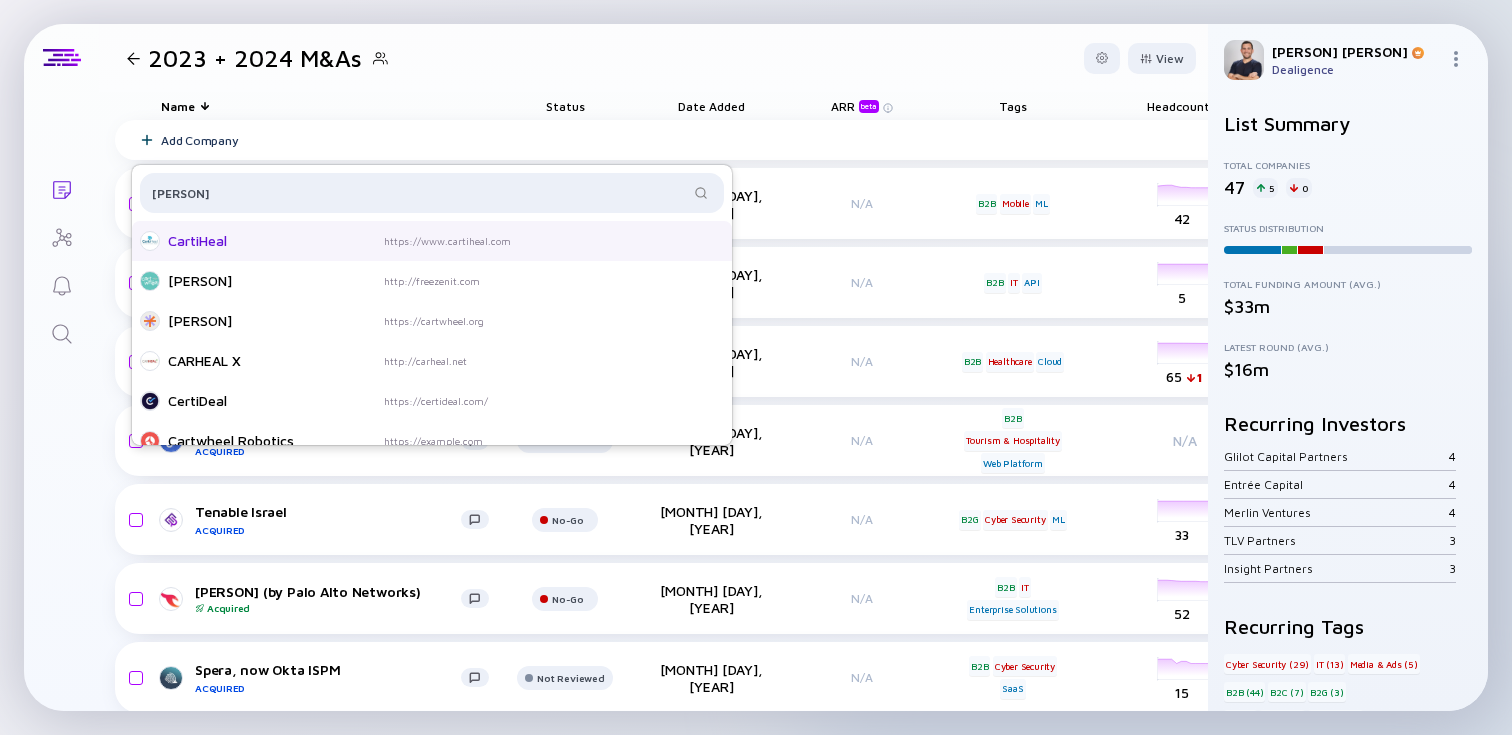 click on "https://www.cartiheal.com" at bounding box center (447, 241) 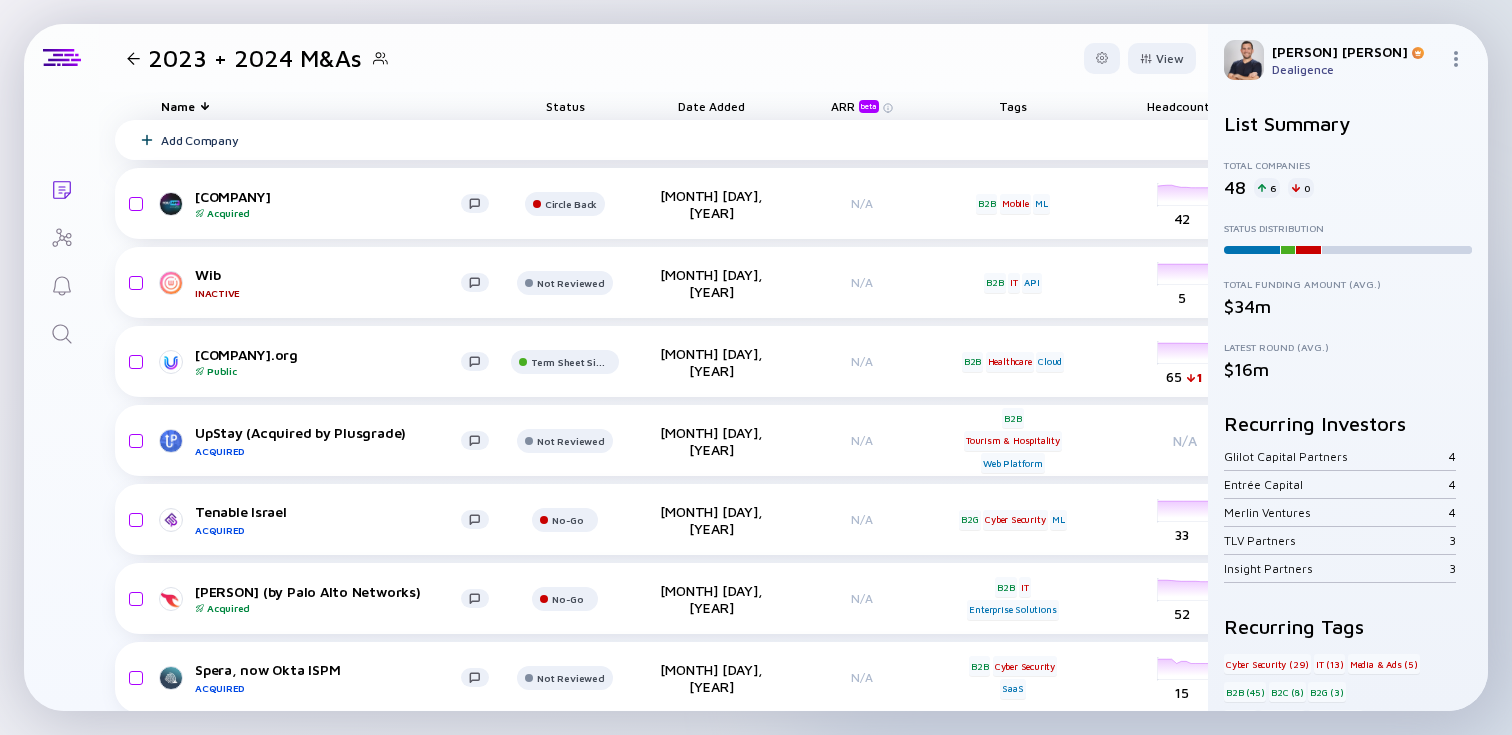 click on "Add Company" at bounding box center [980, 140] 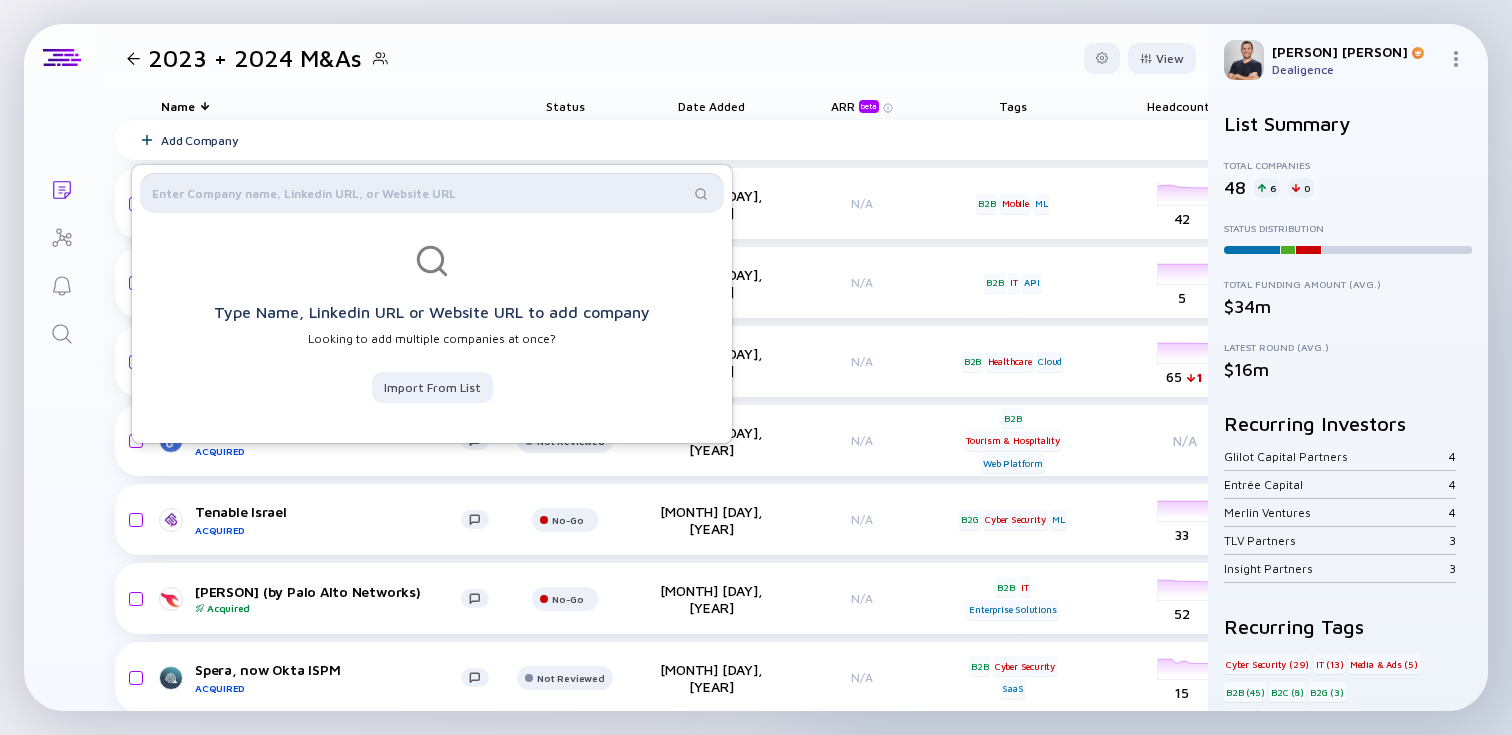 click at bounding box center [420, 193] 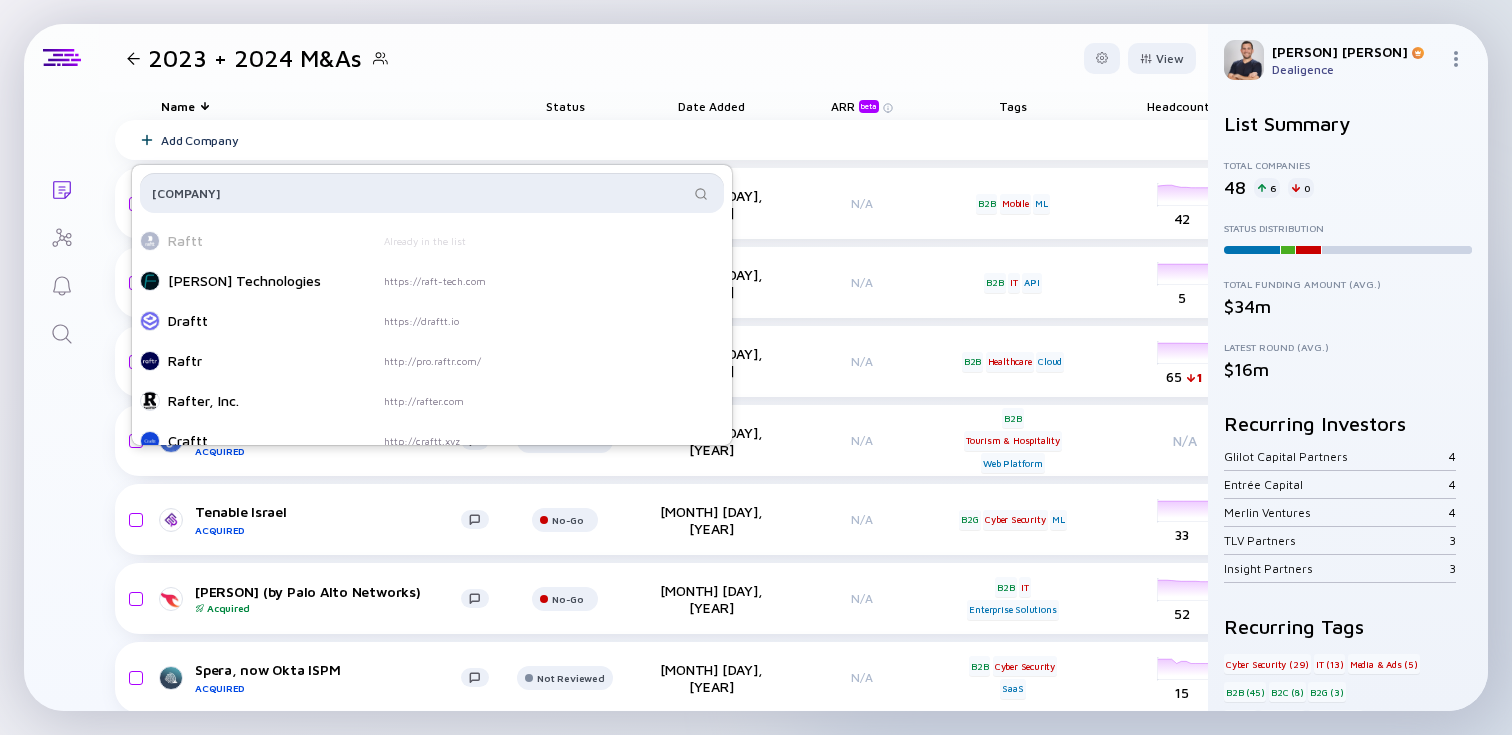 click on "[COMPANY]" at bounding box center (420, 193) 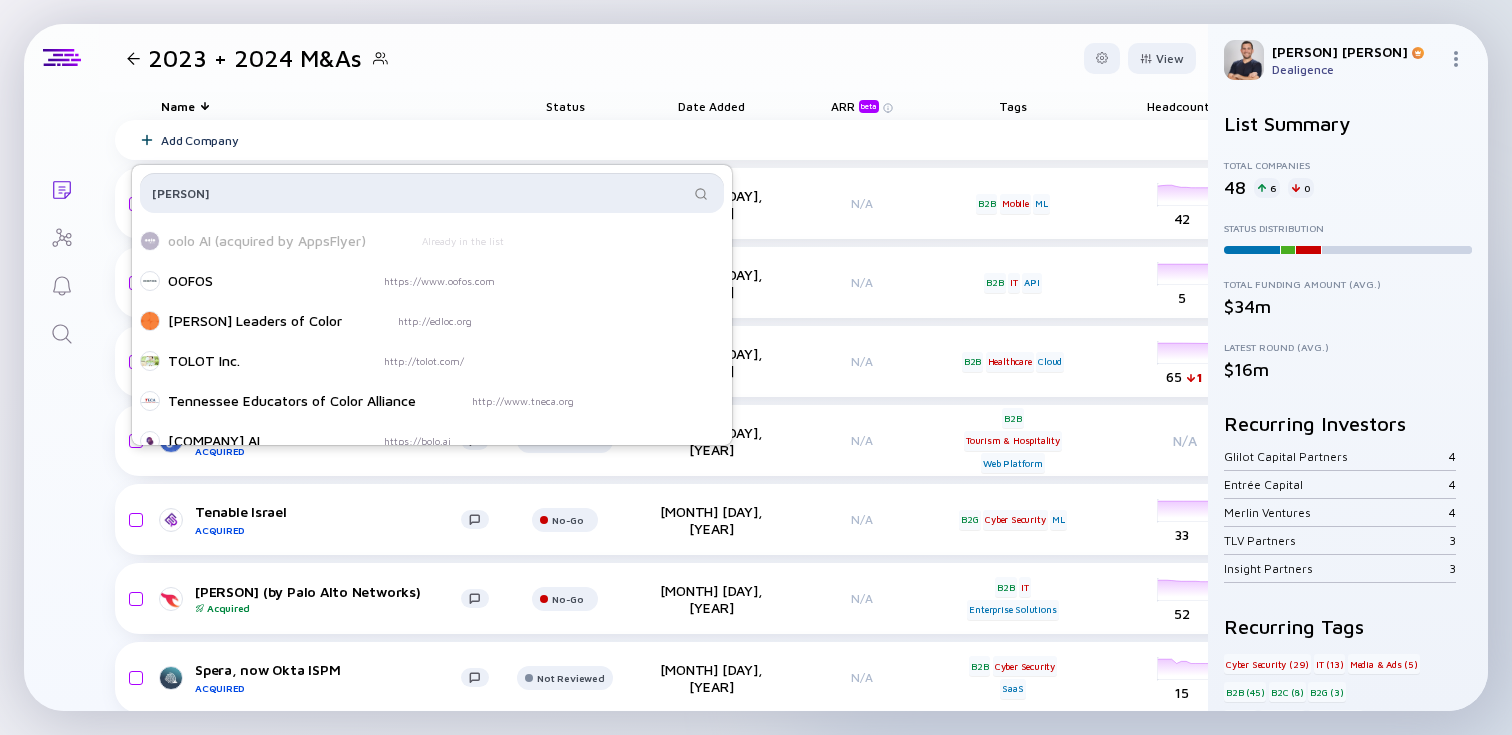 click on "[PERSON]" at bounding box center [420, 193] 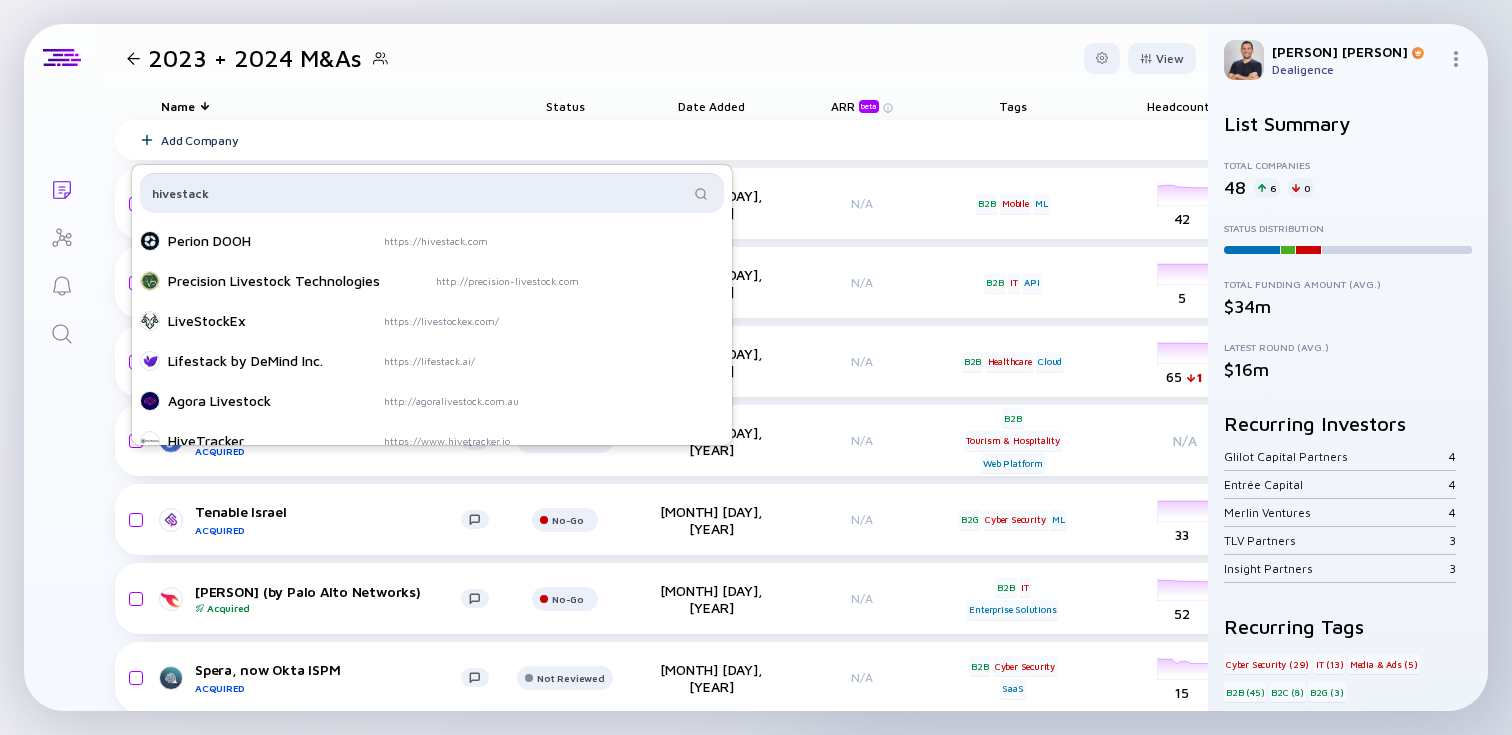 click on "hivestack" at bounding box center (420, 193) 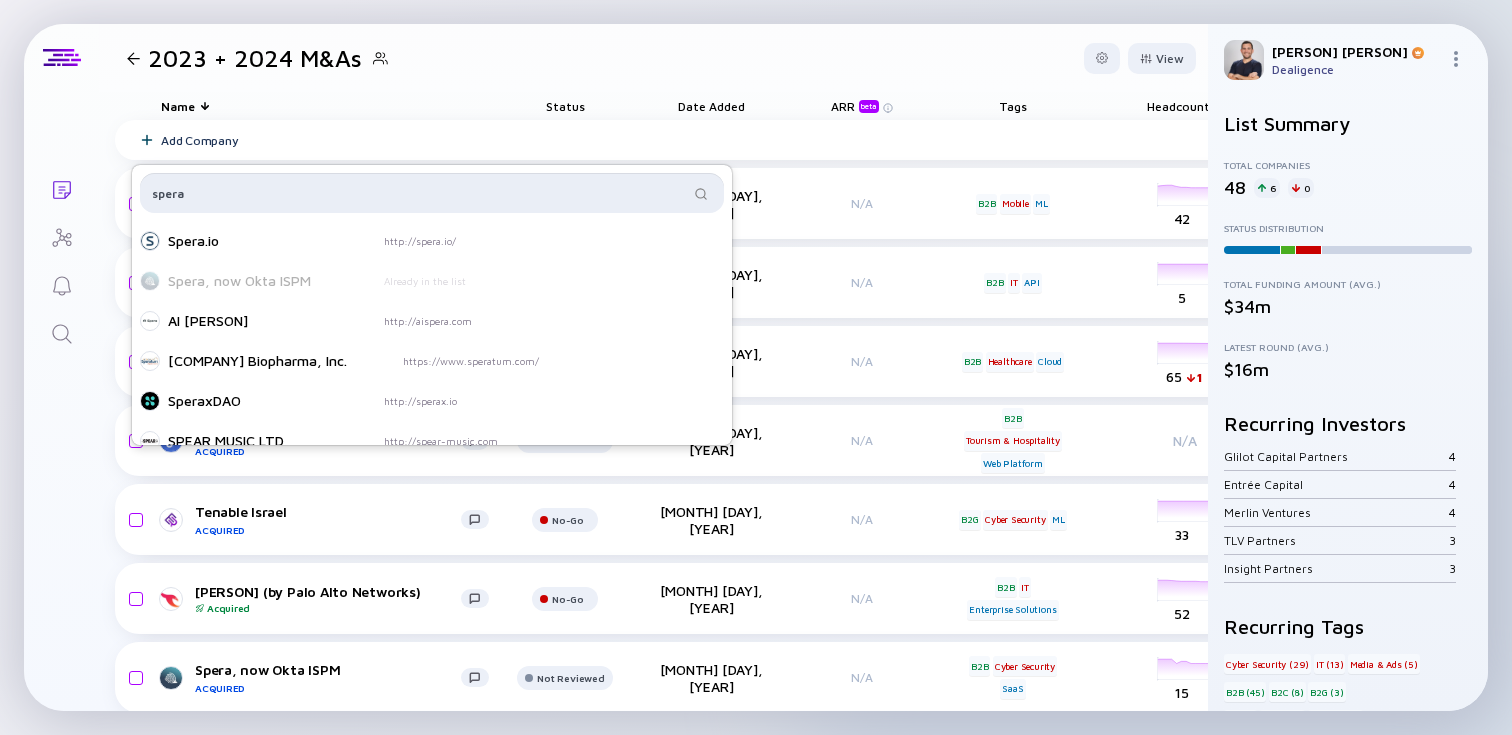 click on "spera" at bounding box center (420, 193) 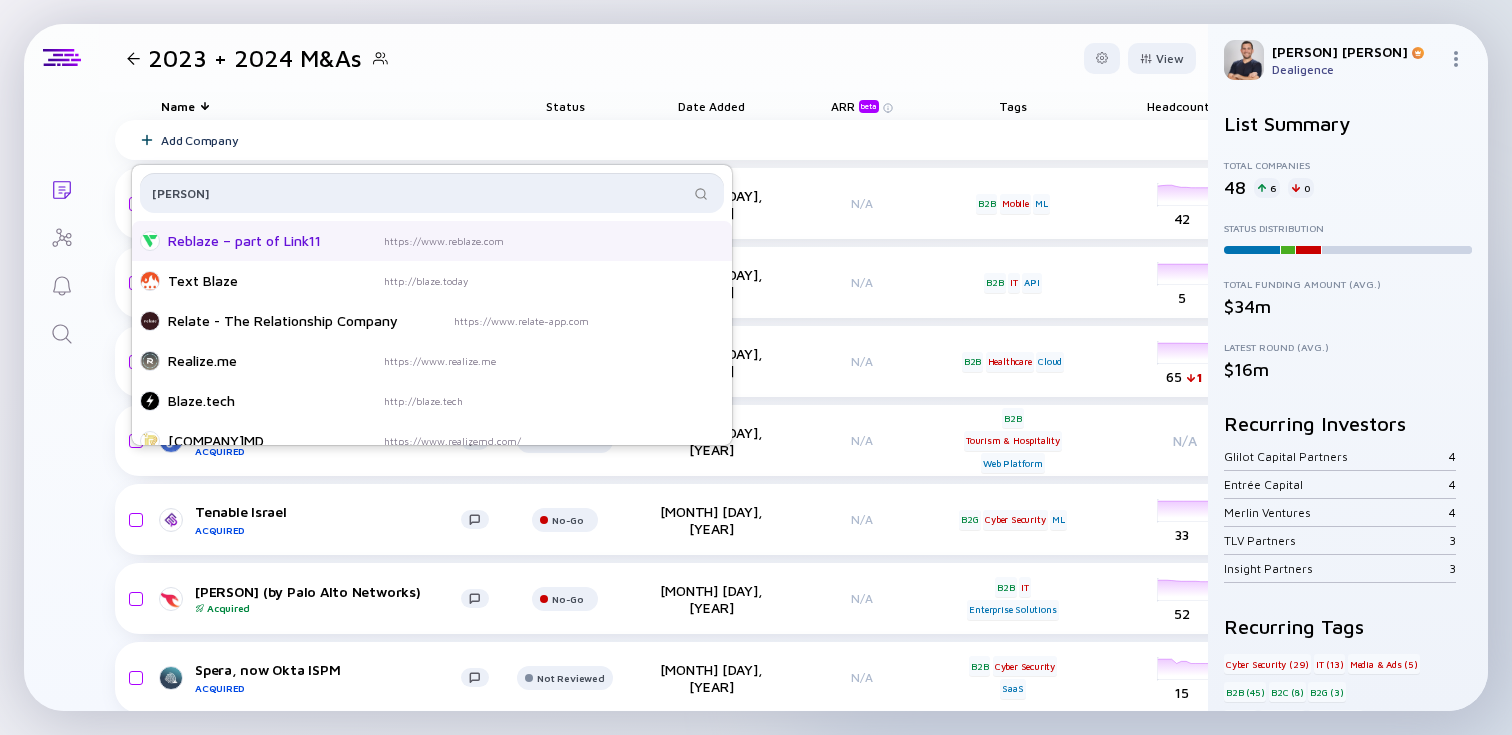 type on "[PERSON]" 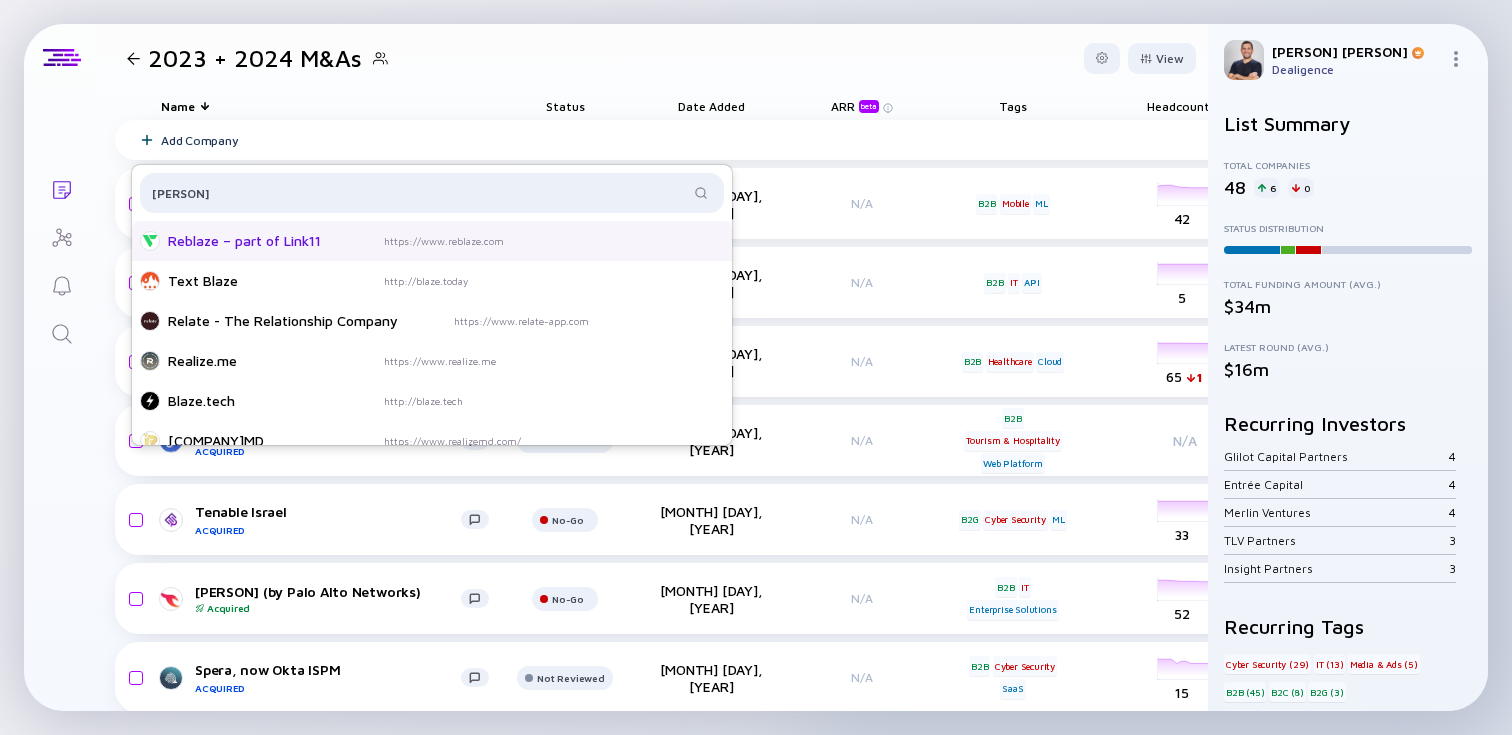 click on "Reblaze – part of Link11 https://www.reblaze.com" at bounding box center [432, 241] 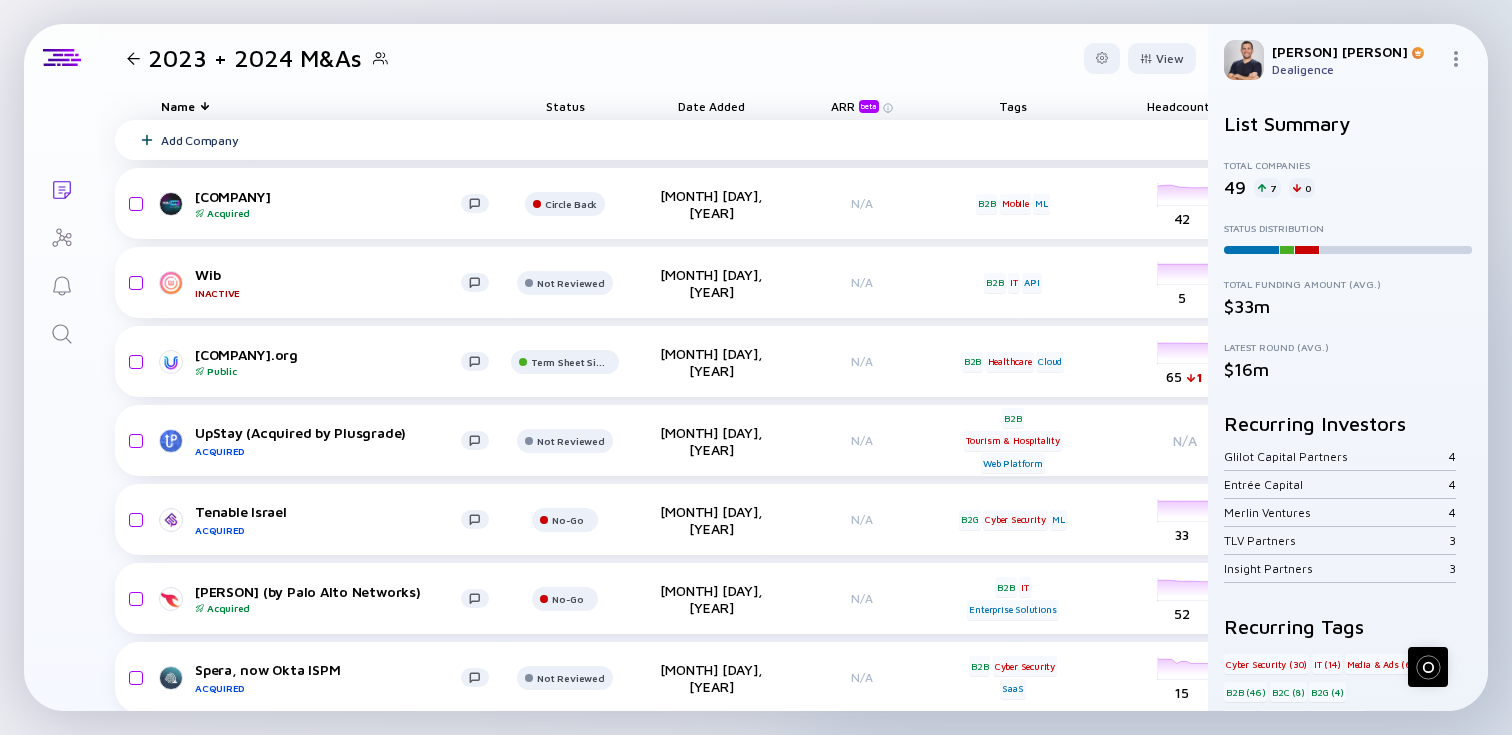 click on "Add Company" at bounding box center [980, 140] 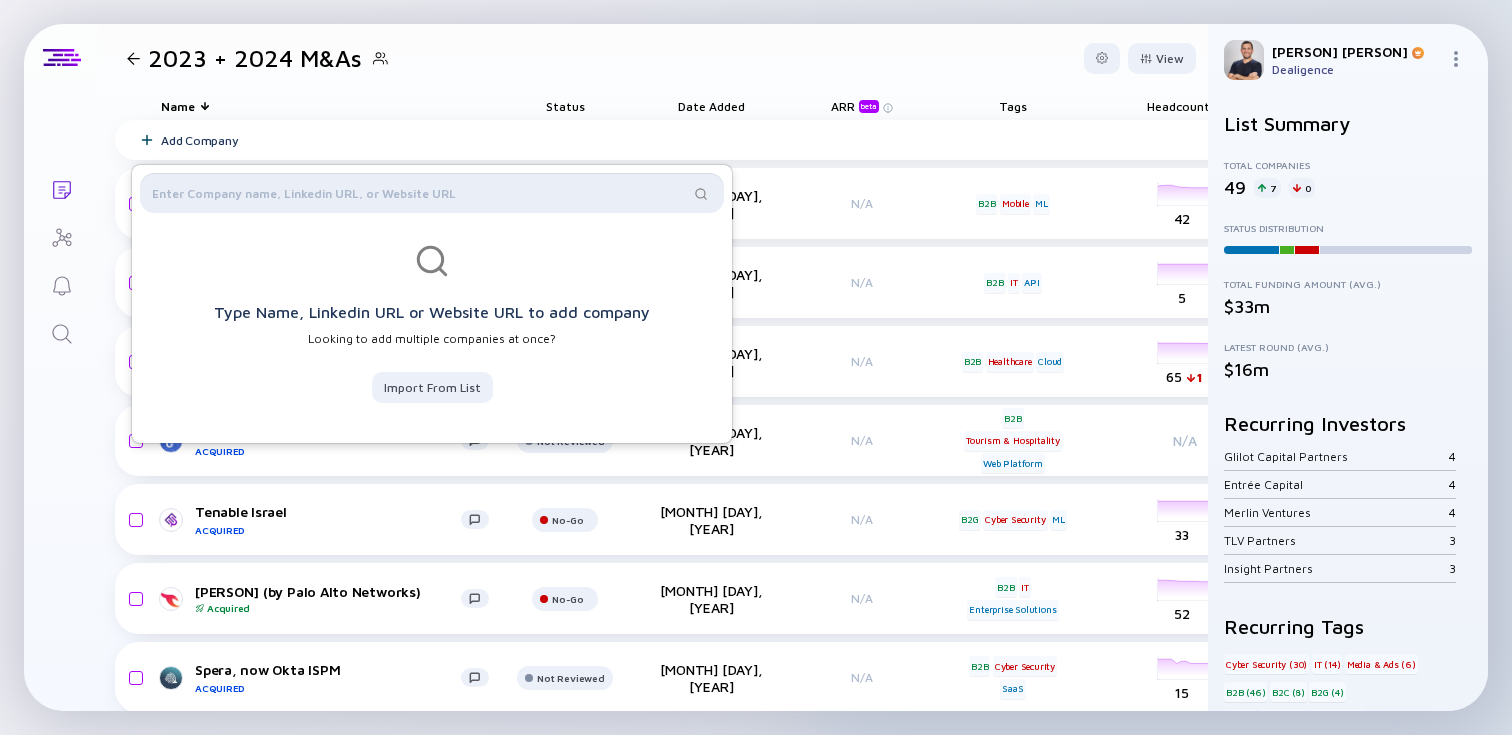 click at bounding box center (420, 193) 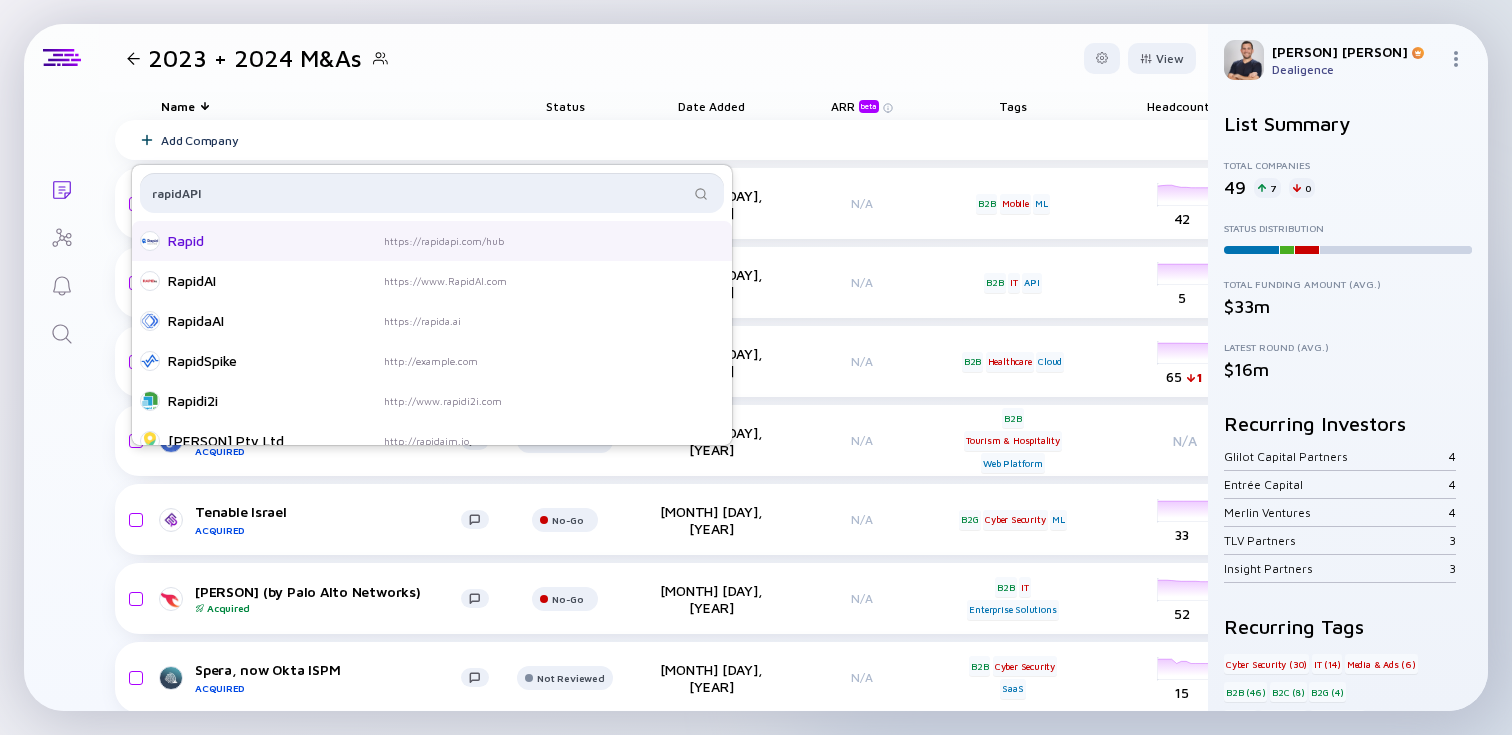 type on "rapidAPI" 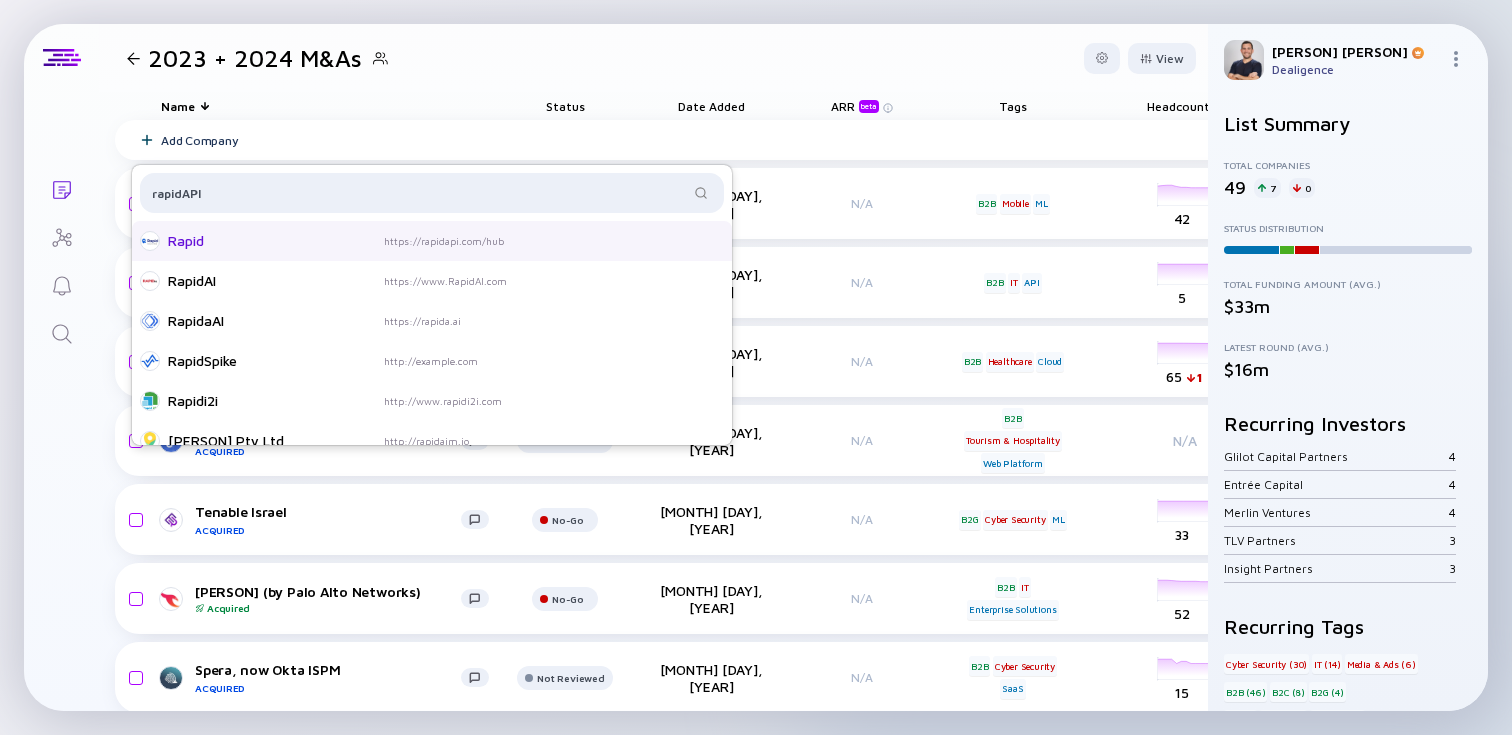 click on "Rapid https://rapidapi.com/hub" at bounding box center (340, 241) 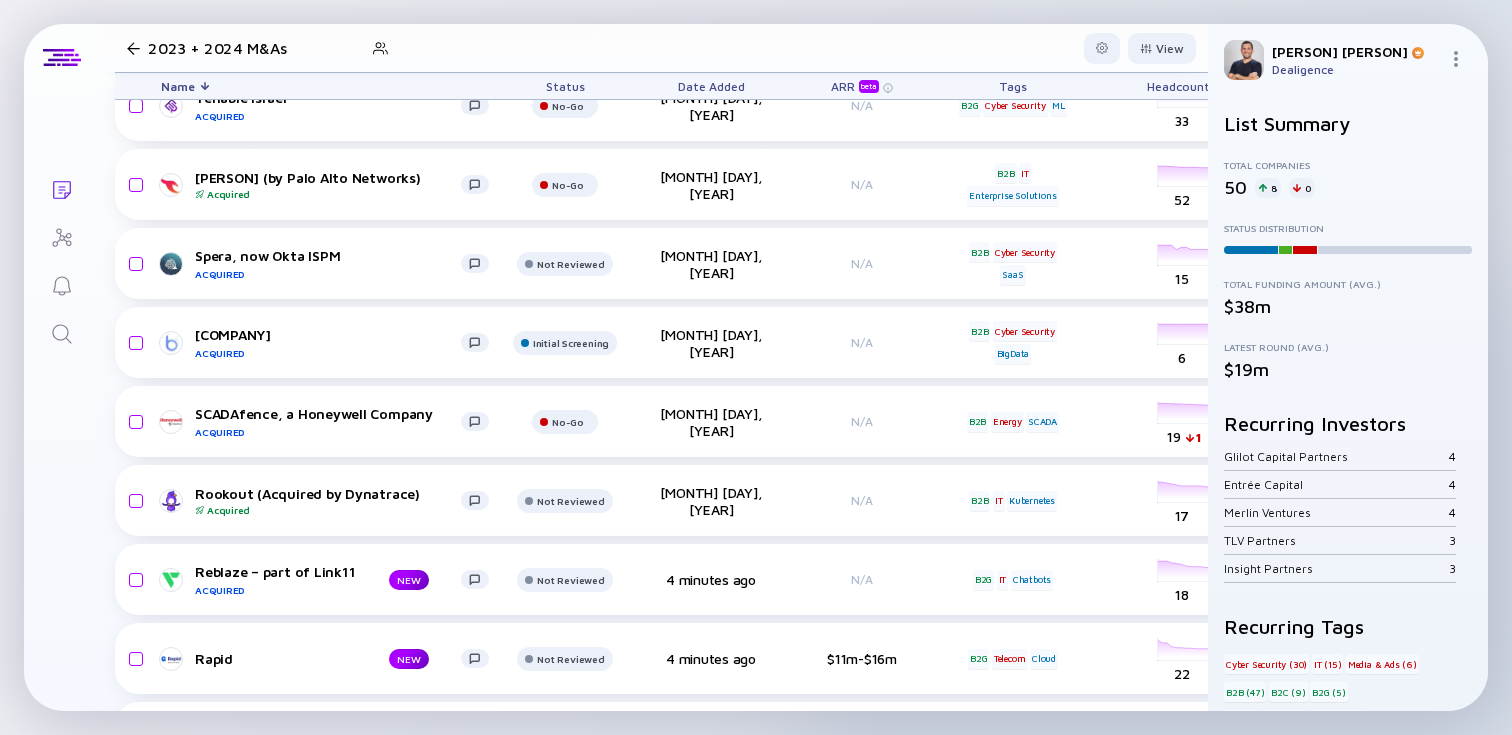 scroll, scrollTop: 0, scrollLeft: 0, axis: both 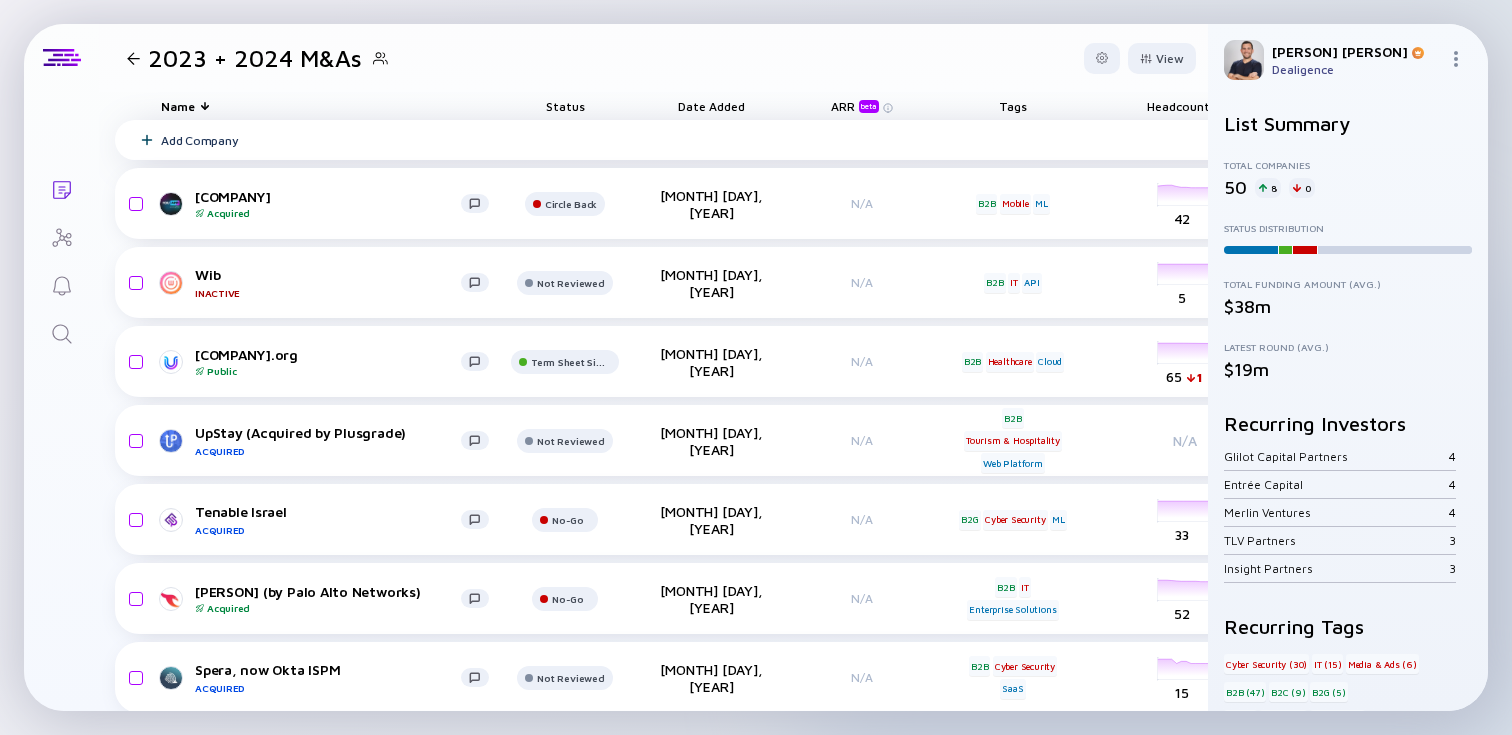 click on "Add Company" at bounding box center [980, 140] 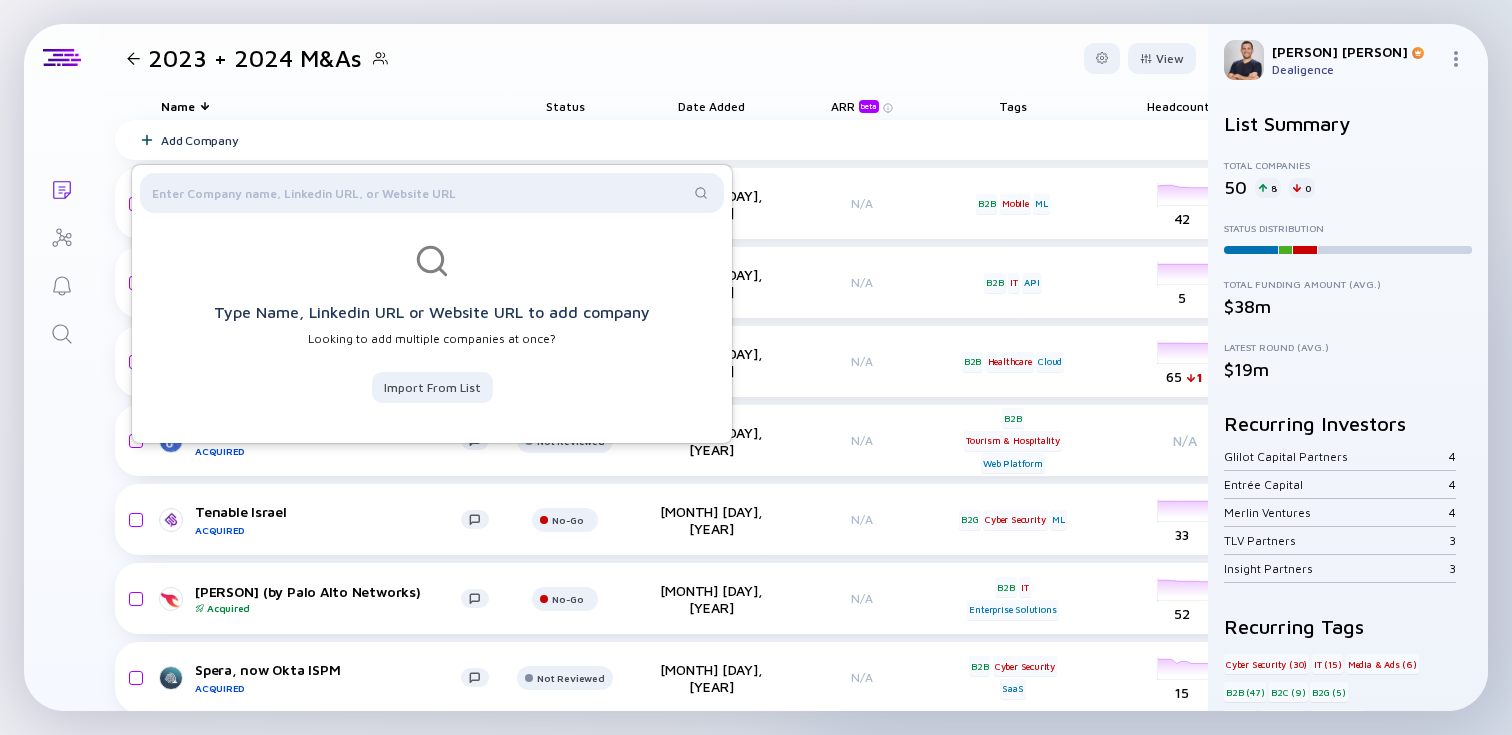 click on "Import from List" at bounding box center [432, 387] 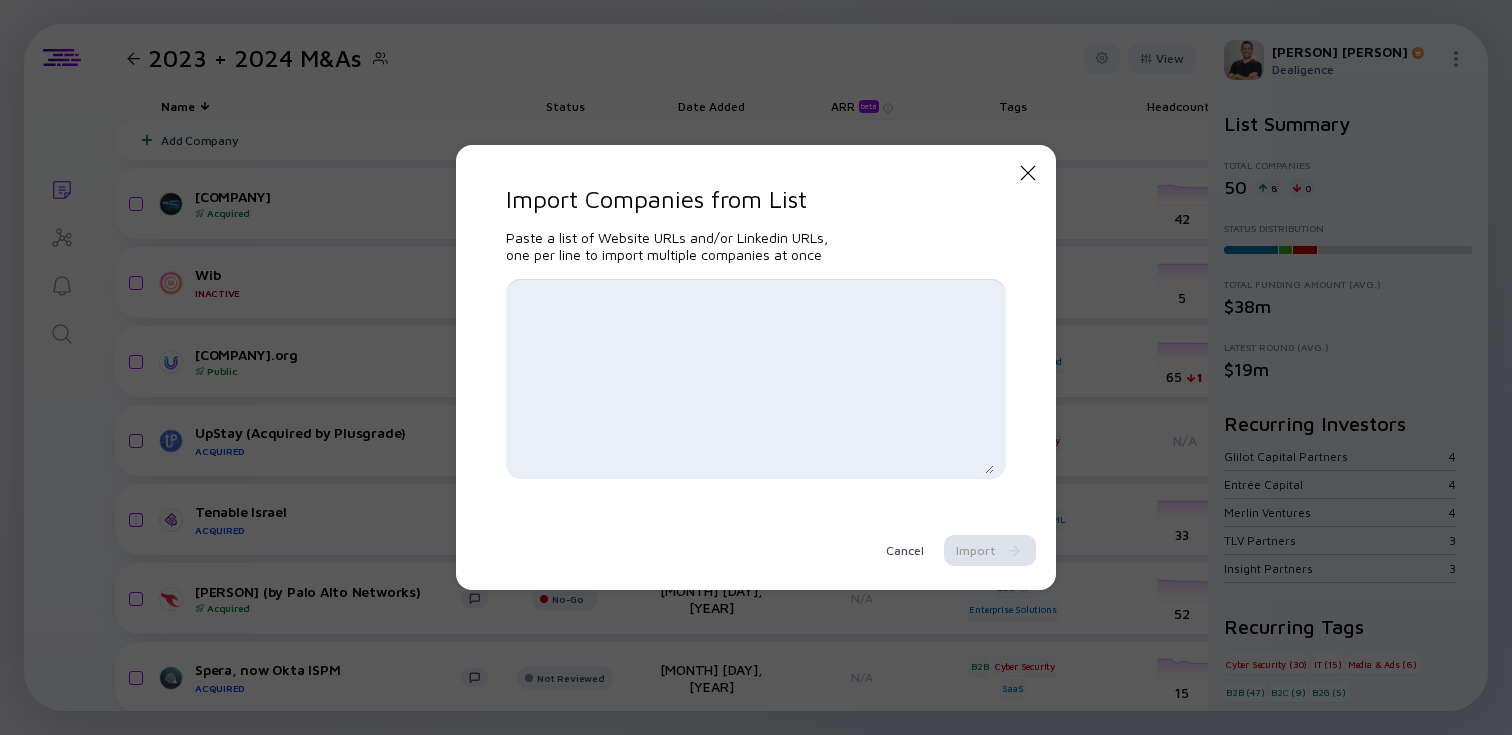 click at bounding box center (756, 379) 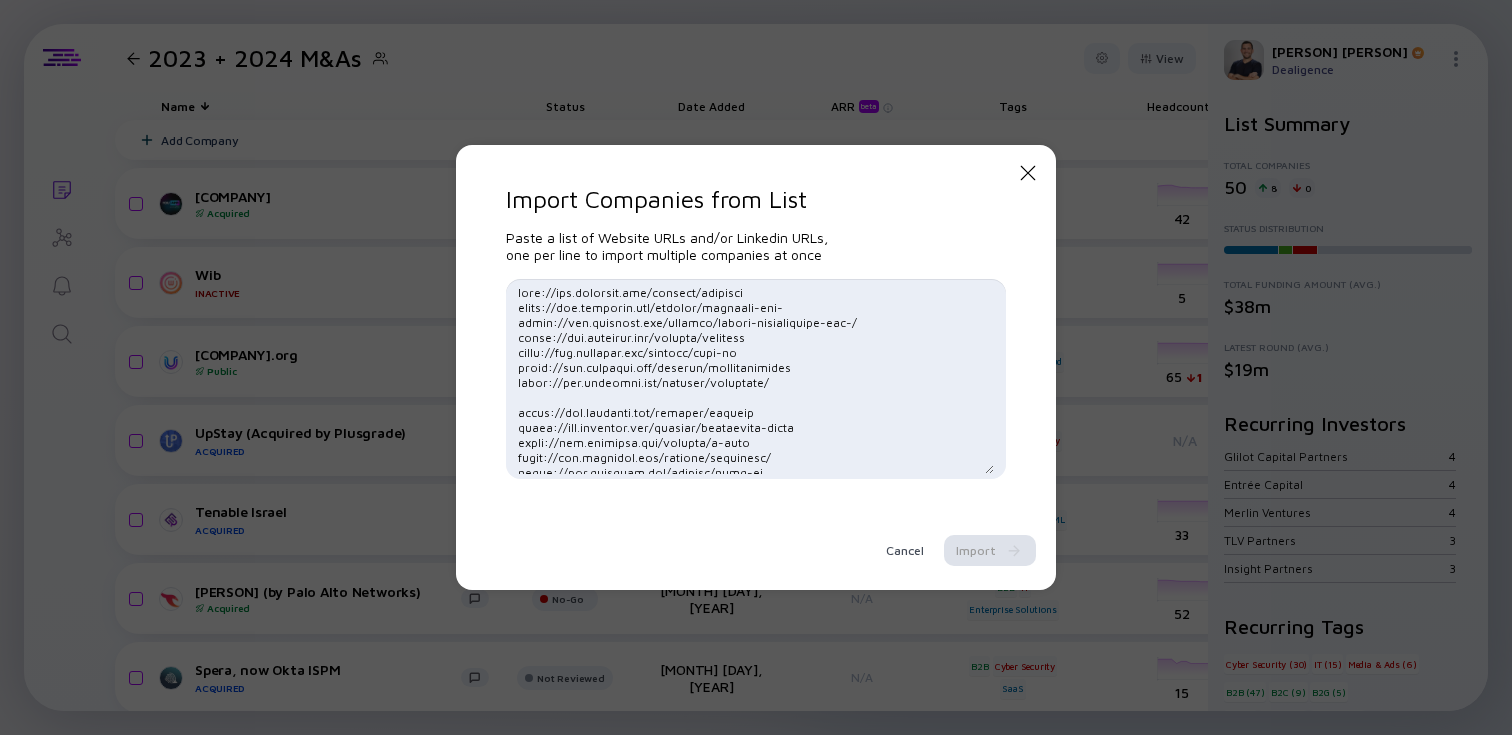 scroll, scrollTop: 679, scrollLeft: 0, axis: vertical 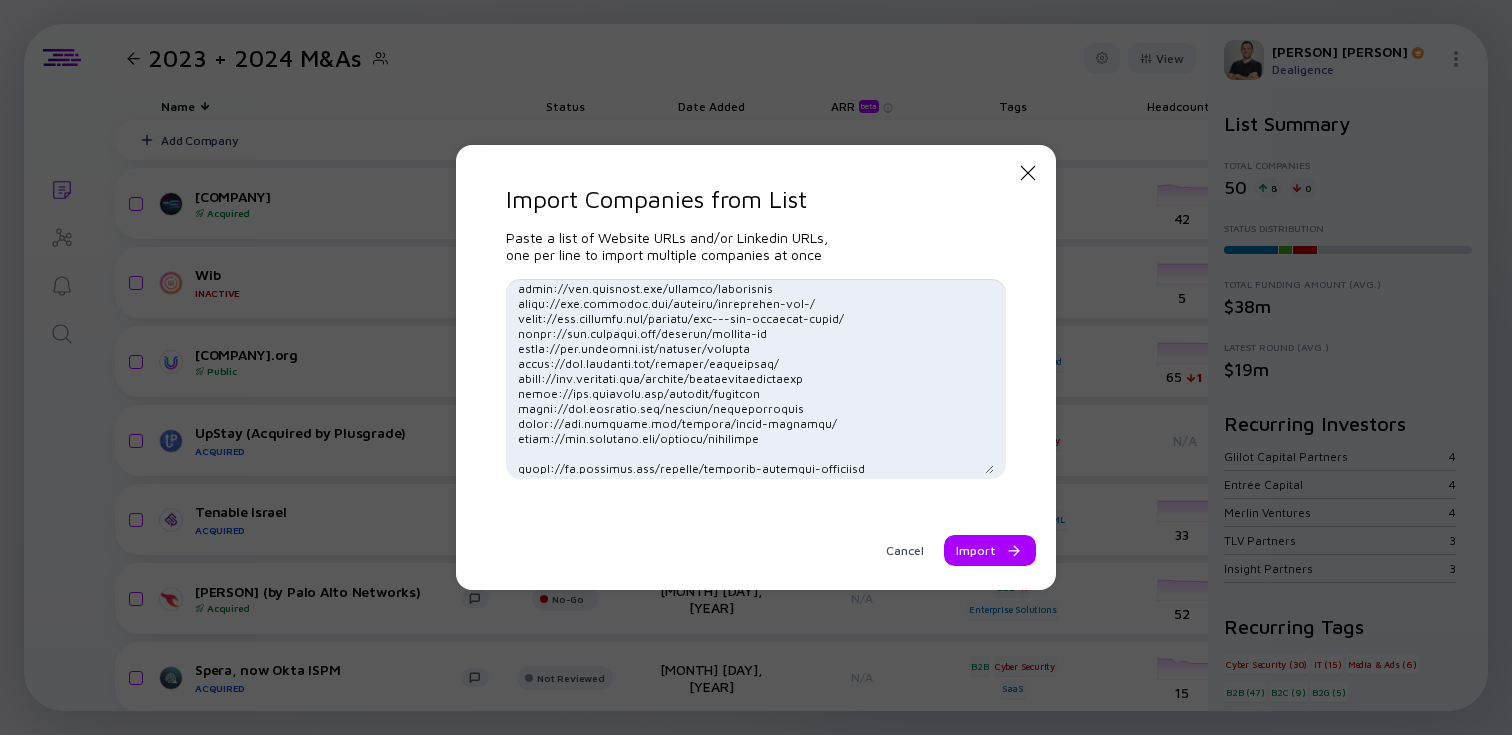 click at bounding box center (756, 379) 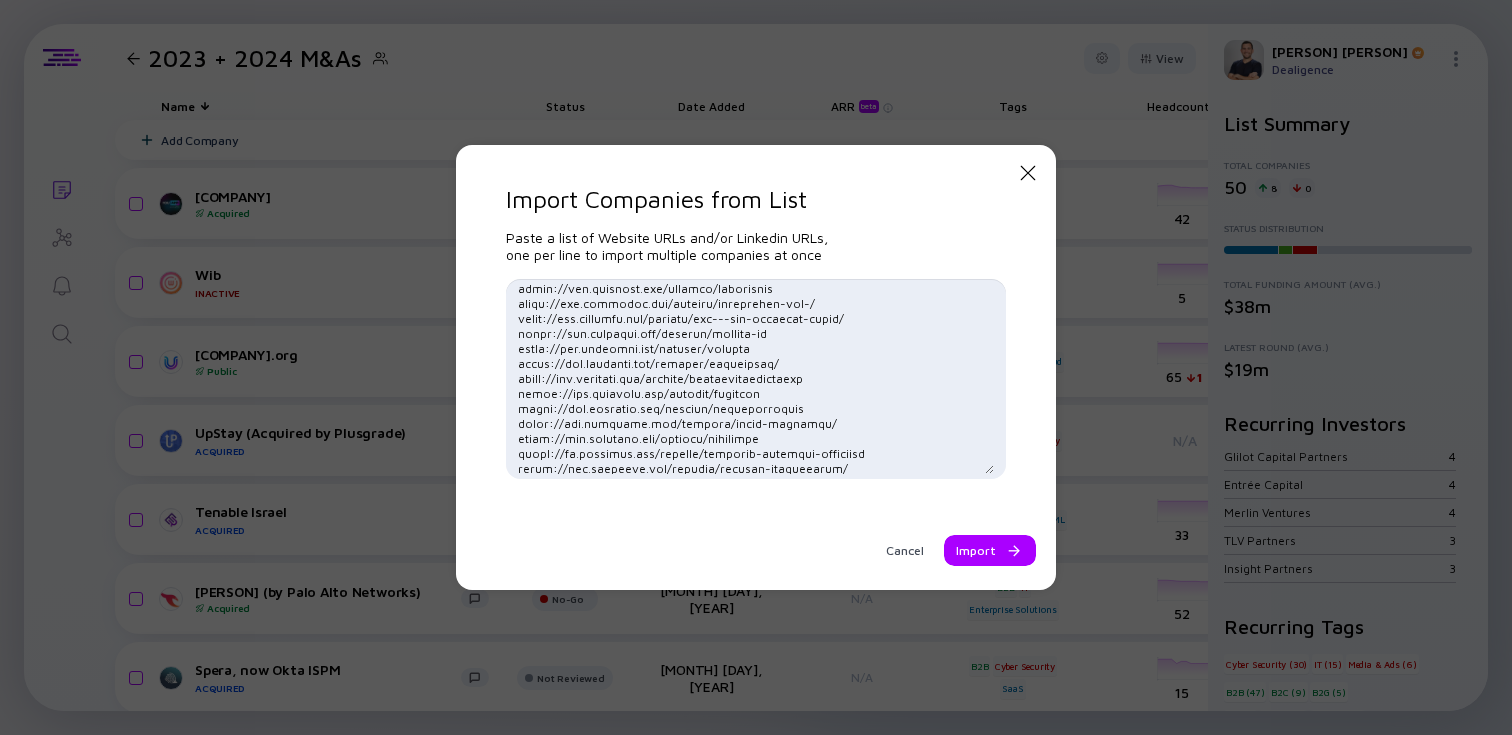 scroll, scrollTop: 665, scrollLeft: 0, axis: vertical 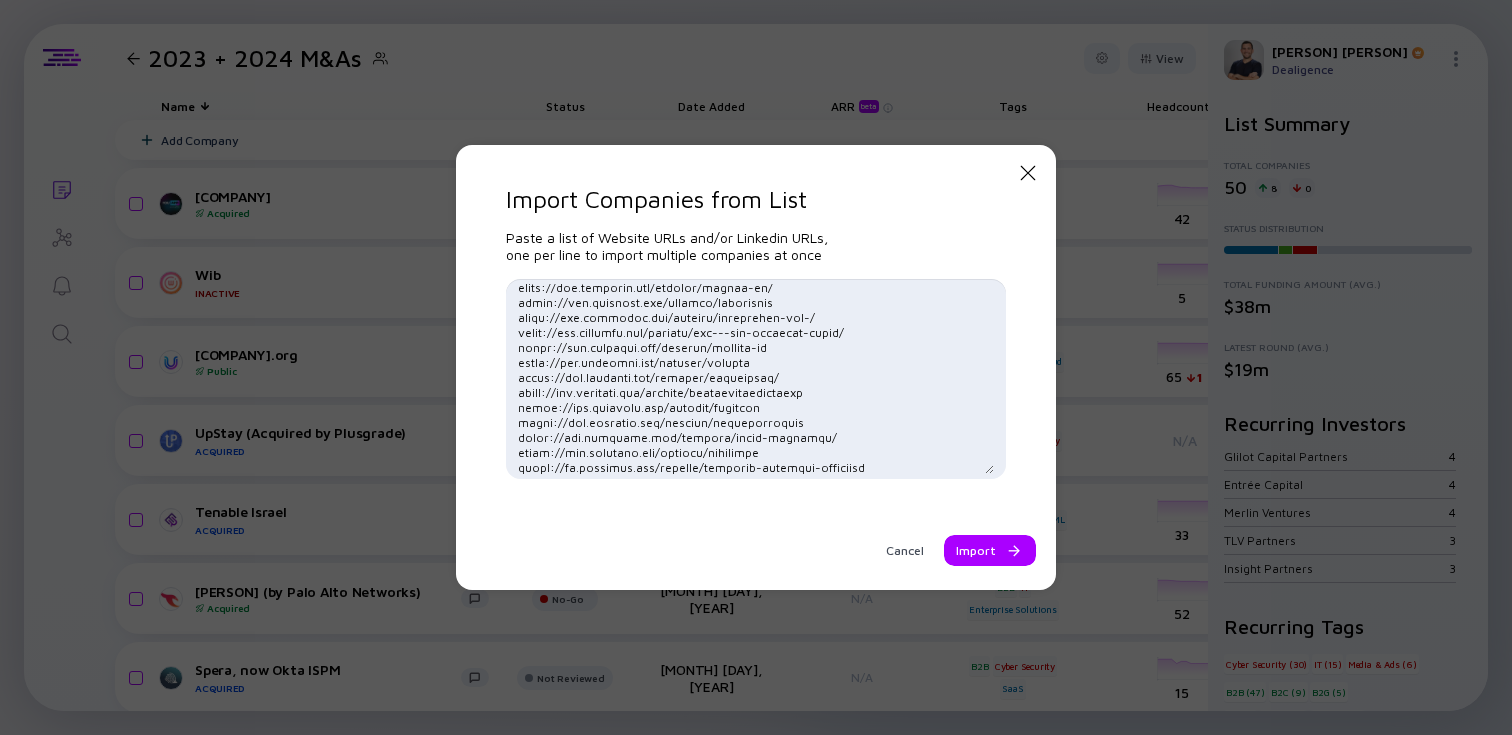 click at bounding box center (756, 379) 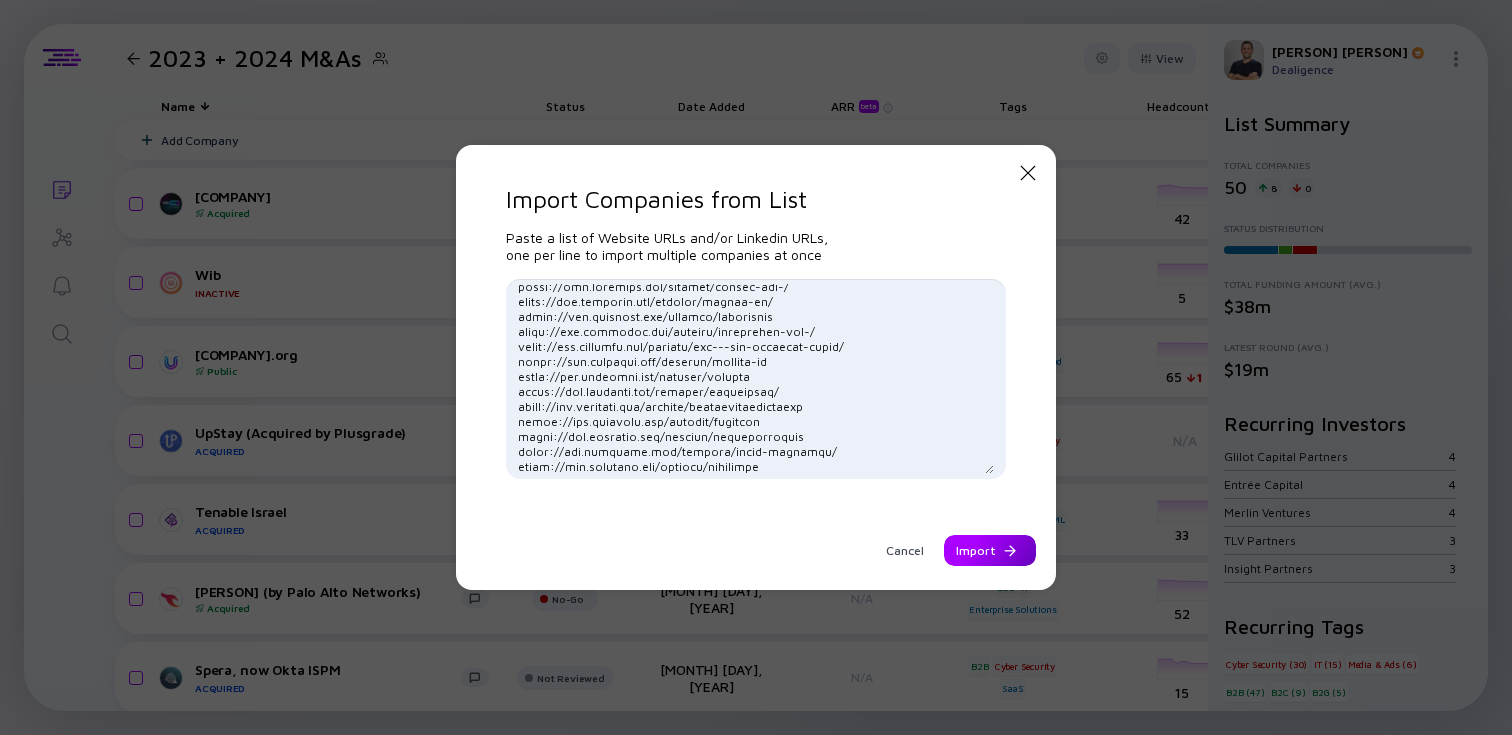 type on "https://www.linkedin.com/company/example
https://www.linkedin.com/company/example-ltd-
https://www.linkedin.com/company/example-technologies-ltd-/
https://www.linkedin.com/company/example
https://www.linkedin.com/company/example-ai
https://www.linkedin.com/company/example
https://www.linkedin.com/company/example/
https://www.linkedin.com/company/example
https://www.linkedin.com/company/example
https://www.linkedin.com/company/example
https://www.linkedin.com/company/example/
https://www.linkedin.com/company/example-ai
https://www.linkedin.com/company/example-smart-robotics-in-construction-sites/
https://www.linkedin.com/company/example
https://www.linkedin.com/company/example
https://www.linkedin.com/company/example
https://www.linkedin.com/company/example
https://www.linkedin.com/company/example
https://www.linkedin.com/company/example/
https://www.linkedin.com/company/example/
https://www.linkedin.com/company/example-bio-medical-ltd
https://www.linkedin.com/company/be..." 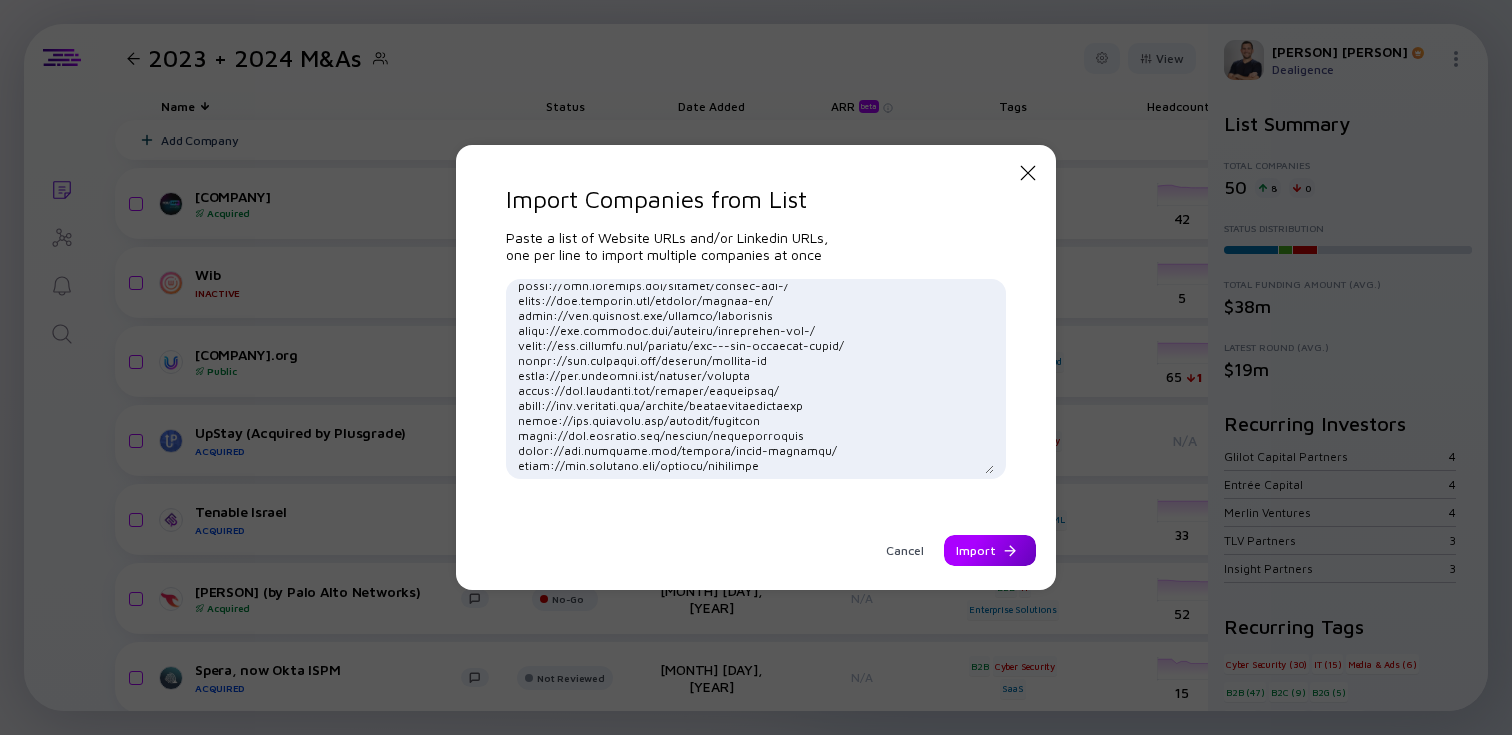 click on "Import" at bounding box center [990, 550] 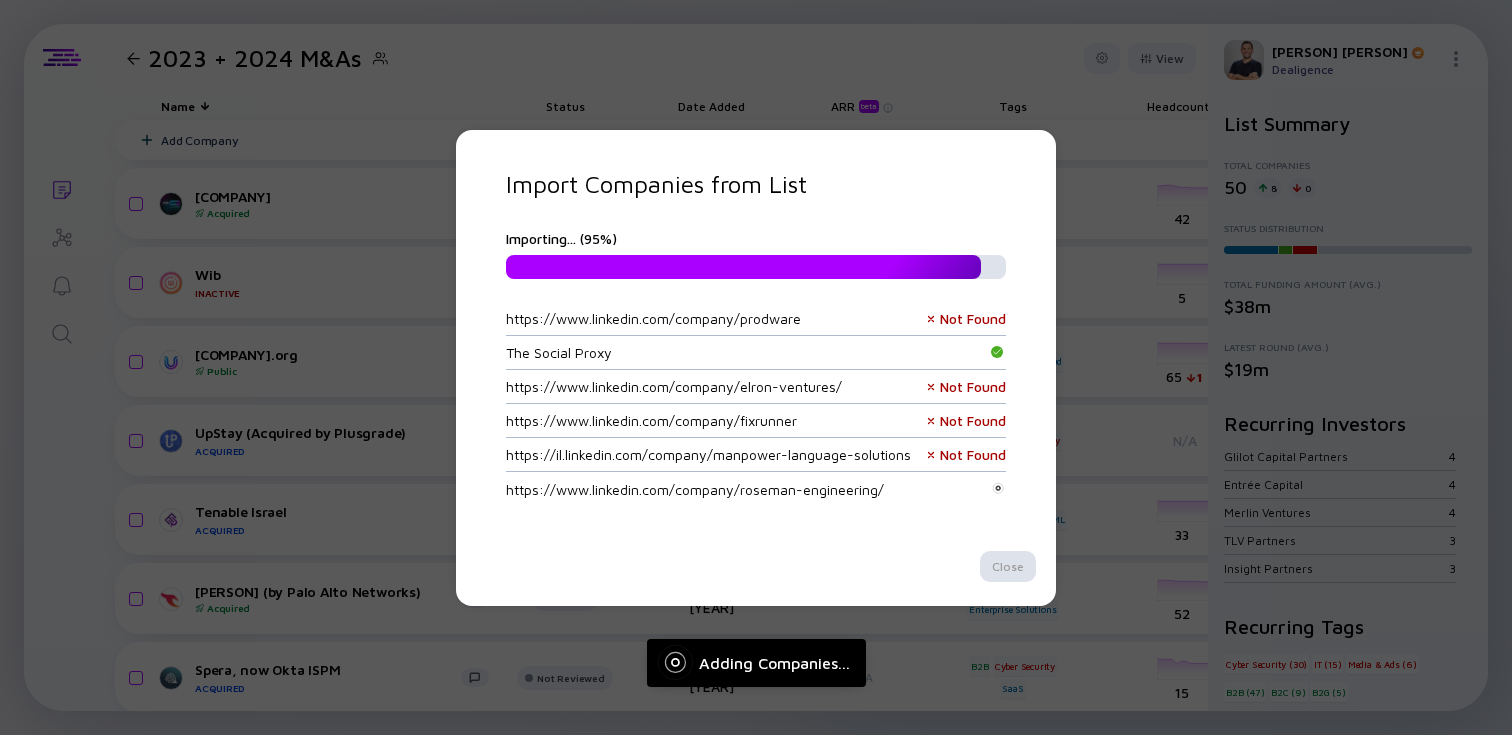 scroll, scrollTop: 1794, scrollLeft: 0, axis: vertical 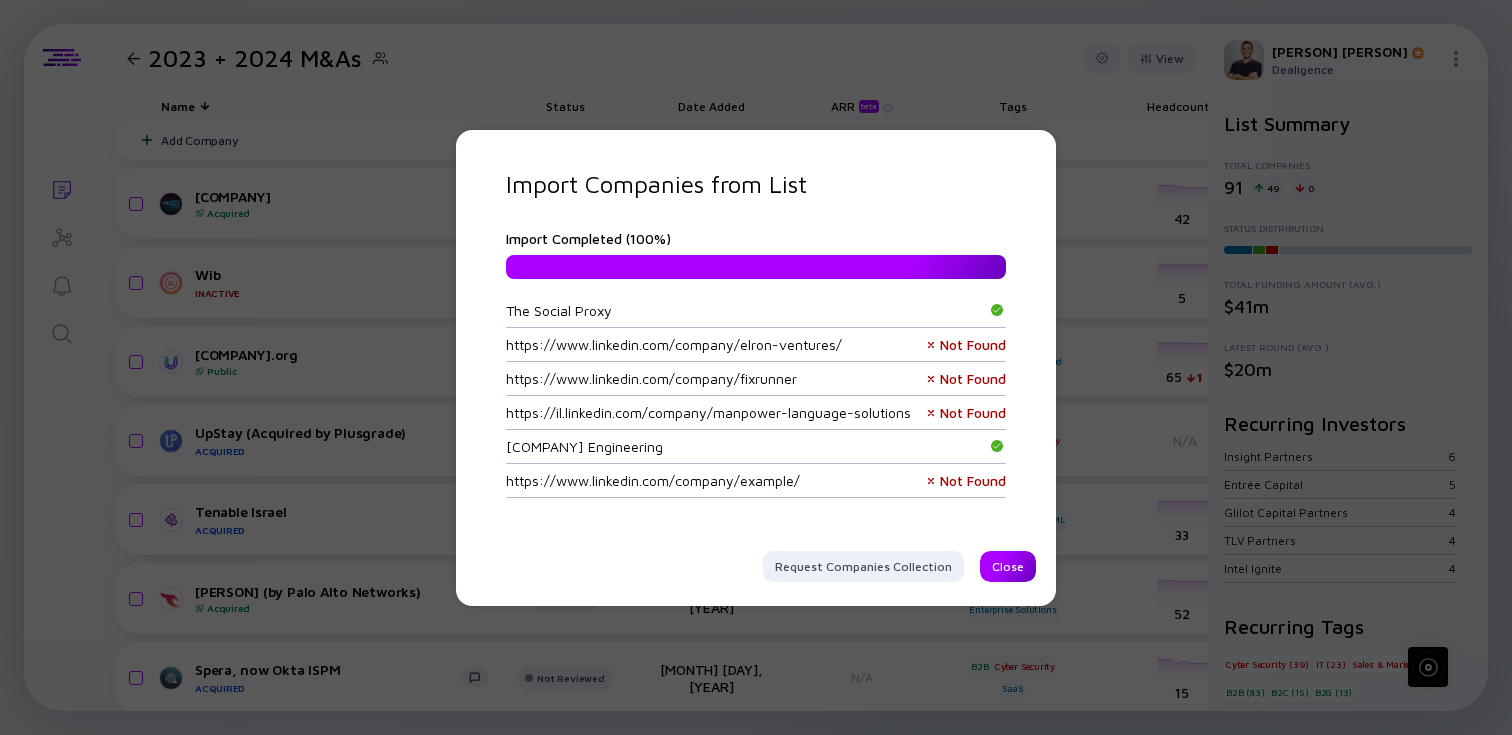 click on "Close" at bounding box center [1008, 566] 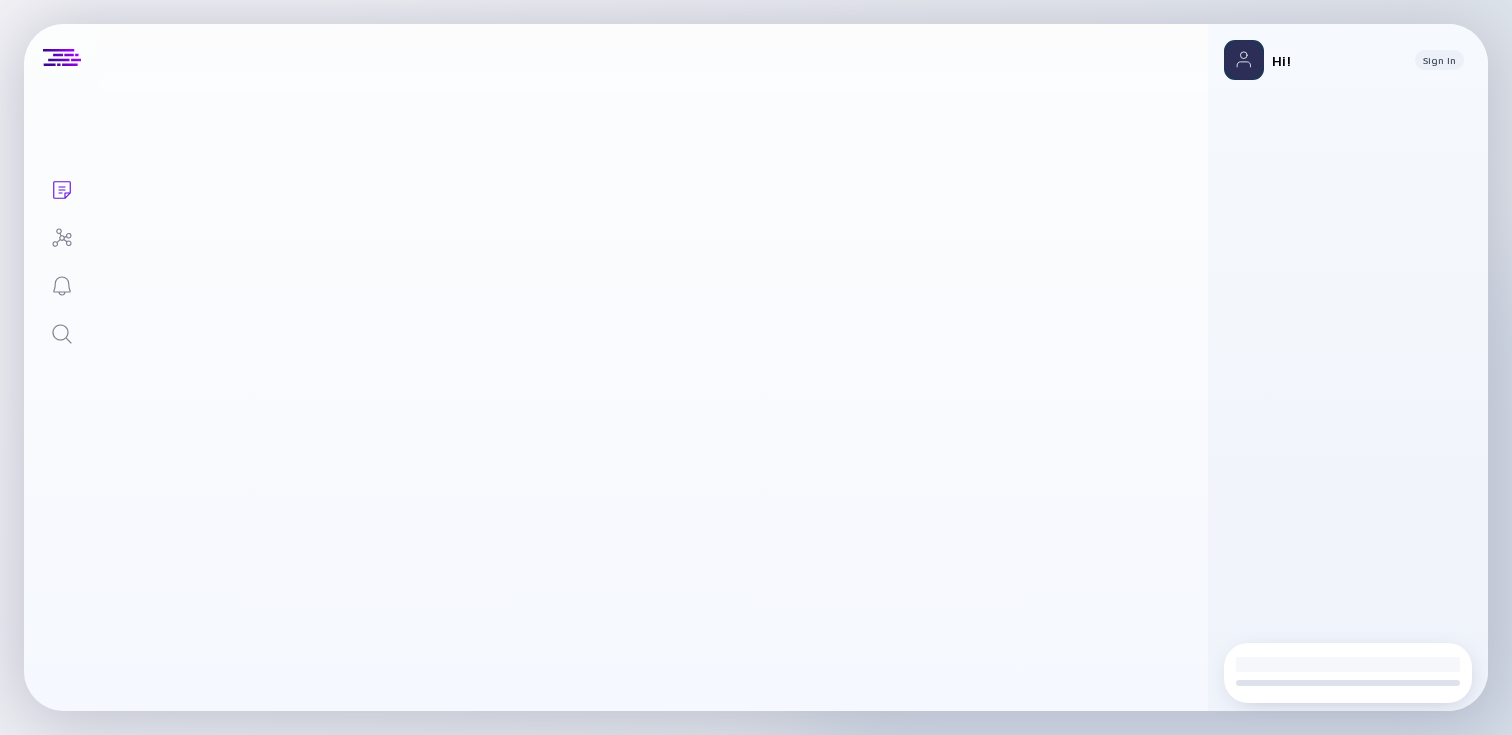 scroll, scrollTop: 0, scrollLeft: 0, axis: both 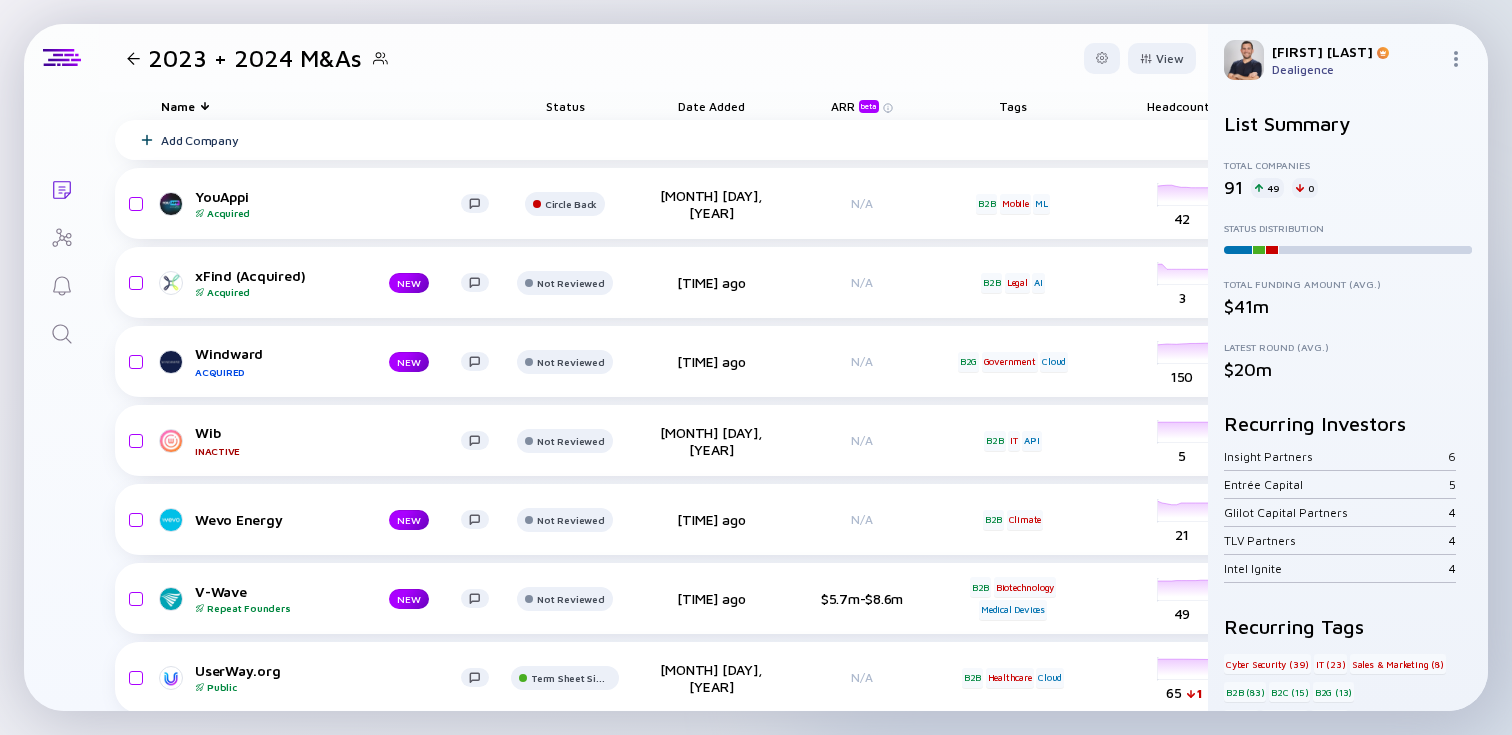click on "2023 + 2024 M&As" at bounding box center (255, 58) 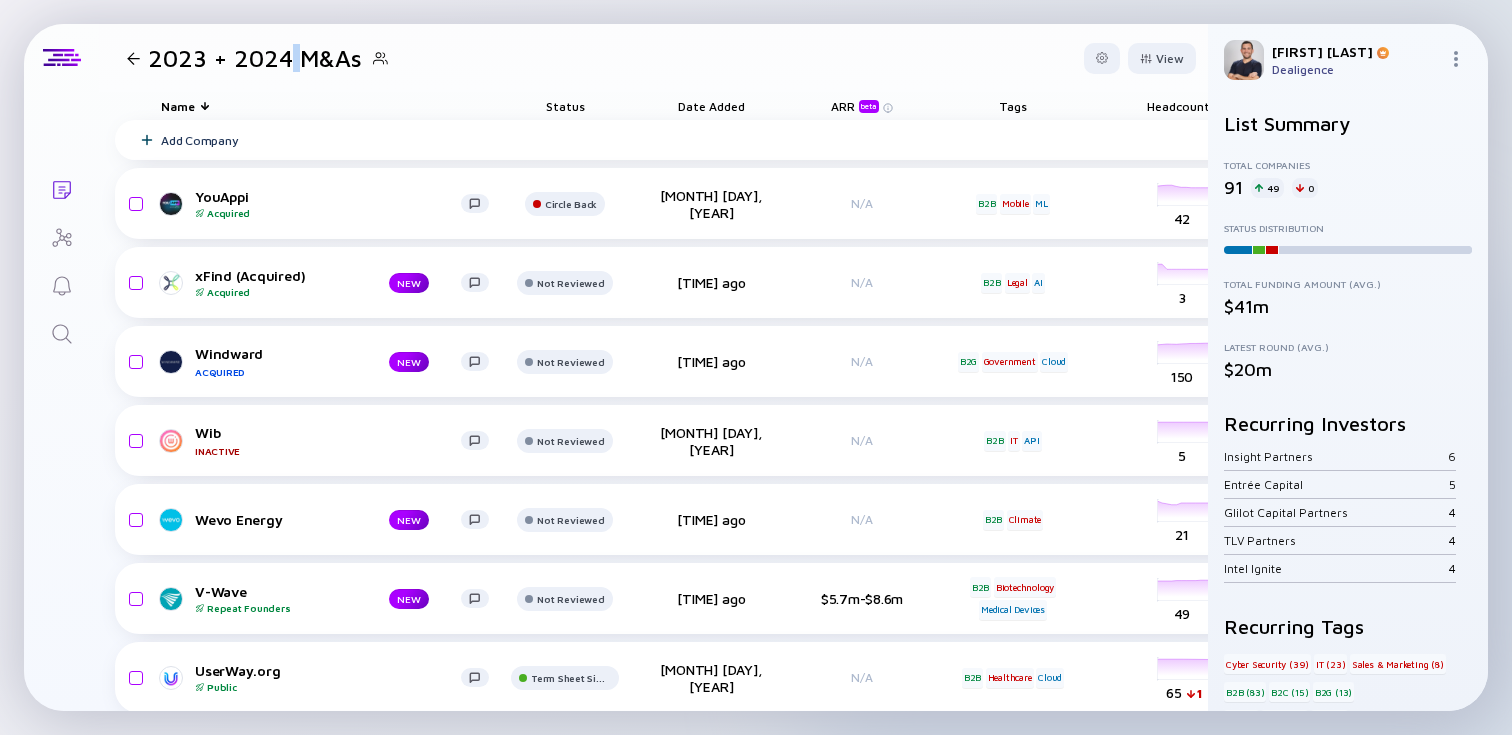 click on "2023 + 2024 M&As" at bounding box center (255, 58) 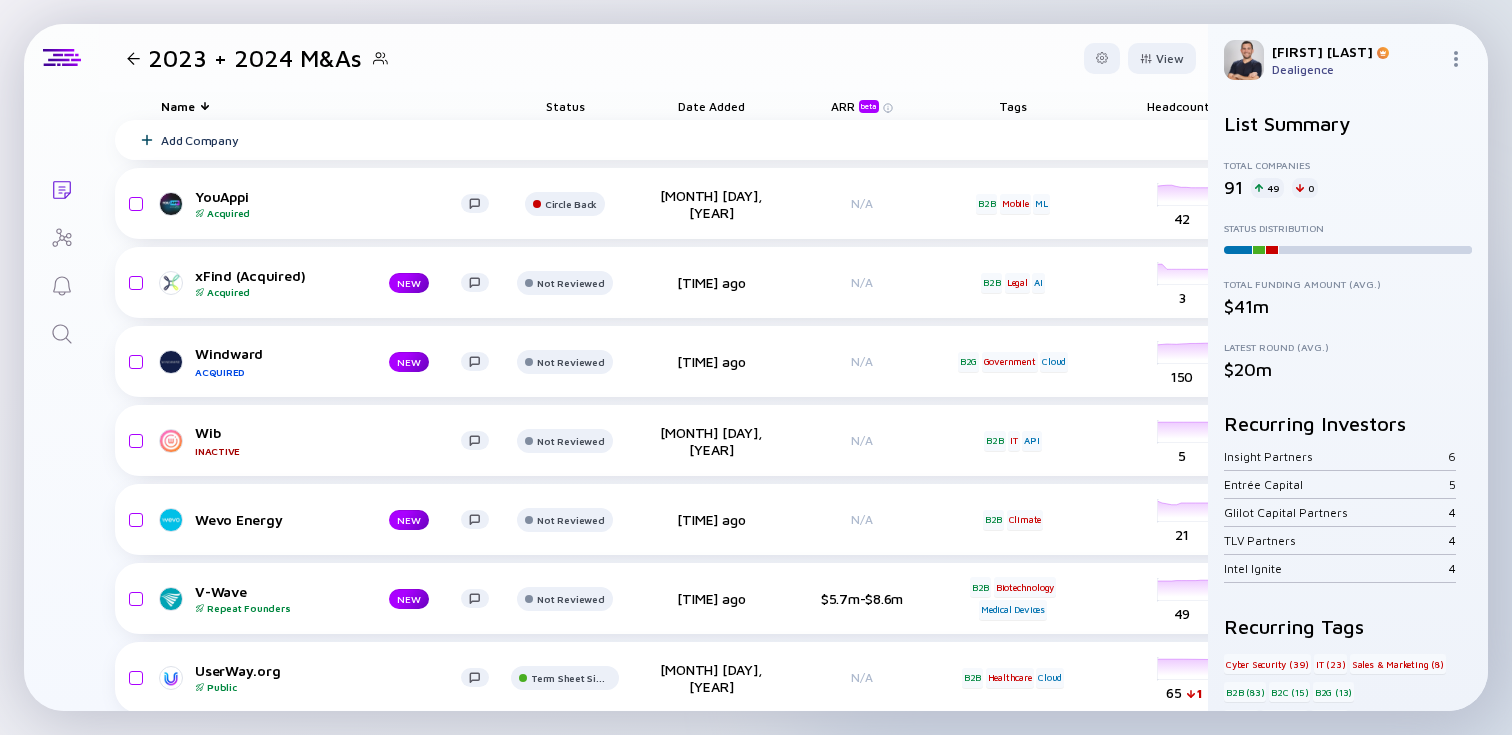 click on "2023 + 2024 M&As" at bounding box center [255, 58] 